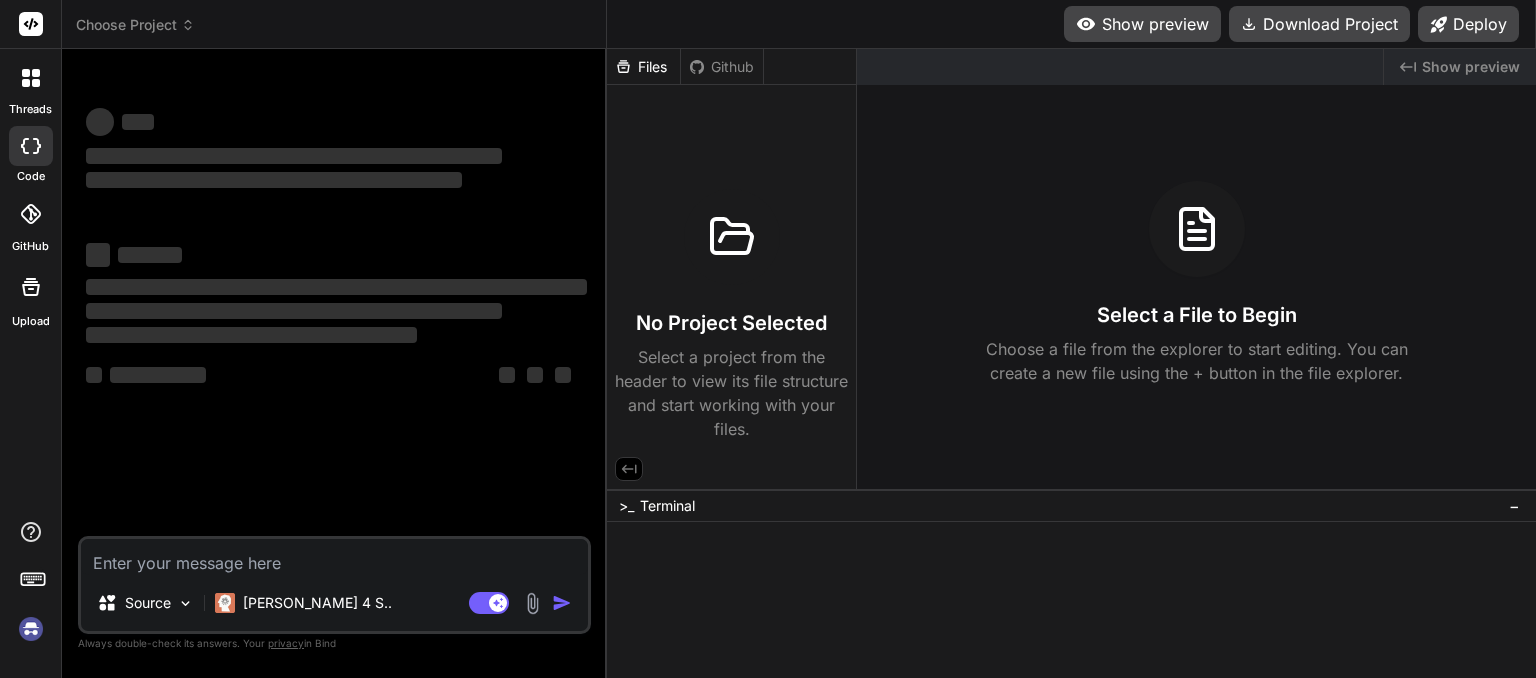 scroll, scrollTop: 0, scrollLeft: 0, axis: both 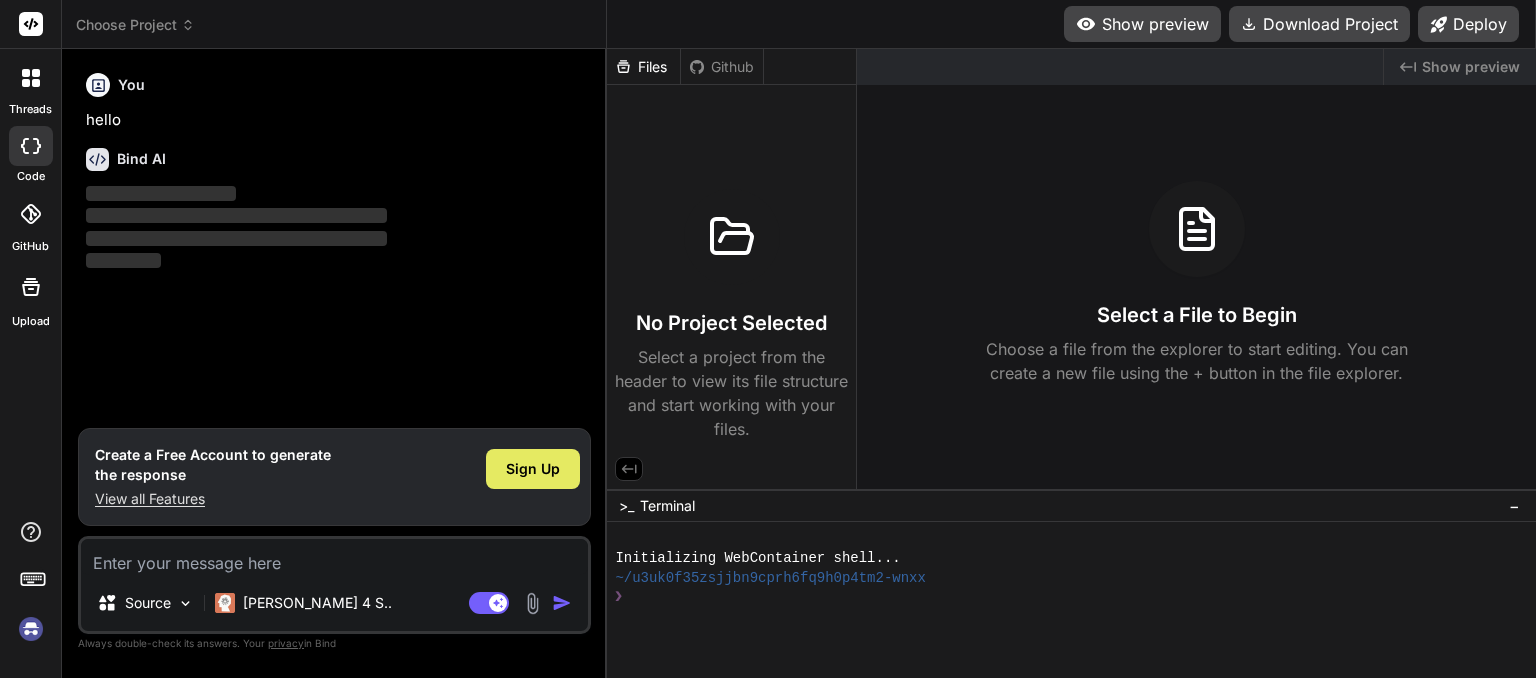 click on "Sign Up" at bounding box center (533, 469) 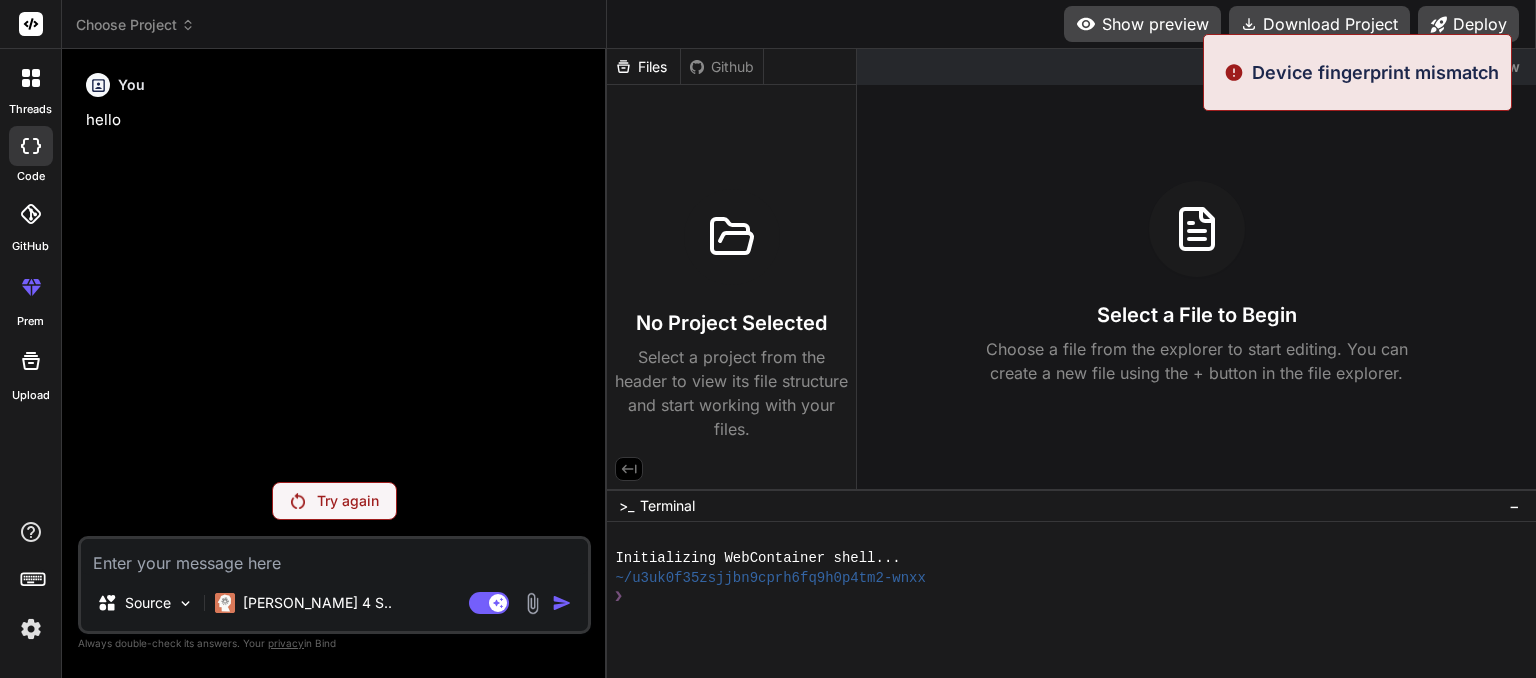 type on "x" 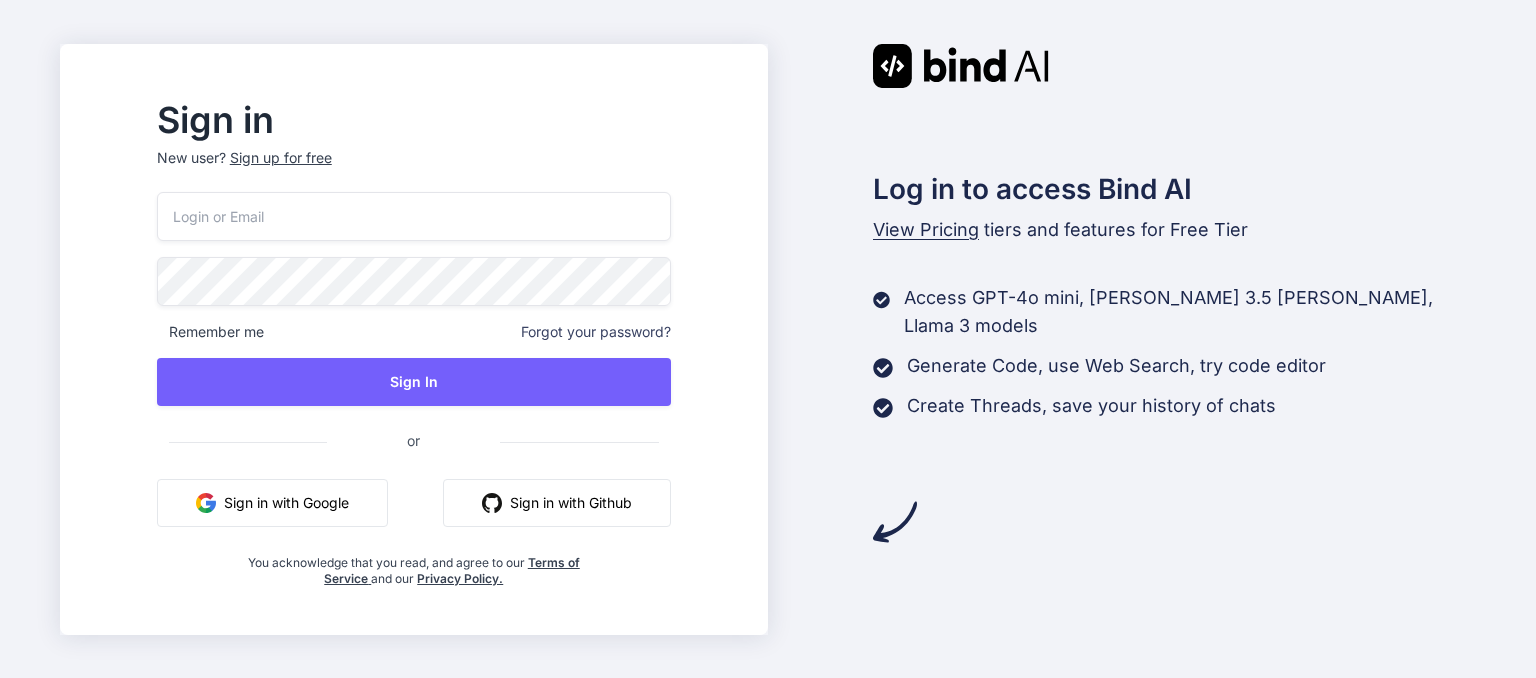 scroll, scrollTop: 0, scrollLeft: 0, axis: both 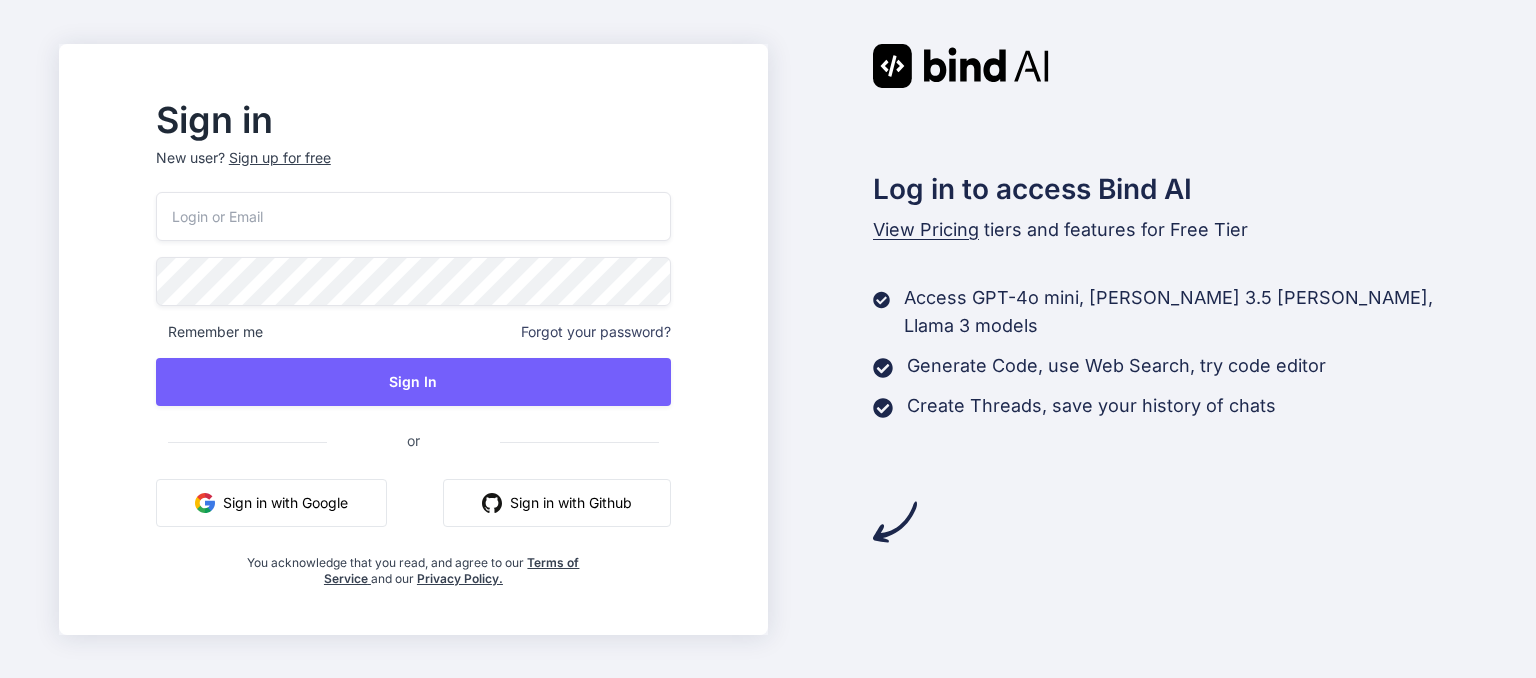click on "Sign up for free" at bounding box center [280, 158] 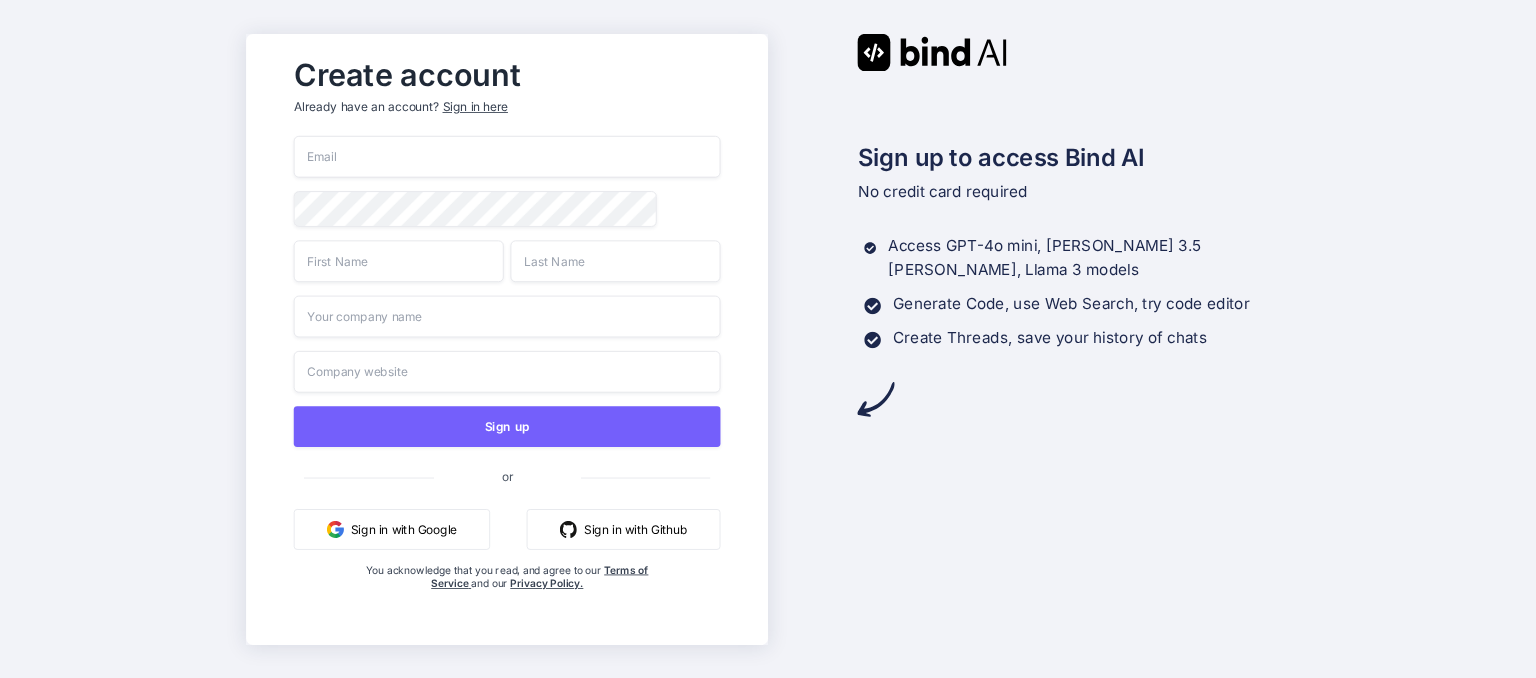 click at bounding box center (506, 157) 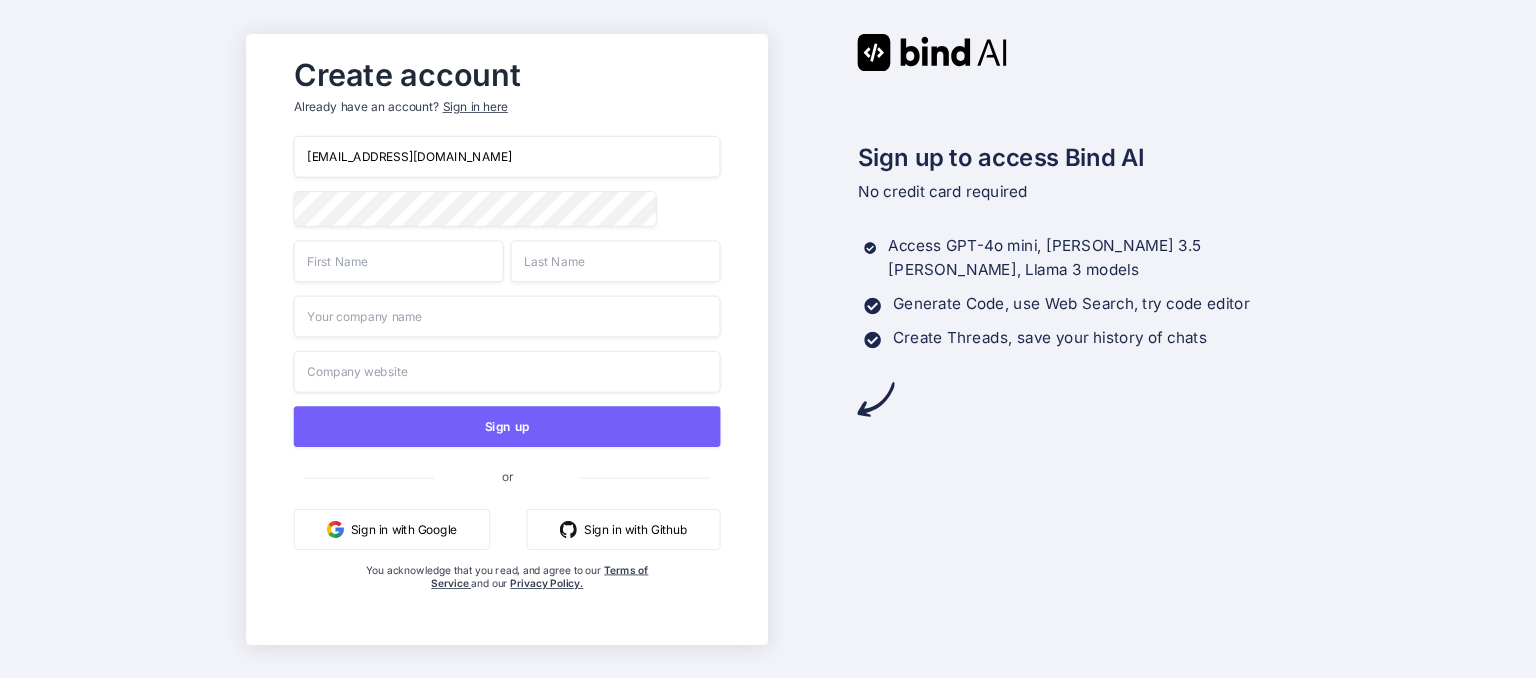 type on "schedule@speedysystems.com.au" 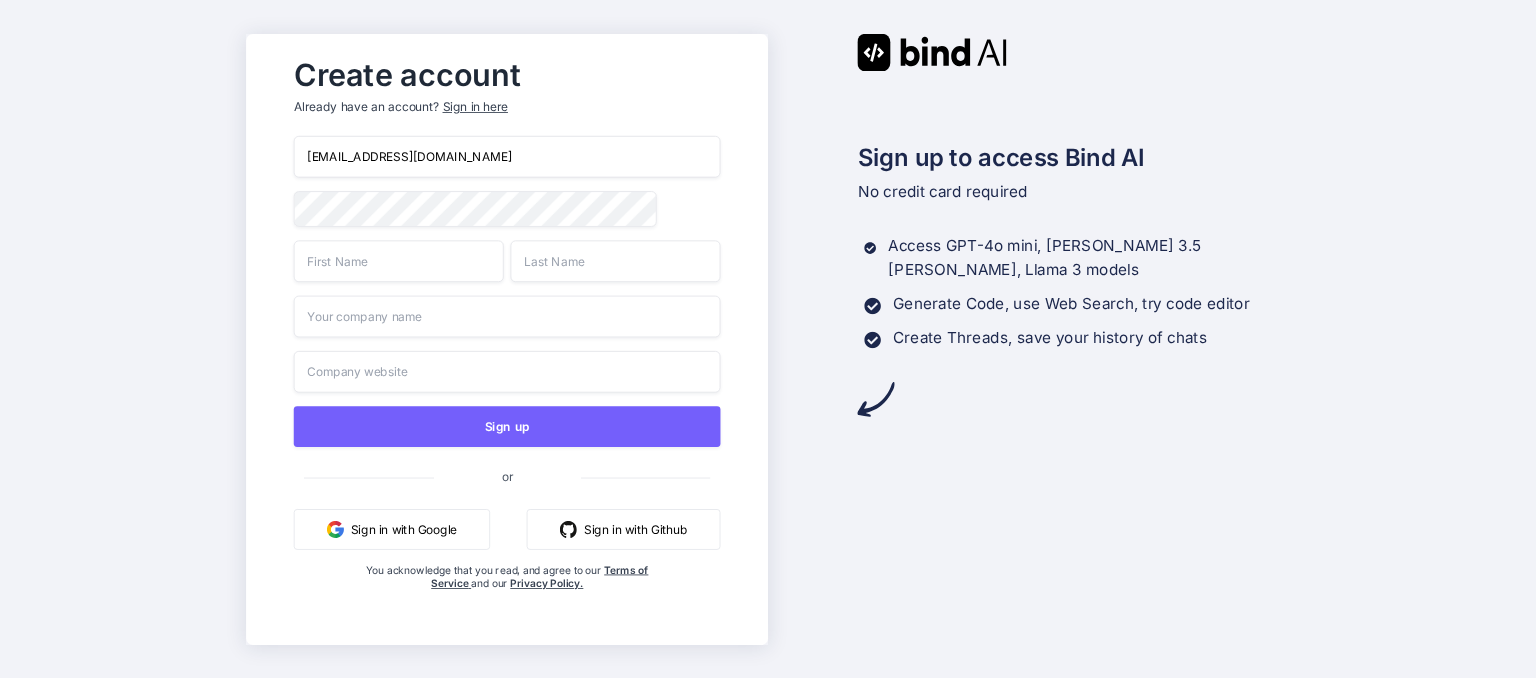 click at bounding box center [398, 261] 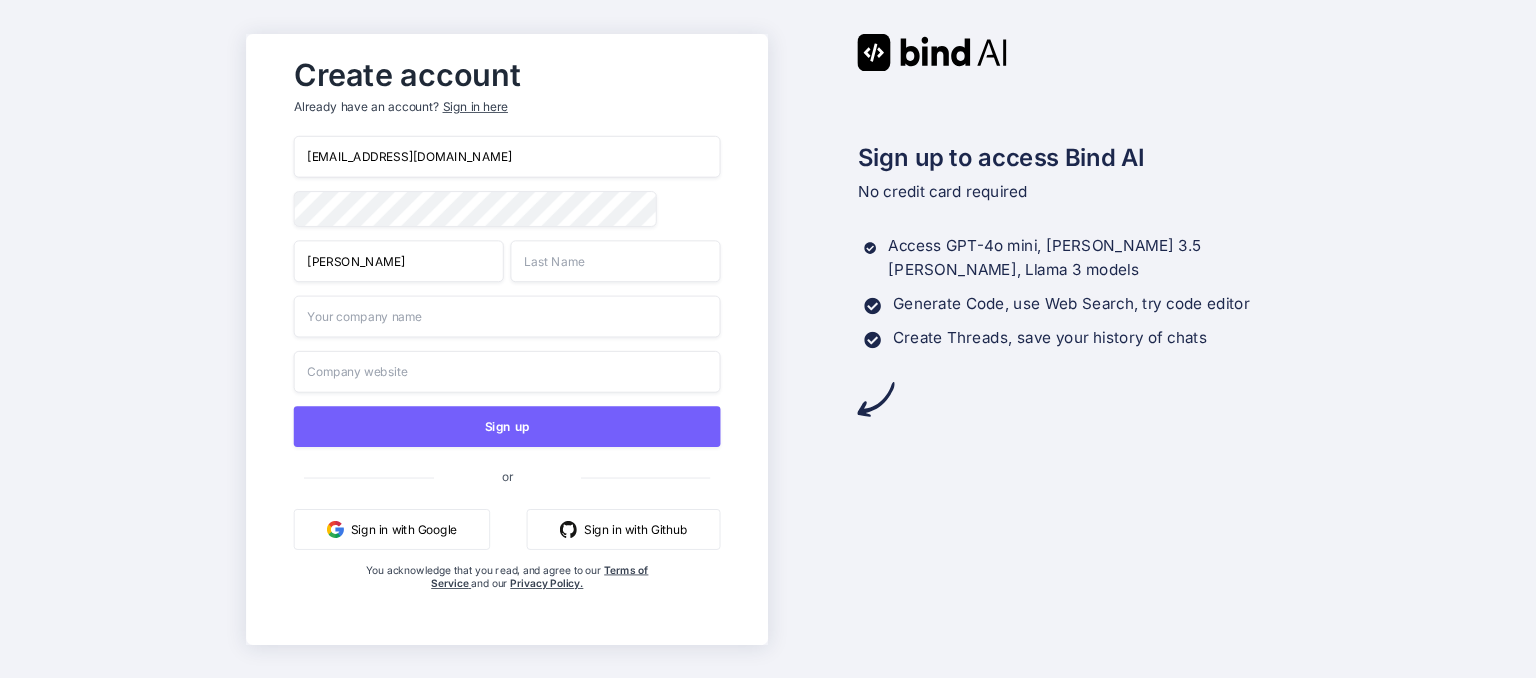 type on "Jeff" 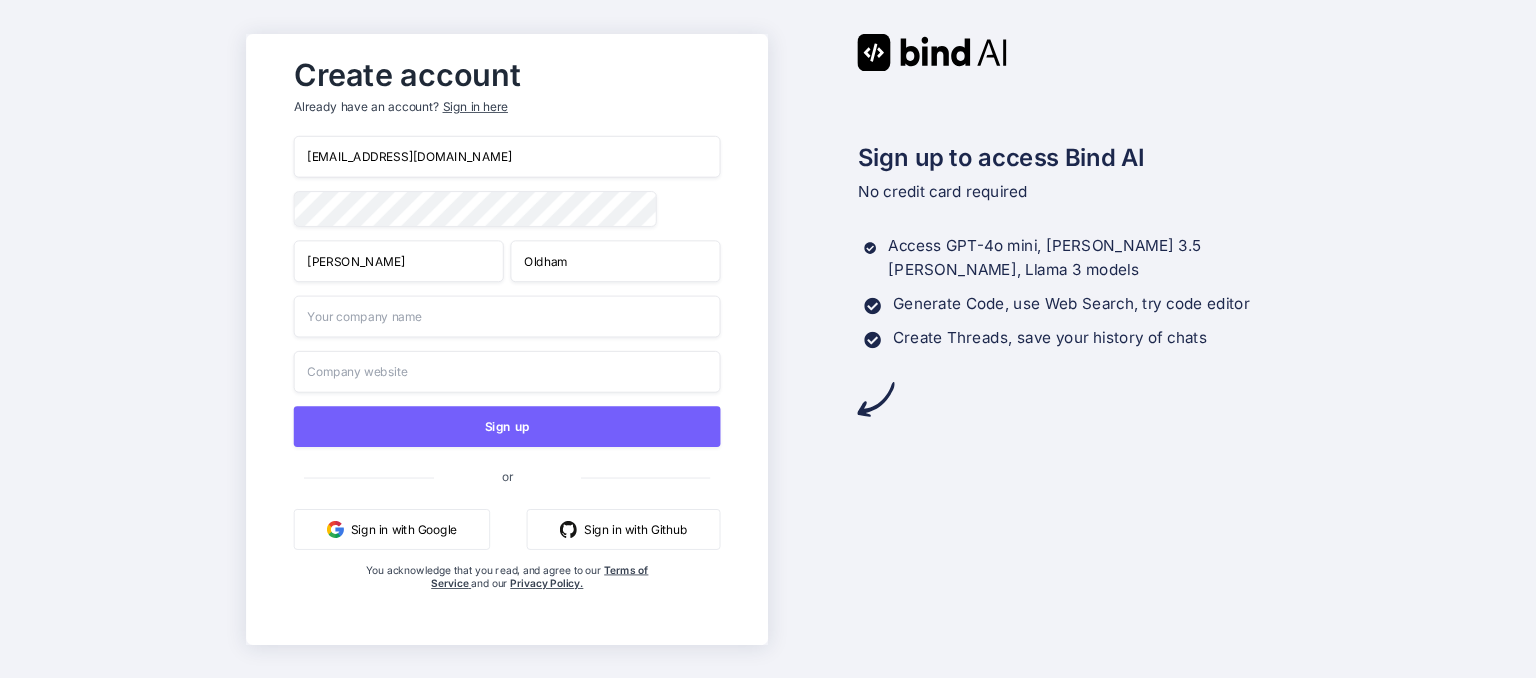 type on "Oldham" 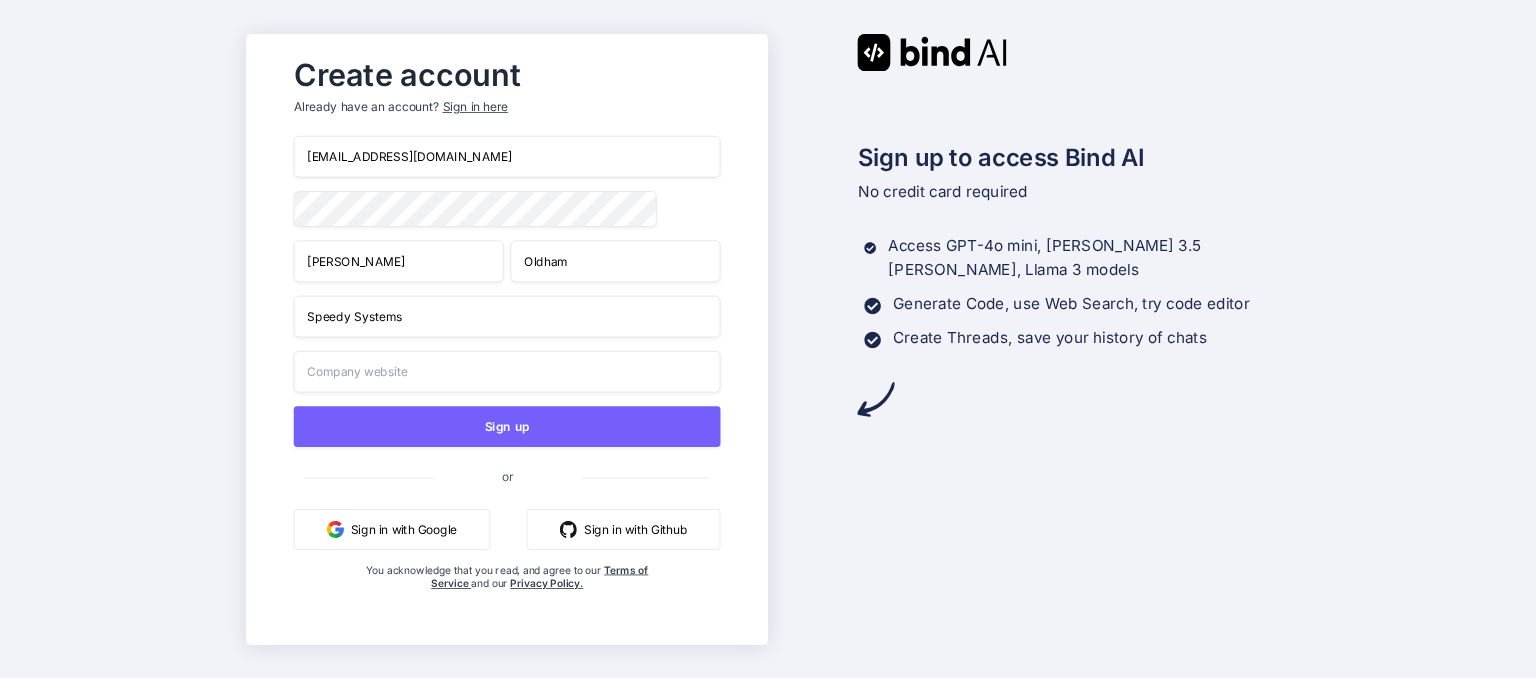 type on "Speedy Systems" 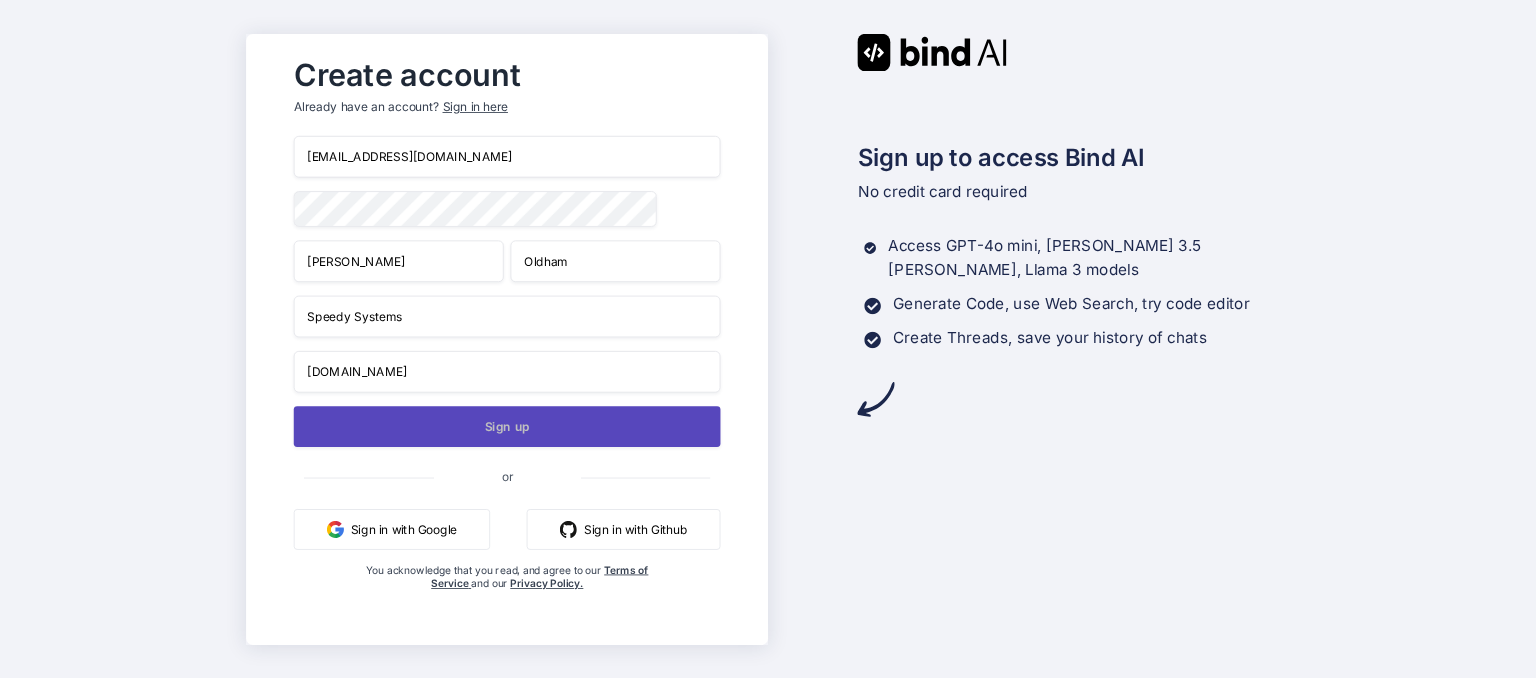 type on "speedysystems.com.au" 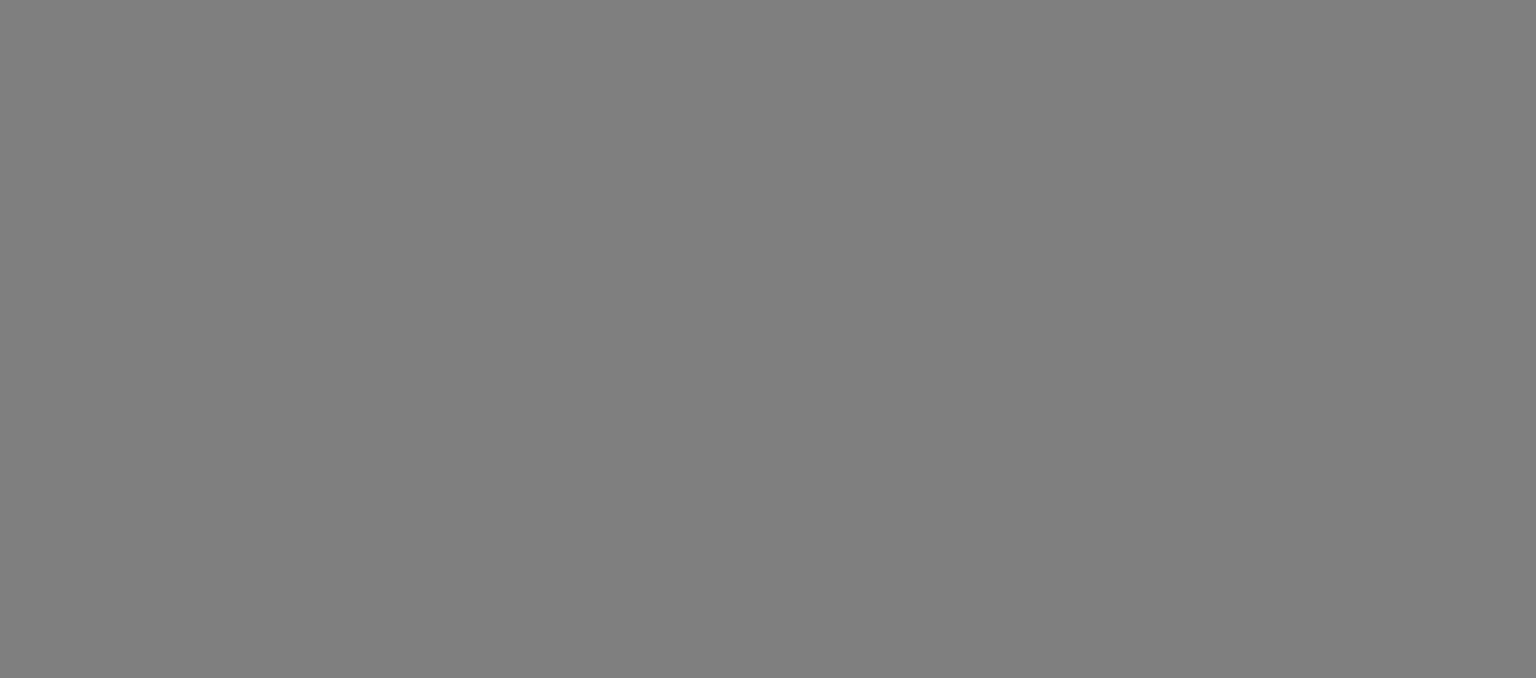 scroll, scrollTop: 0, scrollLeft: 0, axis: both 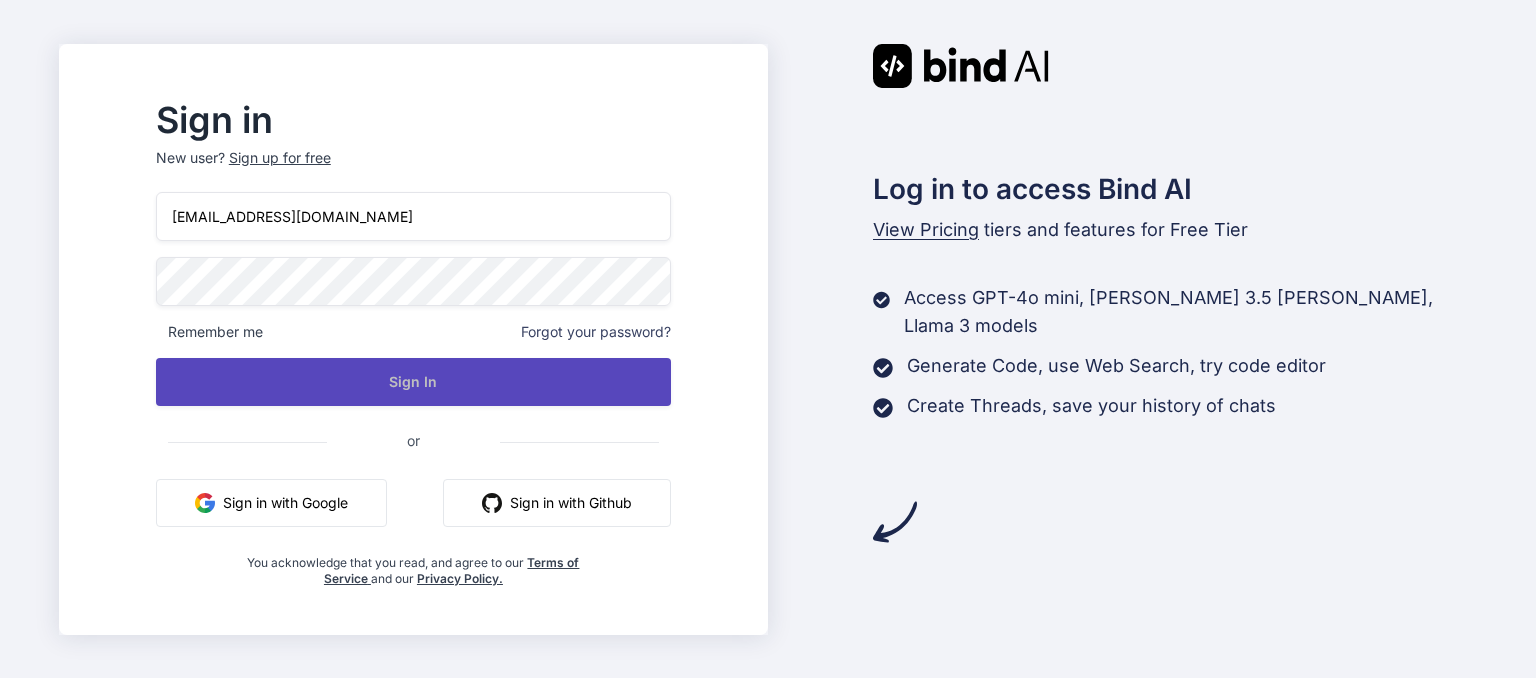 click on "Sign In" at bounding box center [413, 382] 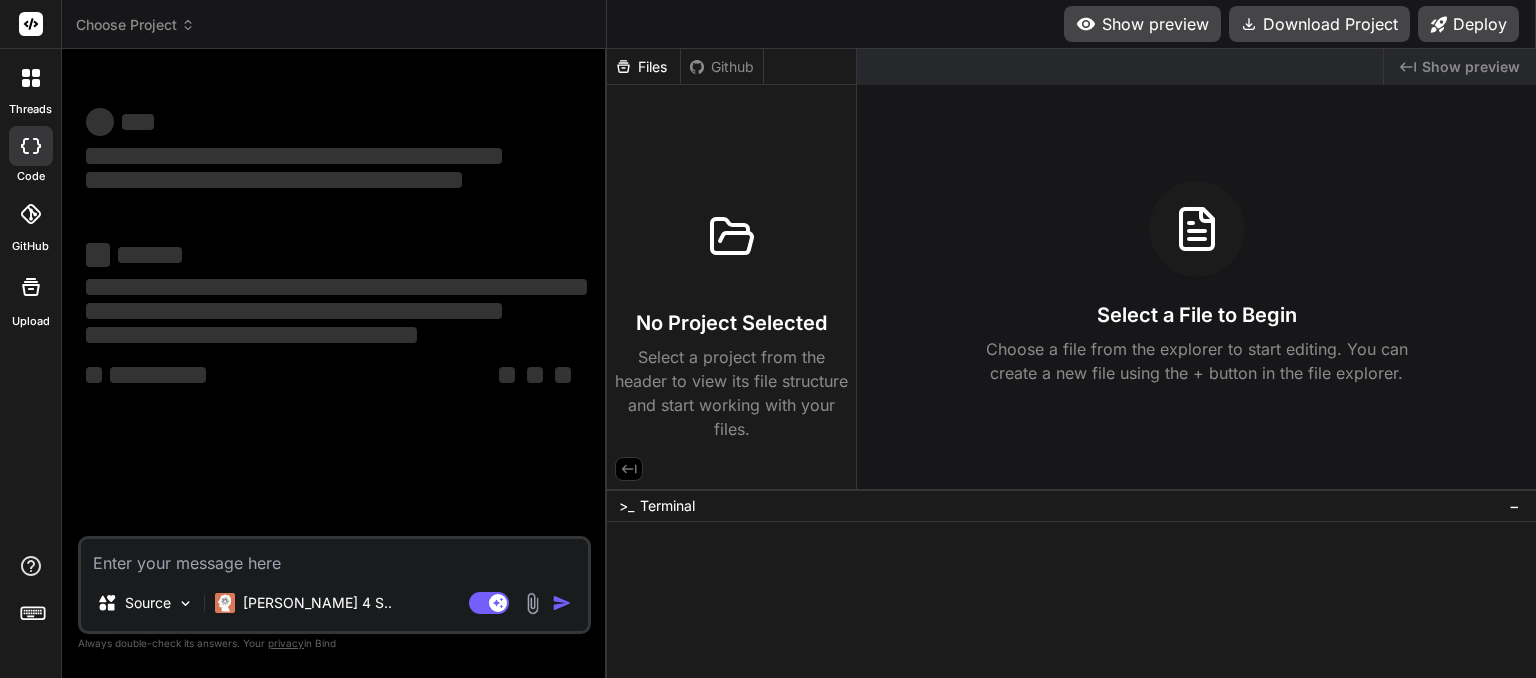 scroll, scrollTop: 0, scrollLeft: 0, axis: both 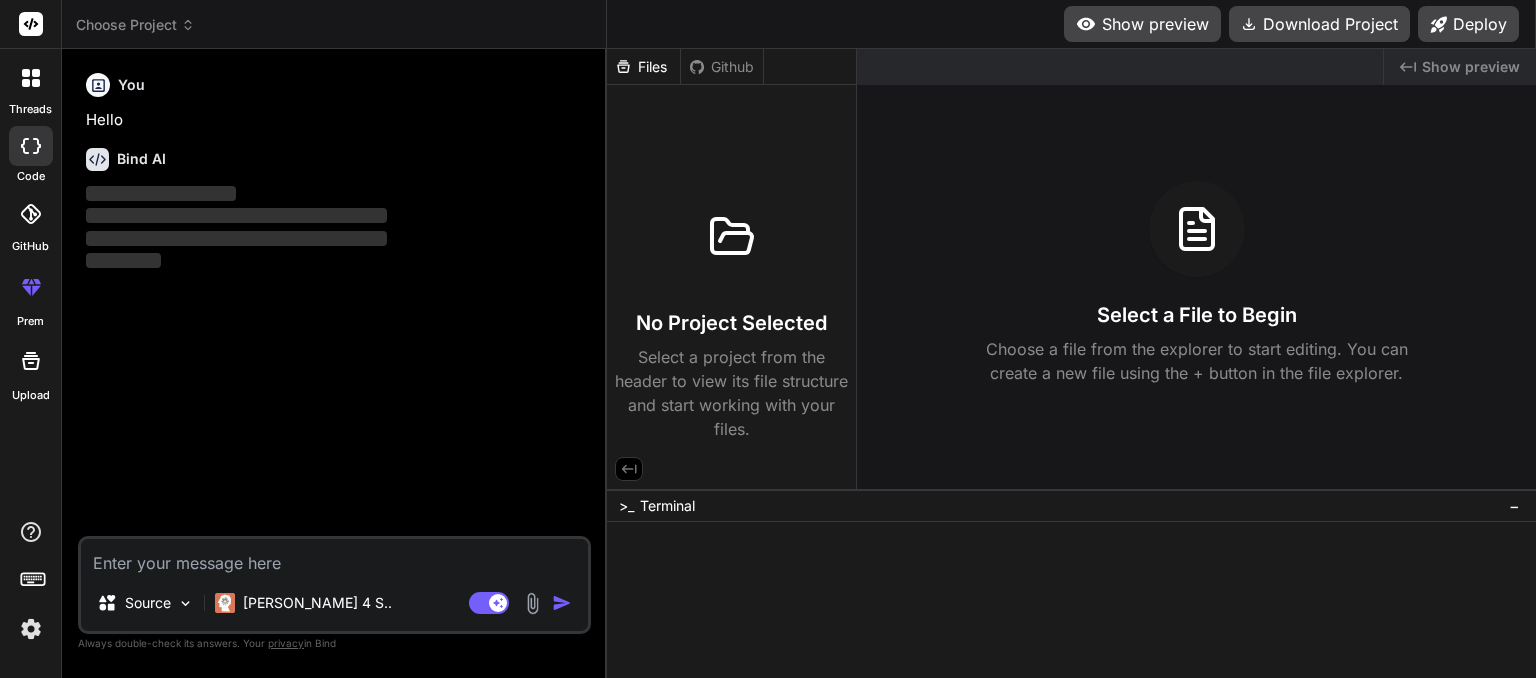 type on "x" 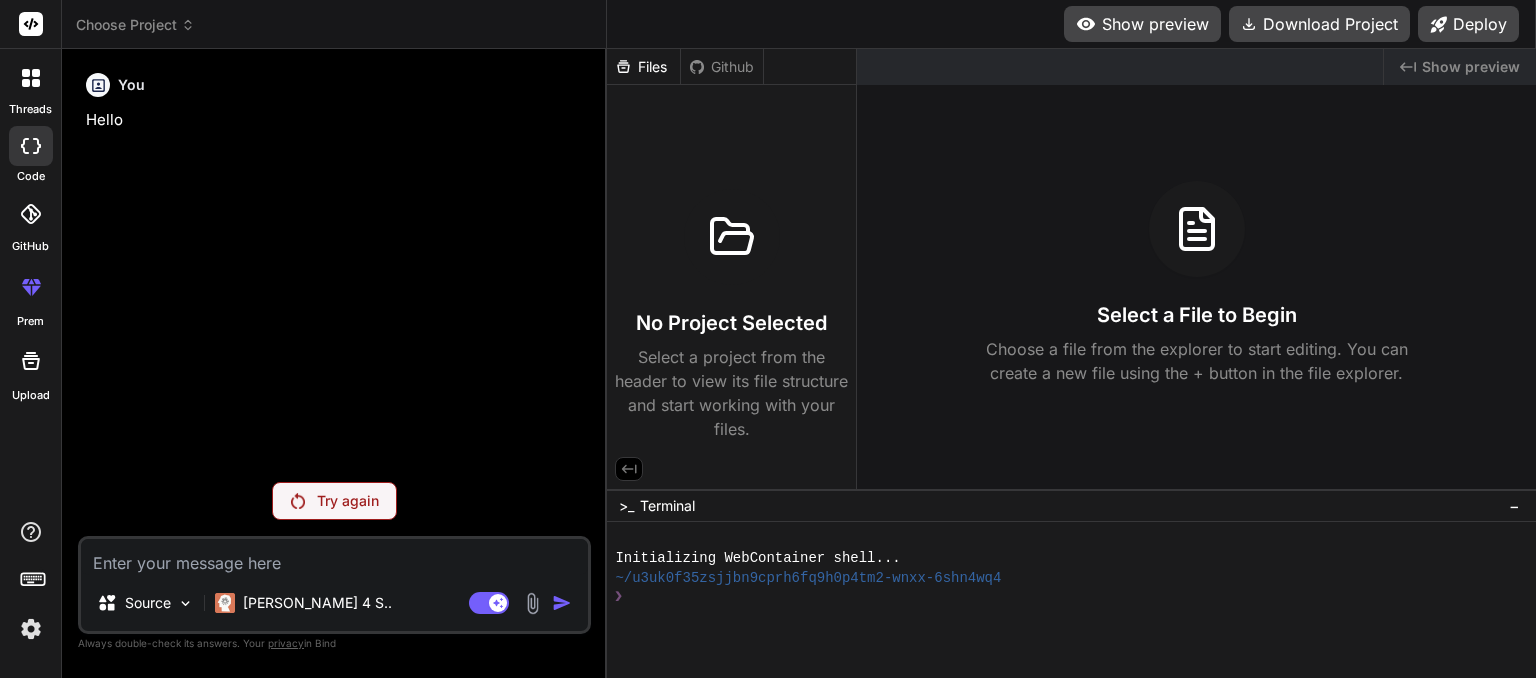 click at bounding box center (334, 557) 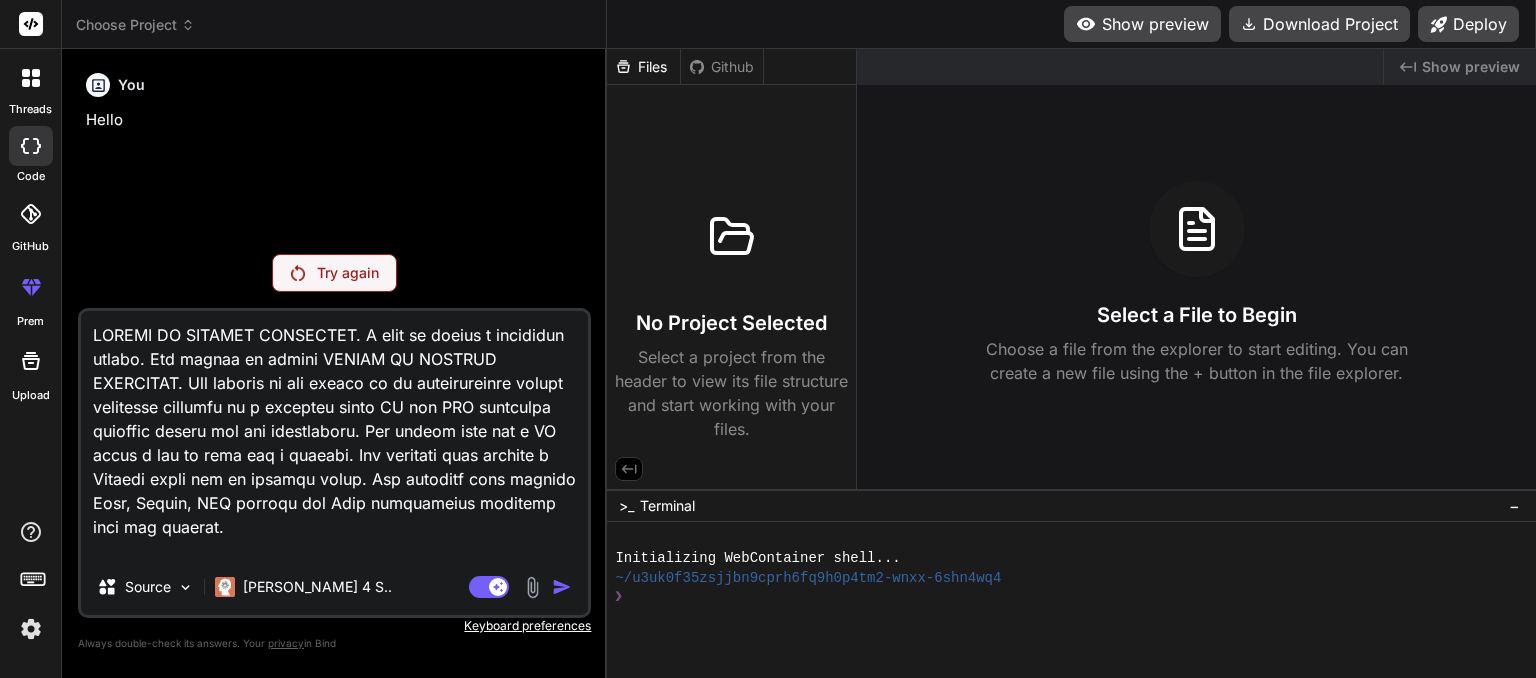 scroll, scrollTop: 2737, scrollLeft: 0, axis: vertical 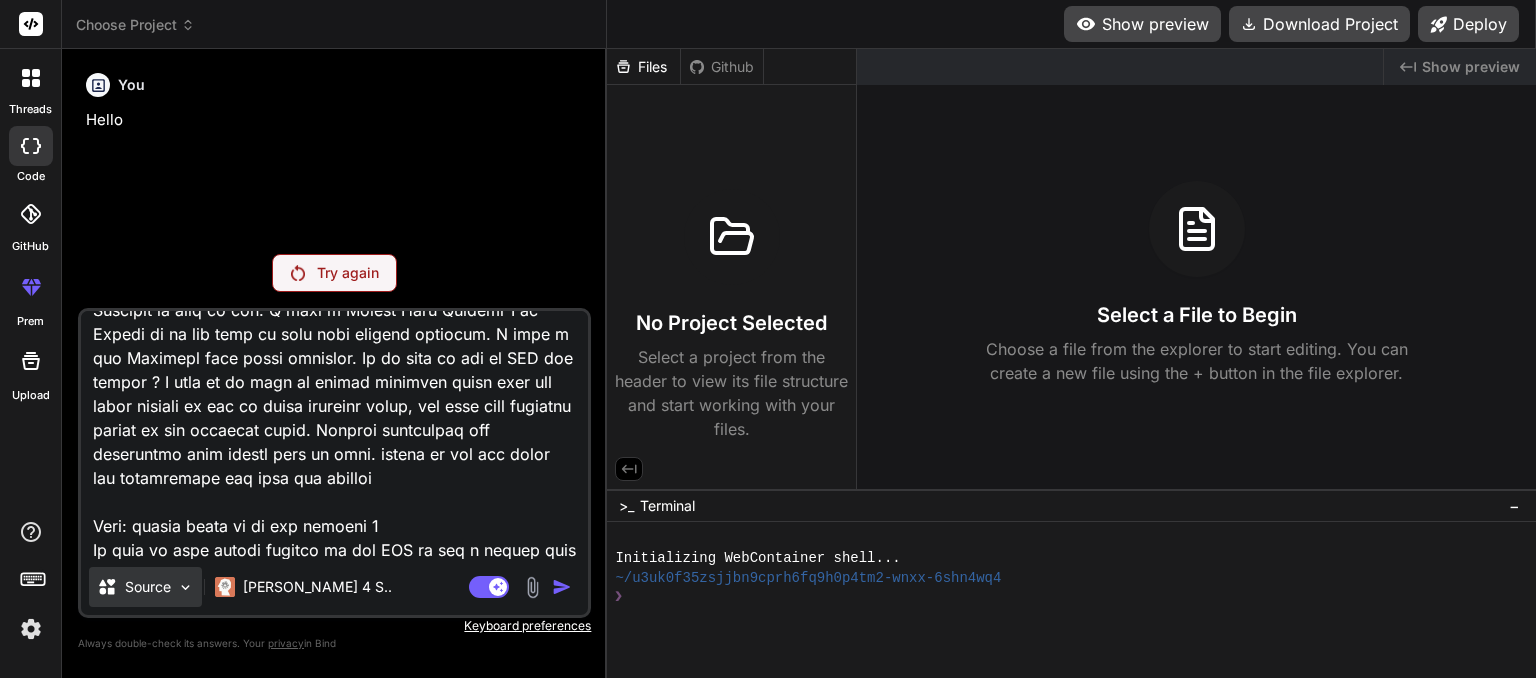 type on "SPEEDY AI ARTICLE GENERATOR. I want to create a wordpress plugin. The plugin is called SPEEDY AI ARTICLE GENERATOR. The purpose of the plugin is to automatically create wordpress articles on a schedule using AI and LLM including creating images and seo information. The plugin will use a UI thats a row of tabs not a submenu. The articles will include a Feature image and an article image. The articles will include Tags, Exerpt, SEO keyword and Meta information inserted into the article.
The tabs will be Article Creation Info, Content Structure, SEO, Defaults, Notifications, API Keys, Images, Dropbox, Social Media. I want to make sure we create and include all the requirements to make each of these work, details coming below. SEO will insert the Article keywords and Meta into The article using the plugin or other common SEO plugins if they are available. Article Creation will include text areas where we can enter and save 1 per line for the following to be used to create the article content. Business Name, M..." 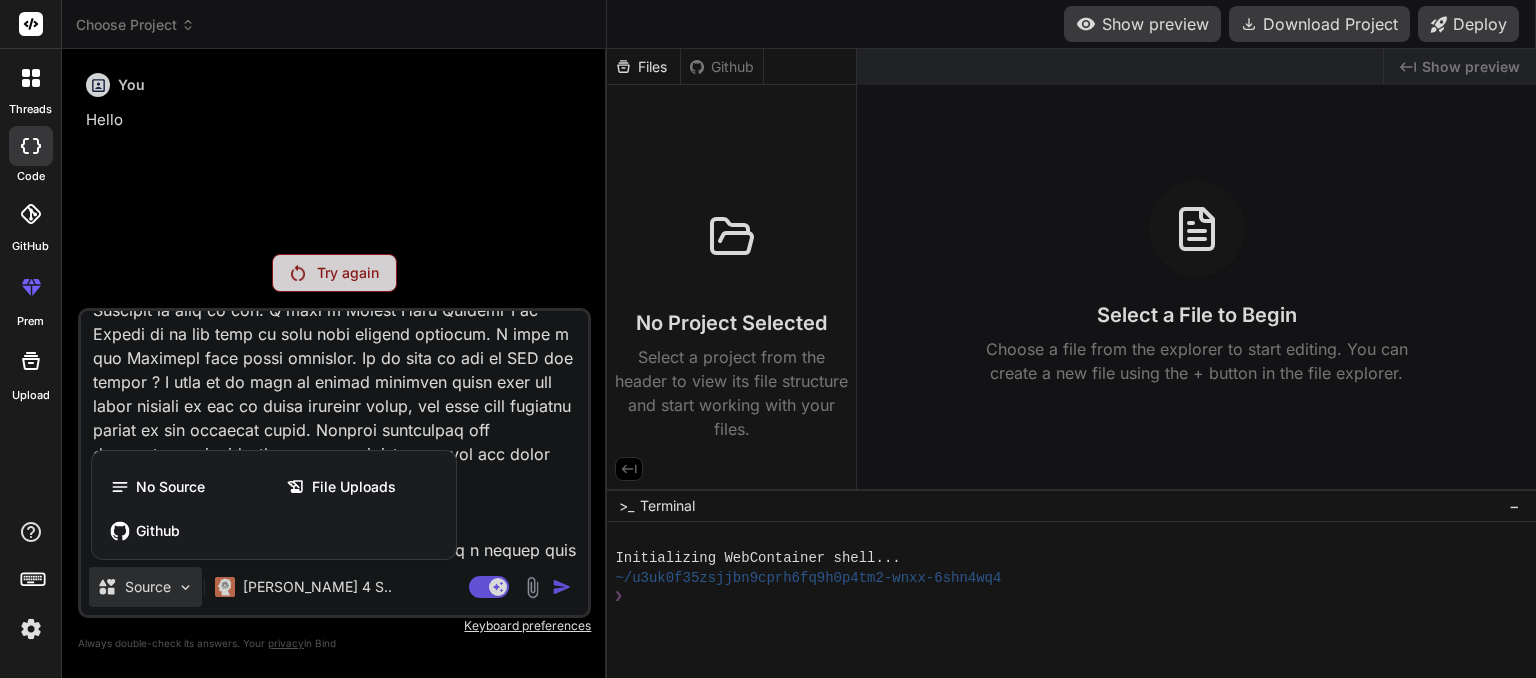 click at bounding box center (768, 339) 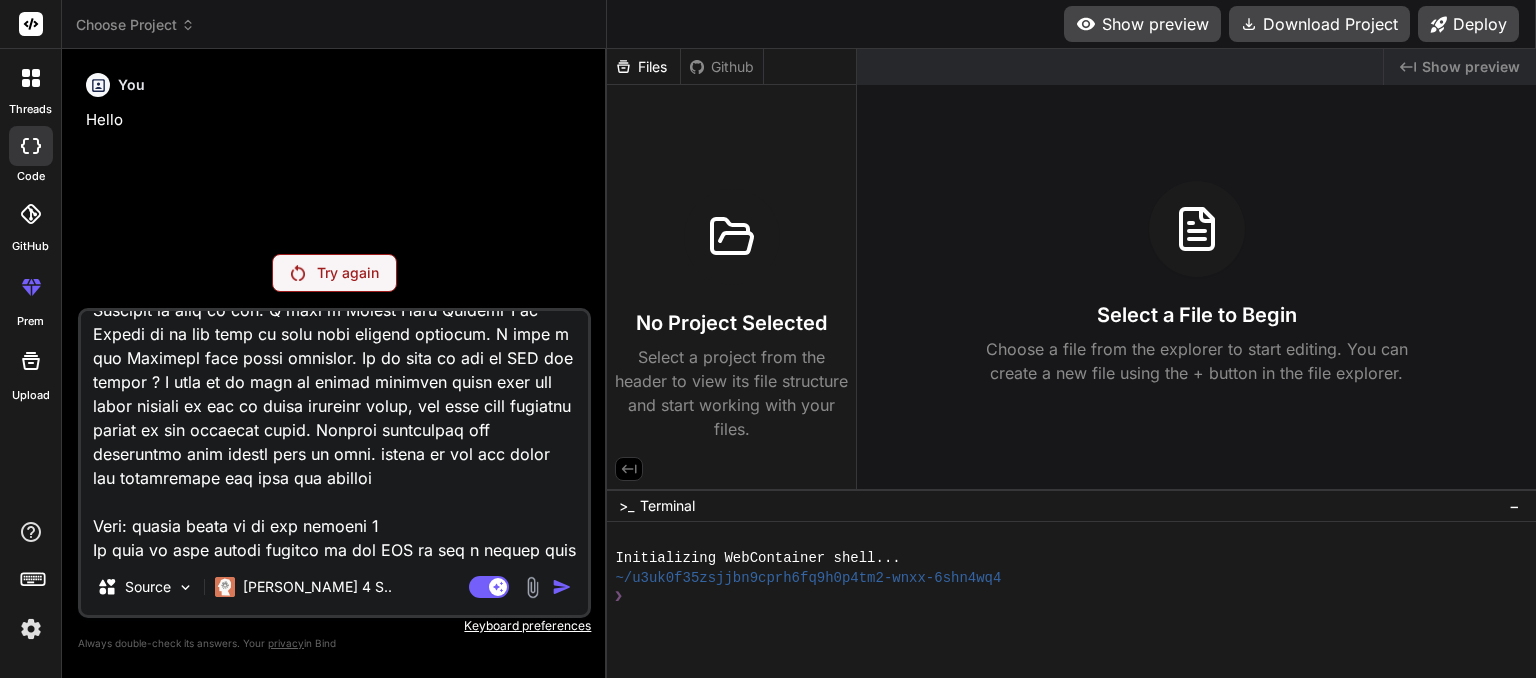 click at bounding box center (334, 435) 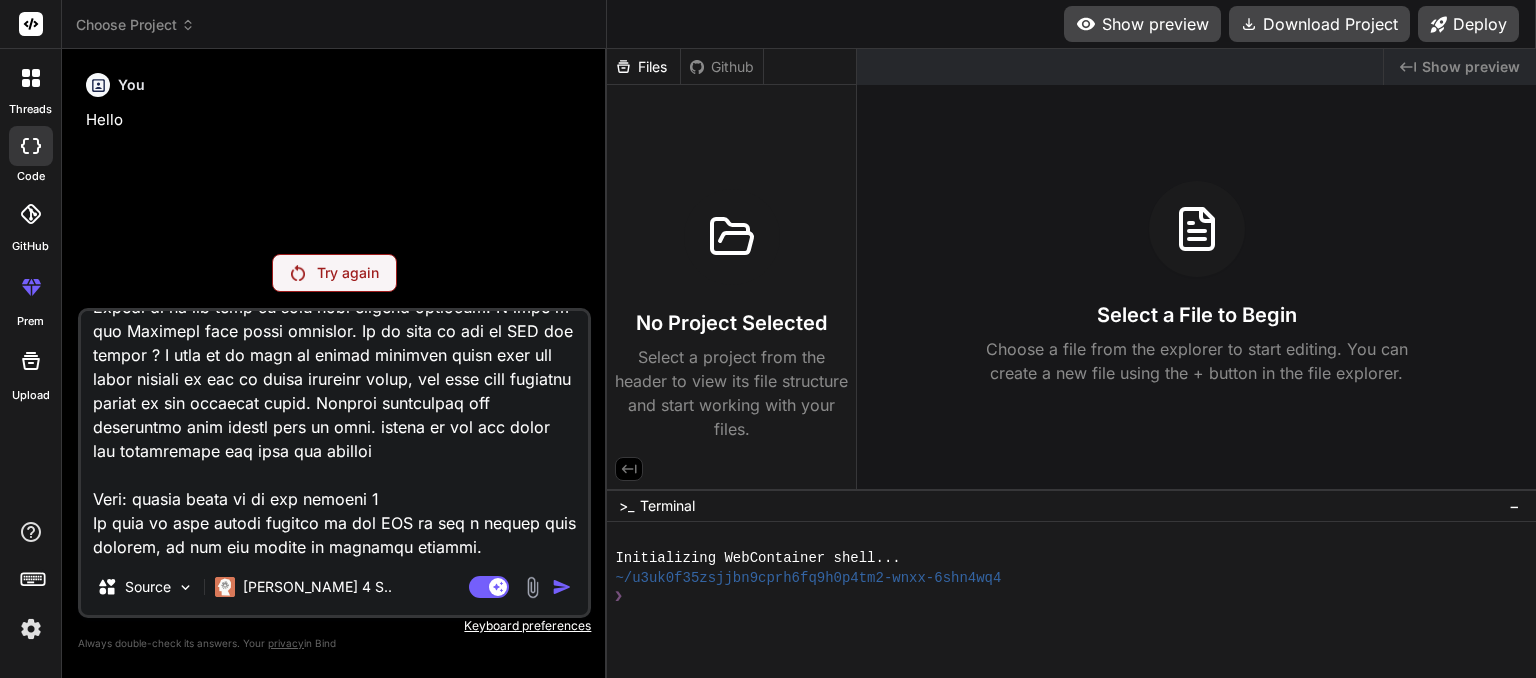 type on "SPEEDY AI ARTICLE GENERATOR. I want to create a wordpress plugin. The plugin is called SPEEDY AI ARTICLE GENERATOR. The purpose of the plugin is to automatically create wordpress articles on a schedule using AI and LLM including creating images and seo information. The plugin will use a UI thats a row of tabs not a submenu. The articles will include a Feature image and an article image. The articles will include Tags, Exerpt, SEO keyword and Meta information inserted into the article.
The tabs will be Article Creation Info, Content Structure, SEO, Defaults, Notifications, API Keys, Images, Dropbox, Social Media. I want to make sure we create and include all the requirements to make each of these work, details coming below. SEO will insert the Article keywords and Meta into The article using the plugin or other common SEO plugins if they are available. Article Creation will include text areas where we can enter and save 1 per line for the following to be used to create the article content. Business Name, M..." 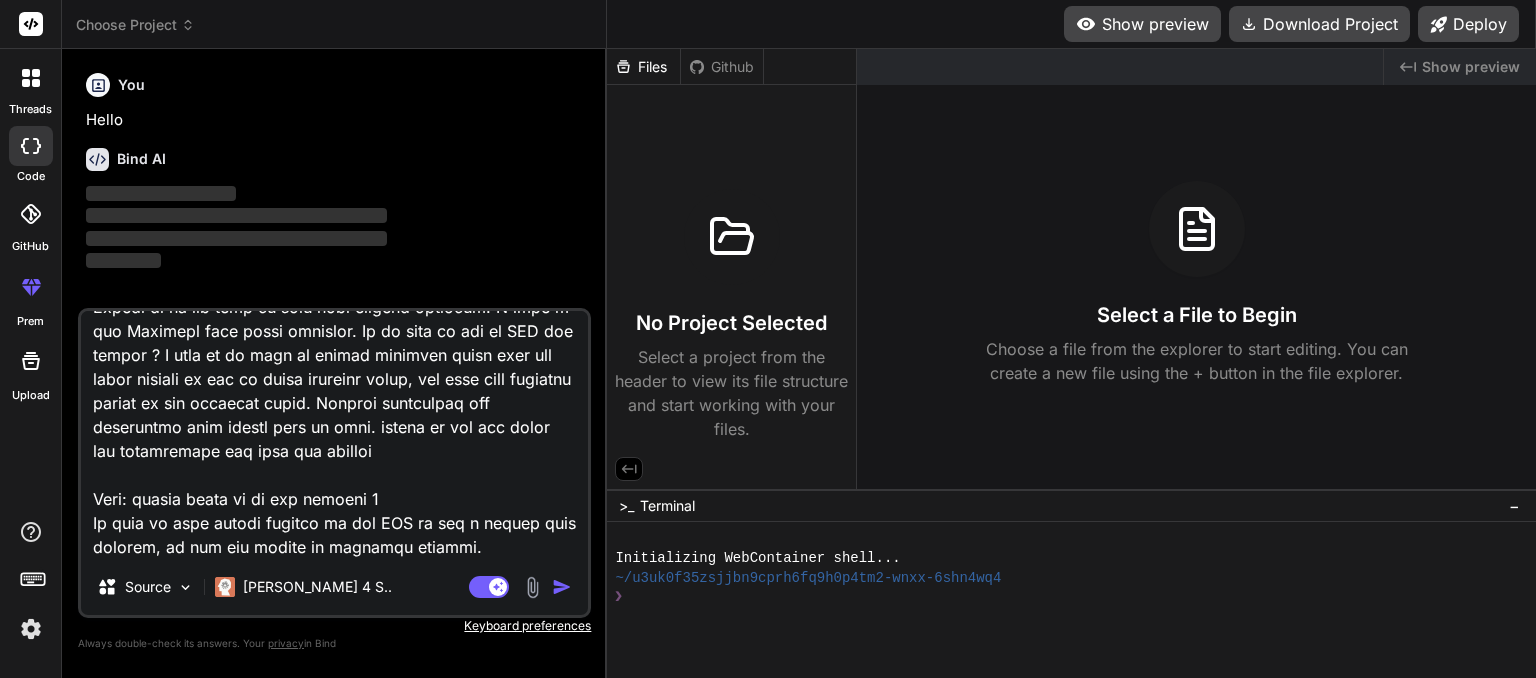 type on "x" 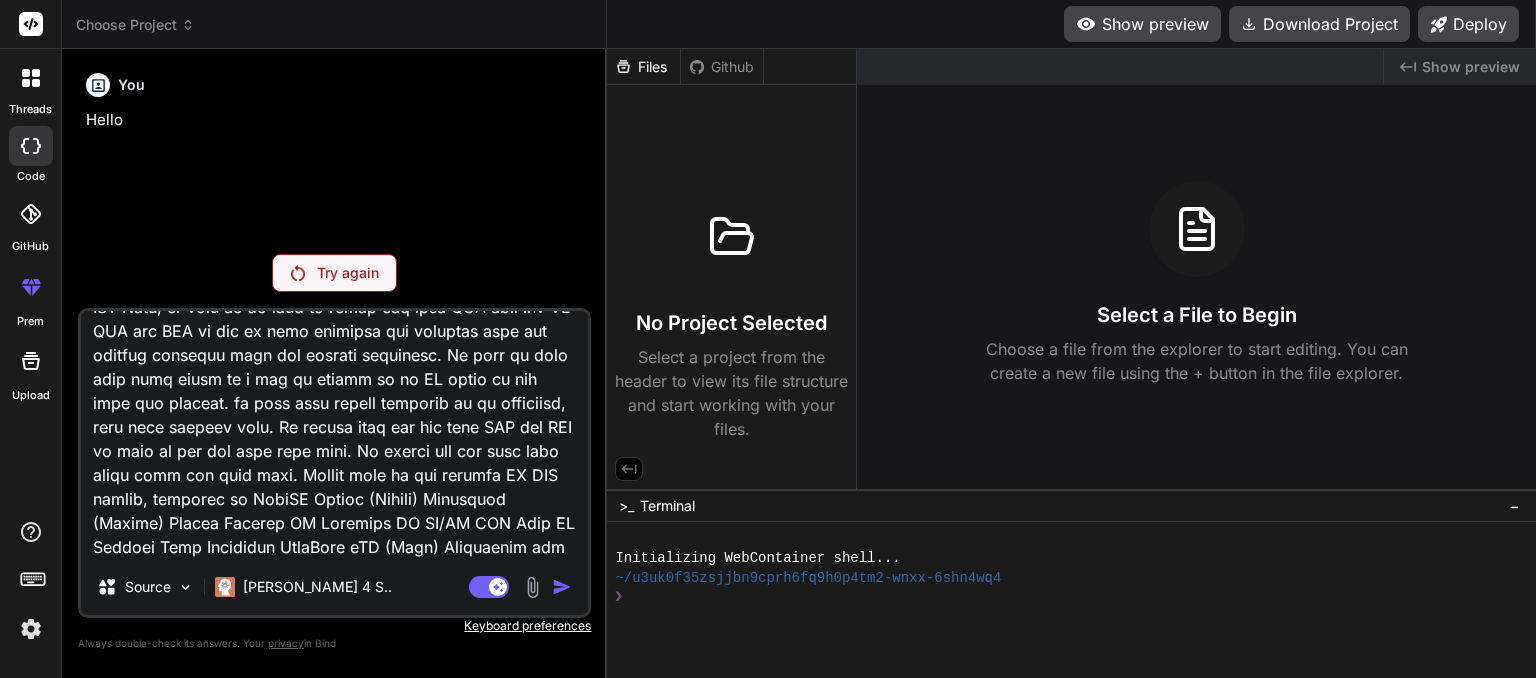 drag, startPoint x: 387, startPoint y: 531, endPoint x: 0, endPoint y: 200, distance: 509.24454 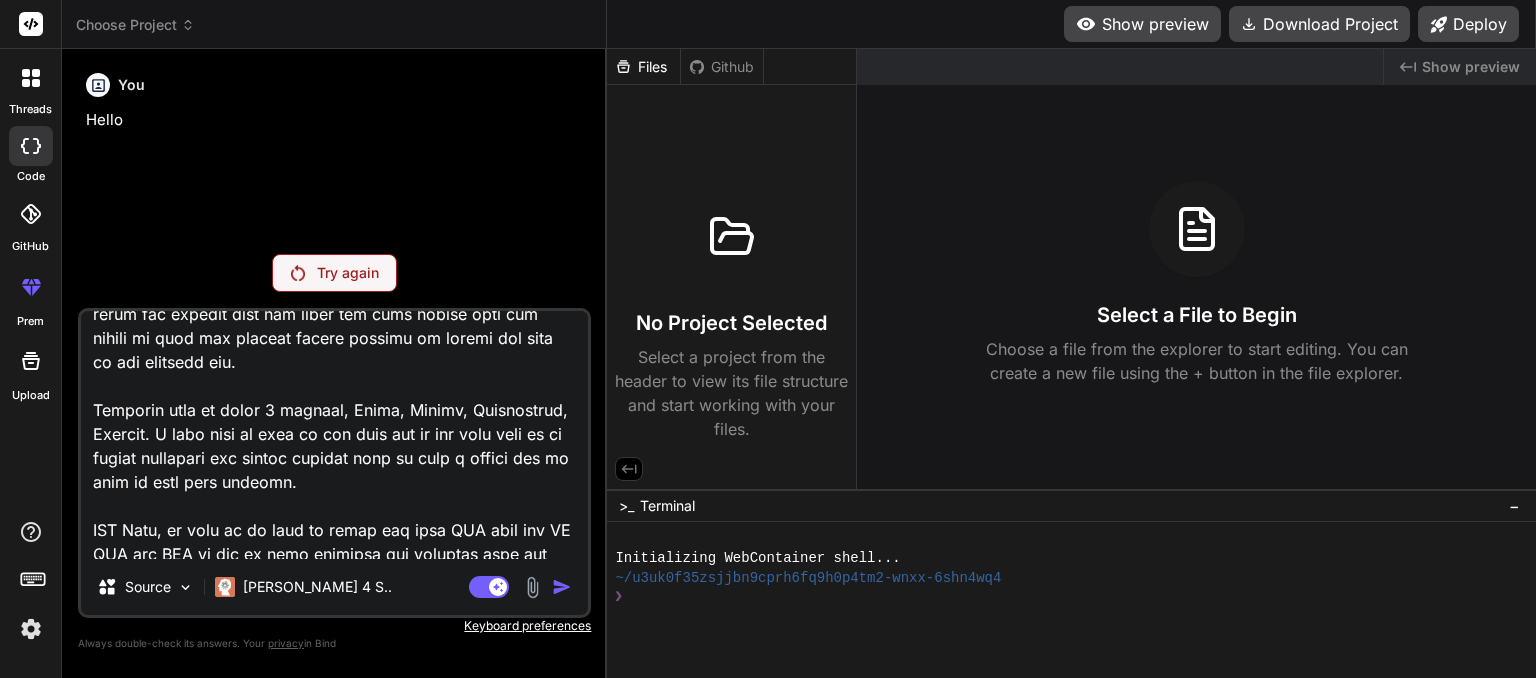type on "SPEEDY AI ARTICLE GENERATOR. I want to create a wordpress plugin. The plugin is called SPEEDY AI ARTICLE GENERATOR. The purpose of the plugin is to automatically create wordpress articles on a schedule using AI and LLM including creating images and seo information. The plugin will use a UI thats a row of tabs not a submenu. The articles will include a Feature image and an article image. The articles will include Tags, Exerpt, SEO keyword and Meta information inserted into the article.
The tabs will be Article Creation Info, Content Structure, SEO, Defaults, Notifications, API Keys, Images, Dropbox, Social Media. I want to make sure we create and include all the requirements to make each of these work, details coming below. SEO will insert the Article keywords and Meta into The article using the plugin or other common SEO plugins if they are available. Article Creation will include text areas where we can enter and save 1 per line for the following to be used to create the article content. Business Name, M..." 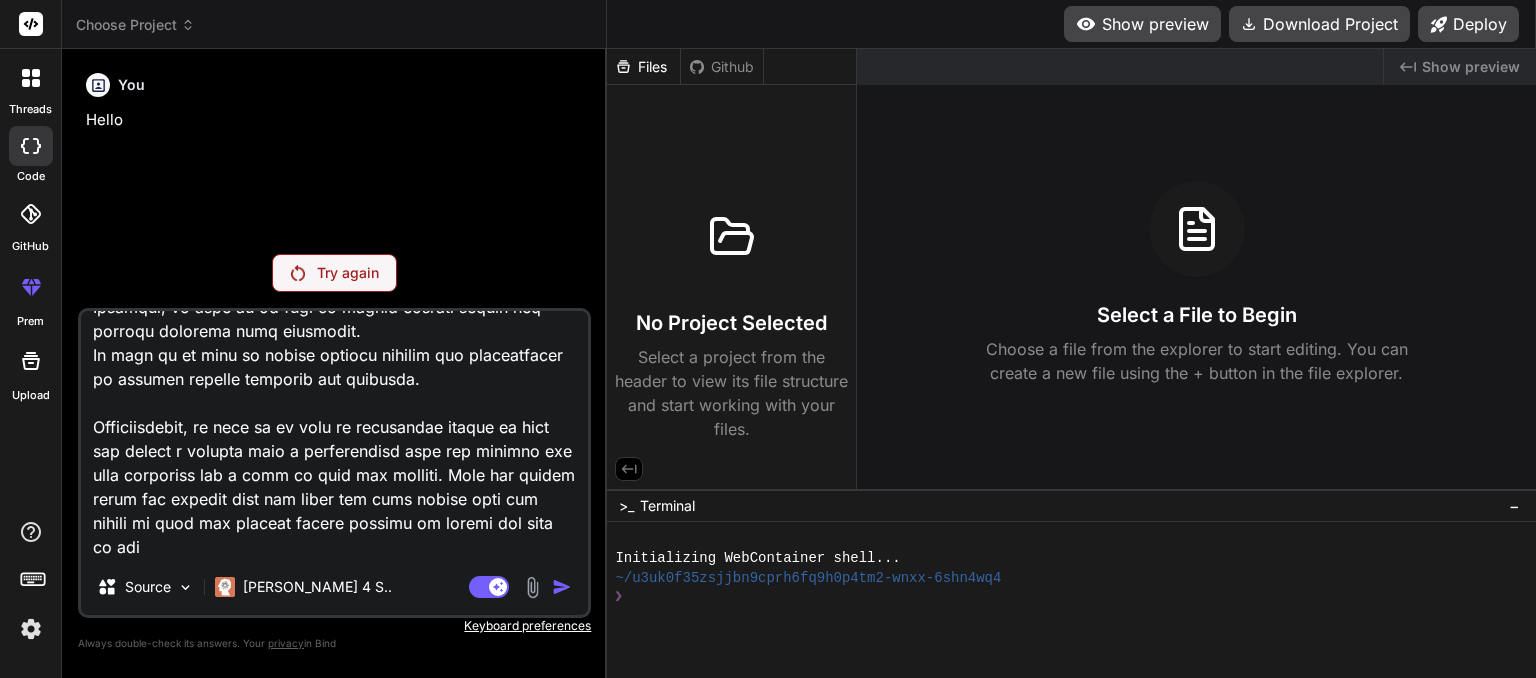scroll, scrollTop: 1108, scrollLeft: 0, axis: vertical 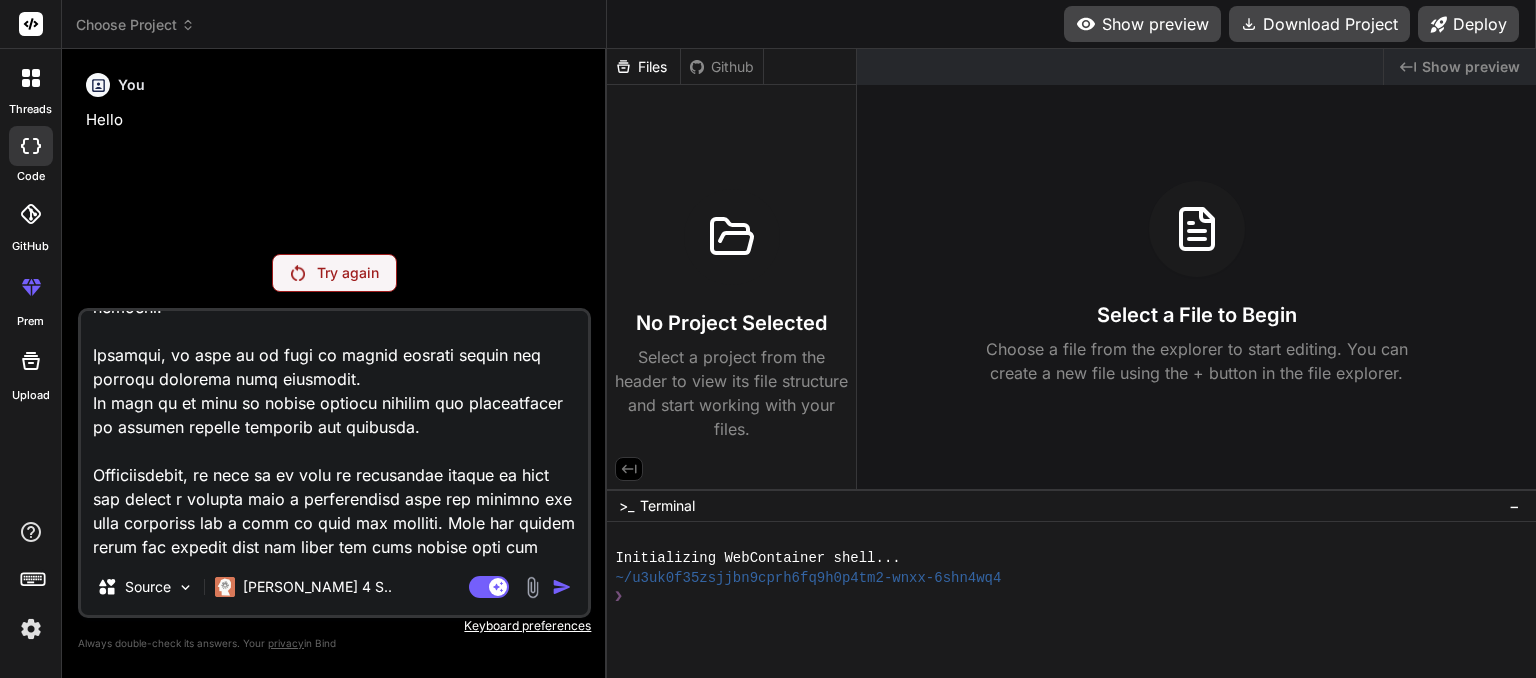 drag, startPoint x: 492, startPoint y: 512, endPoint x: 501, endPoint y: 517, distance: 10.29563 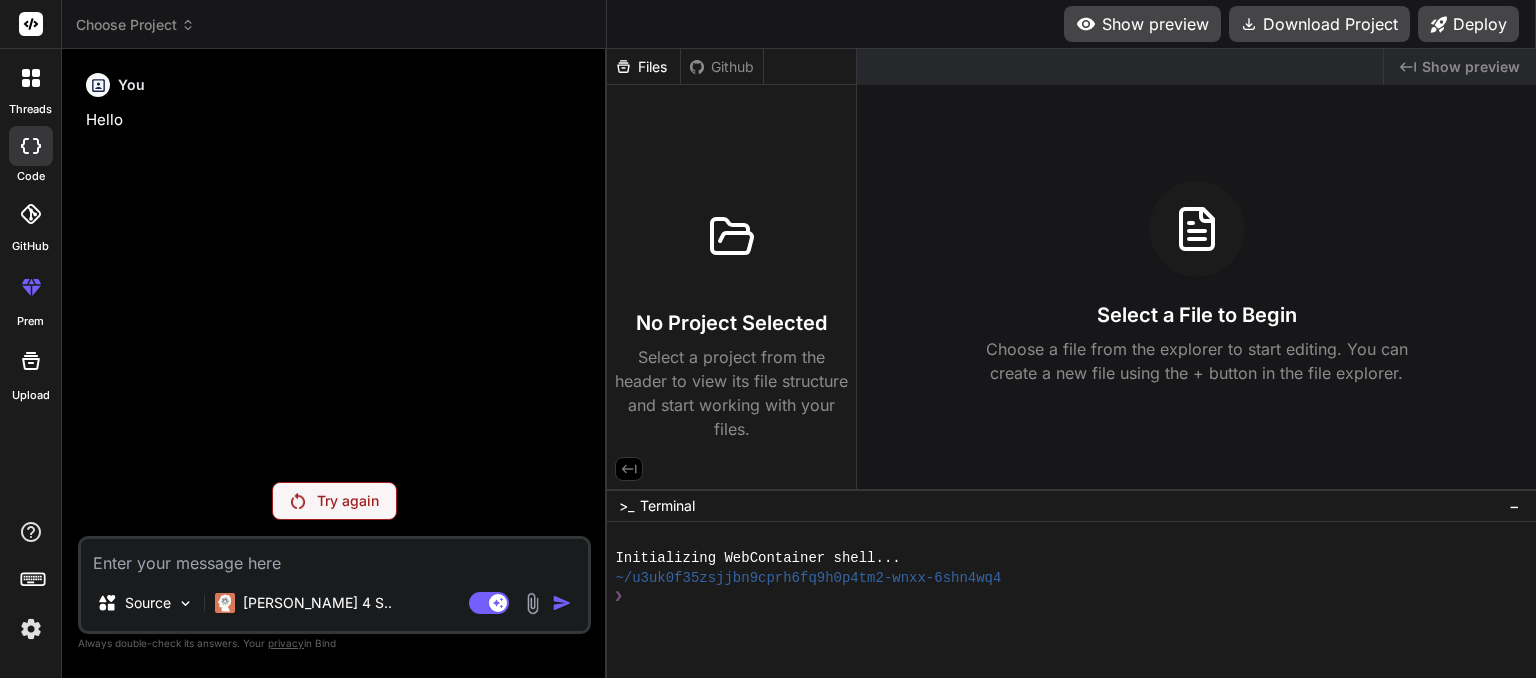 scroll, scrollTop: 0, scrollLeft: 0, axis: both 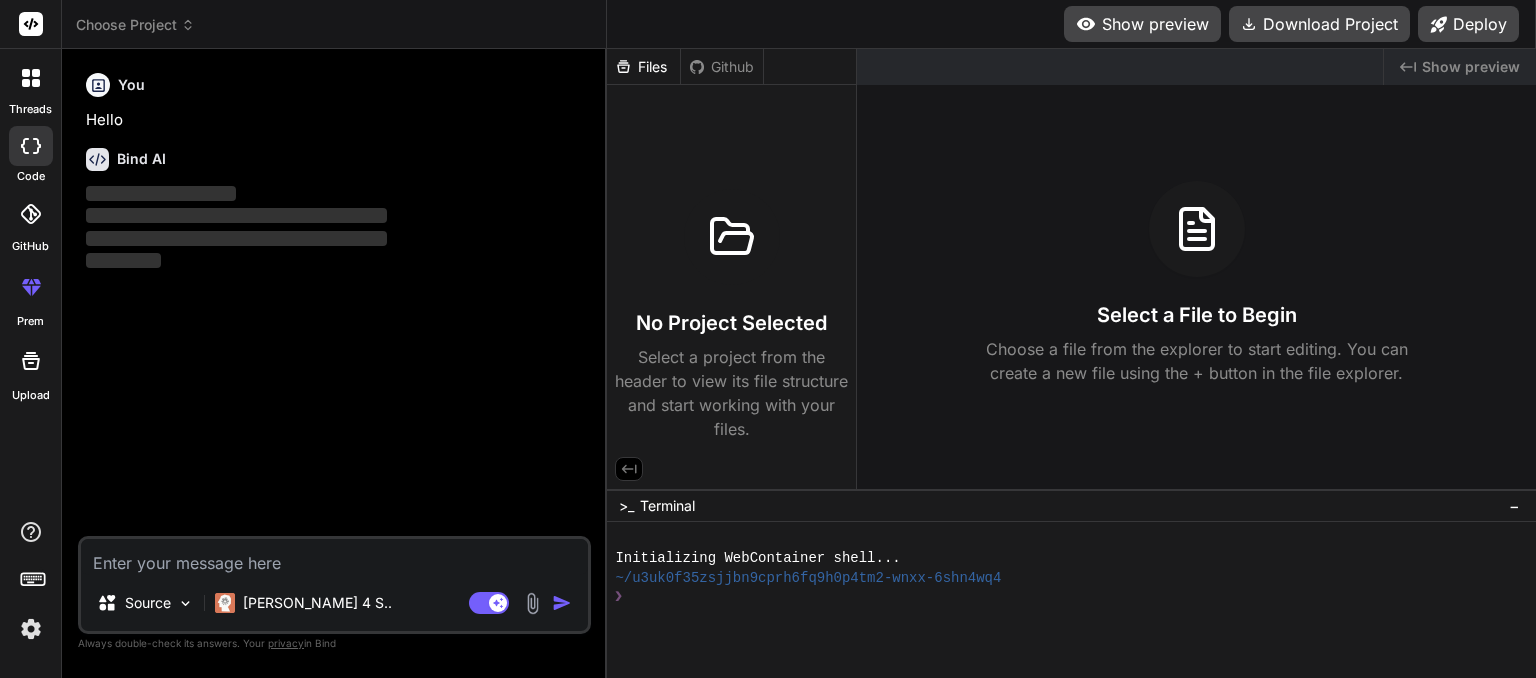 type on "x" 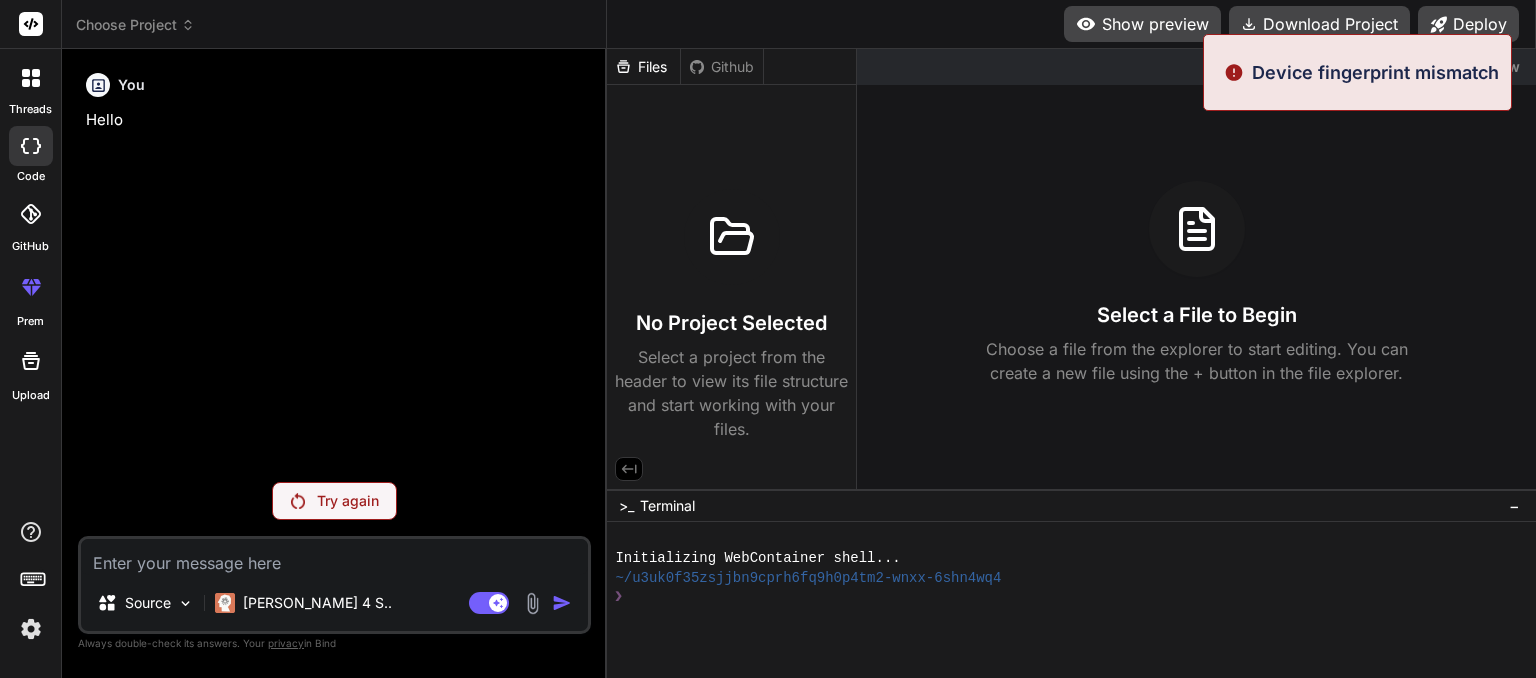 click on "Device fingerprint mismatch" at bounding box center [1375, 72] 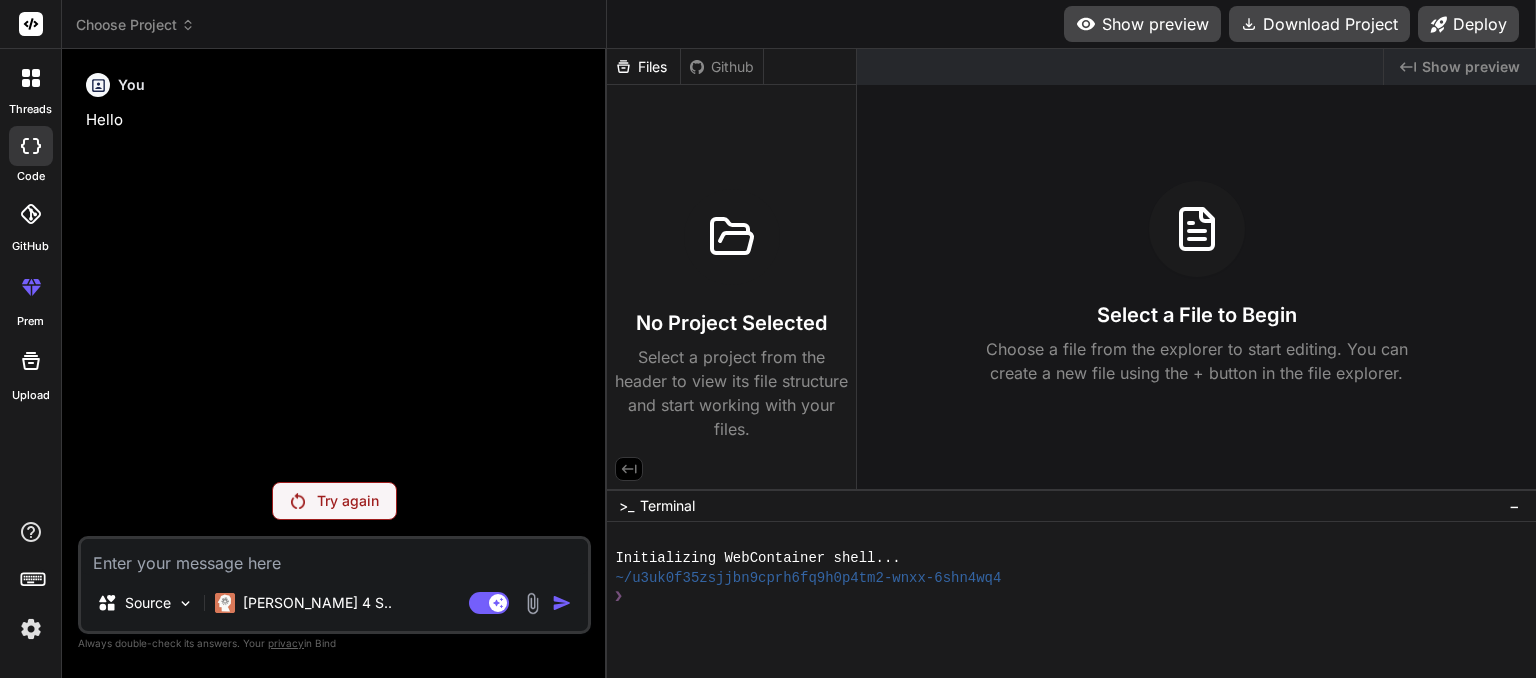 click 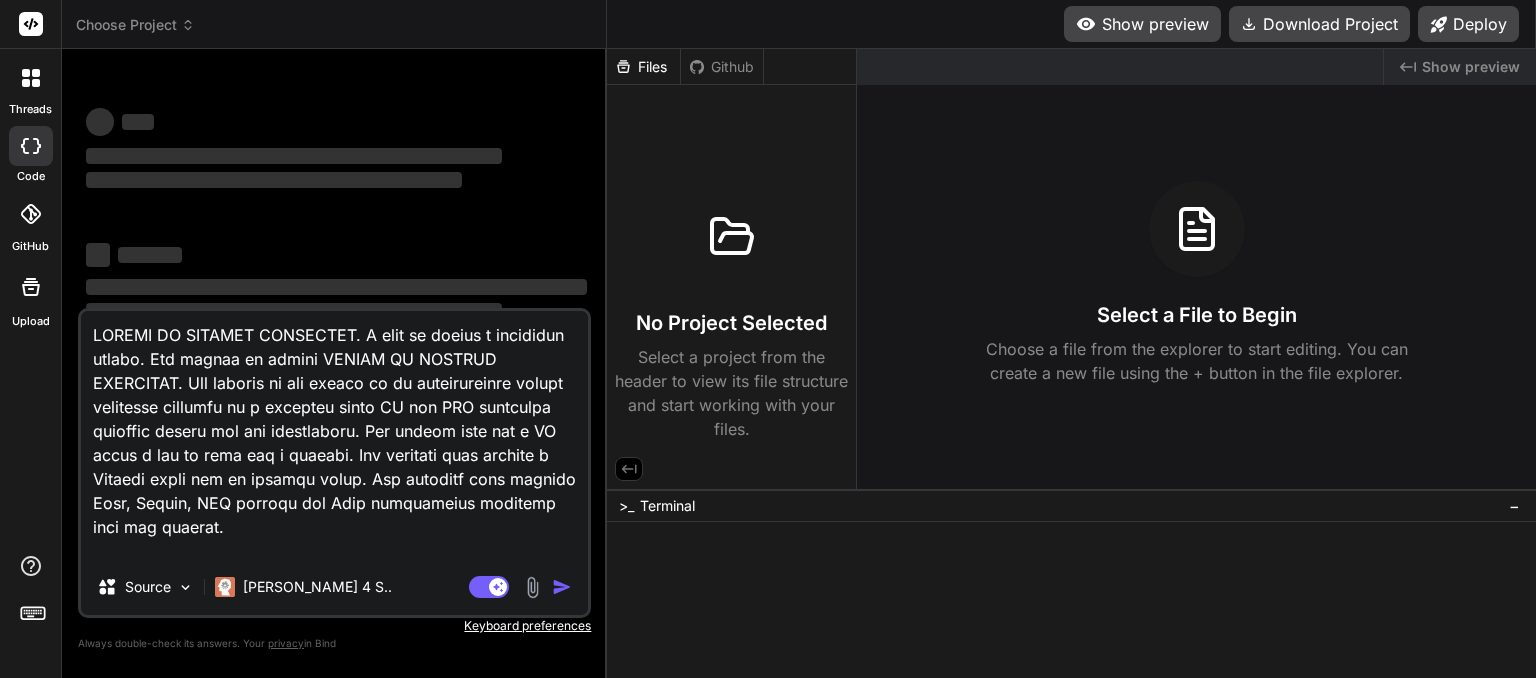 scroll, scrollTop: 0, scrollLeft: 0, axis: both 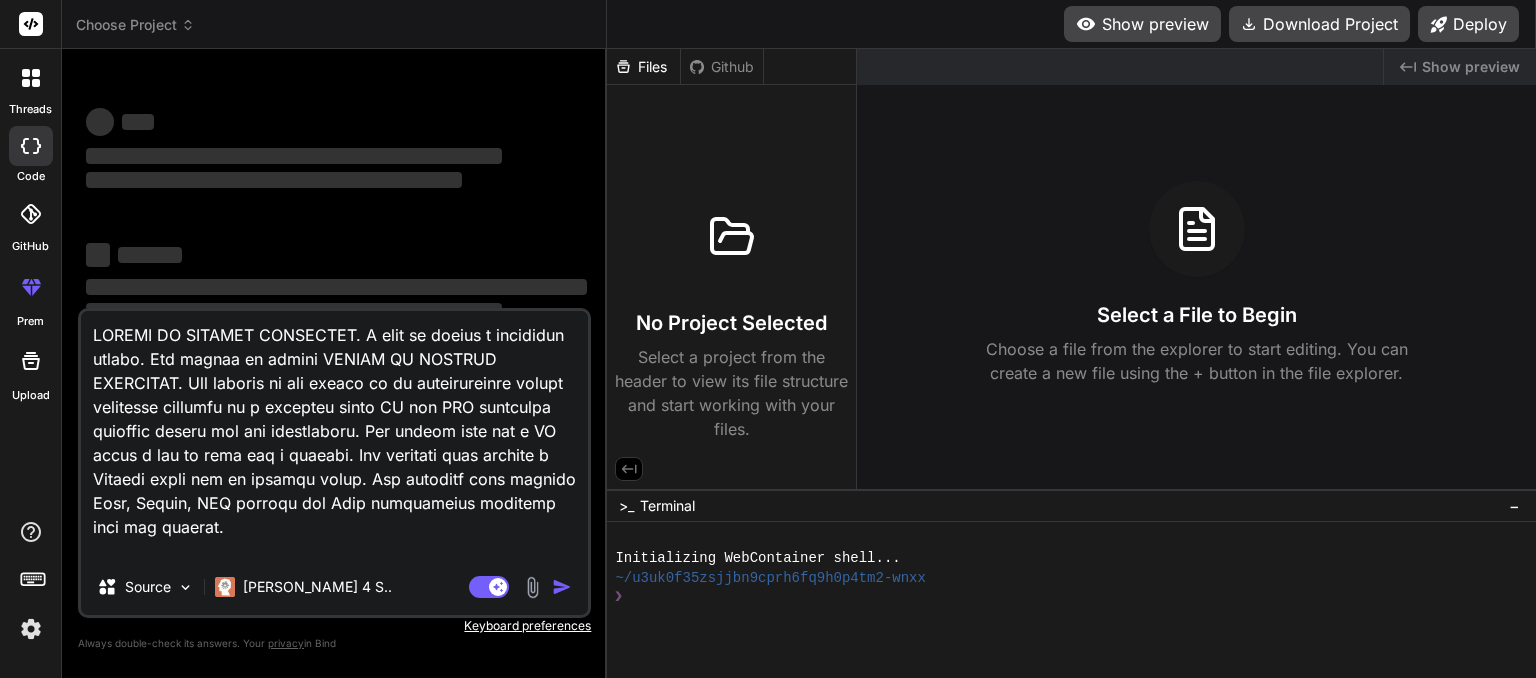 type on "x" 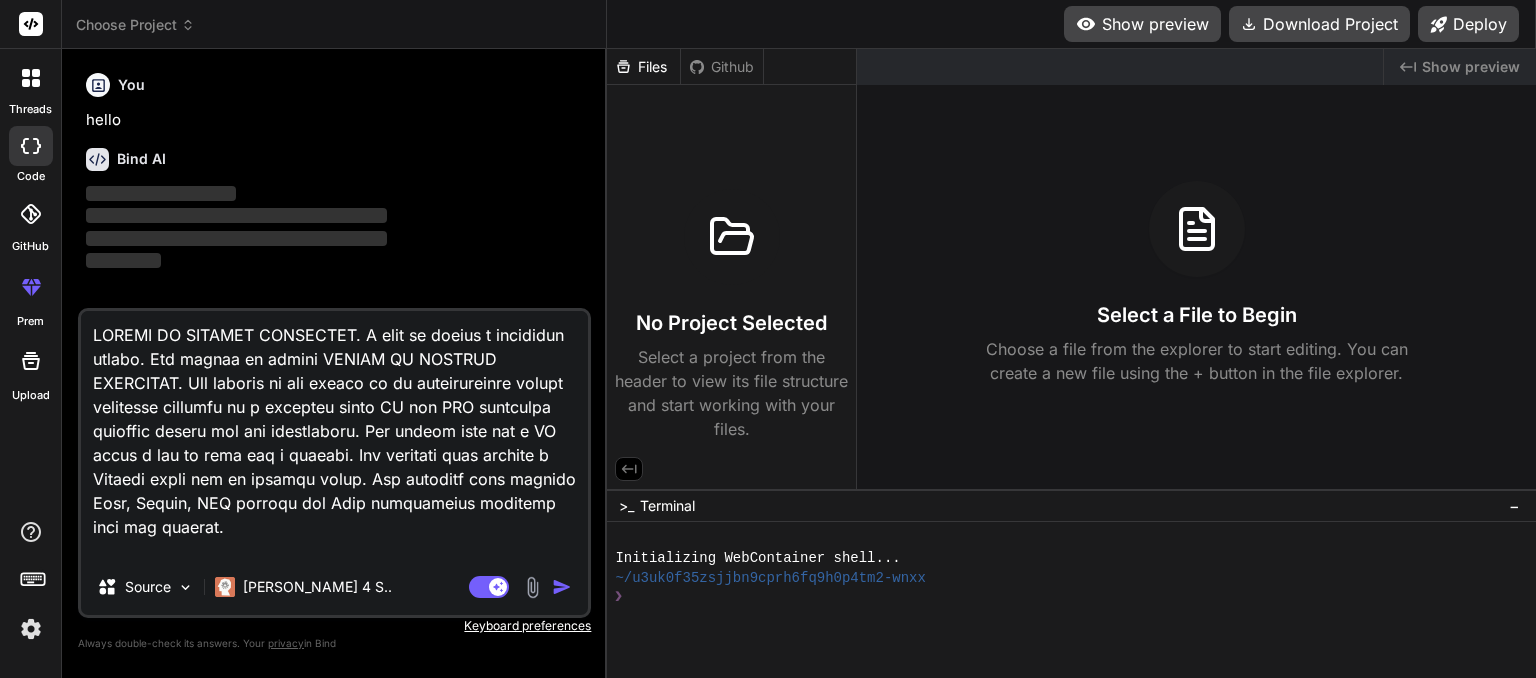 type on "SPEEDY AI ARTICLE GENERATOR. I want to create a wordpress plugin. The plugin is called SPEEDY AI ARTICLE GENERATOR. The purpose of the plugin is to automatically create wordpress articles on a schedule using AI and LLM including creating images and seo information. The plugin will use a UI thats a row of tabs not a submenu. The articles will include a Feature image and an article image. The articles will include Tags, Exerpt, SEO keyword and Meta information inserted into the article.
The tabs will be Article Creation Info, Content Structure, SEO, Defaults, Notifications, API Keys, Images, Dropbox, Social Media. I want to make sure we create and include all the requirements to make each of these work, details coming below. SEO will insert the Article keywords and Meta into The article using the plugin or other common SEO plugins if they are available. Article Creation will include text areas where we can enter and save 1 per line for the following to be used to create the article content. Business Name, M..." 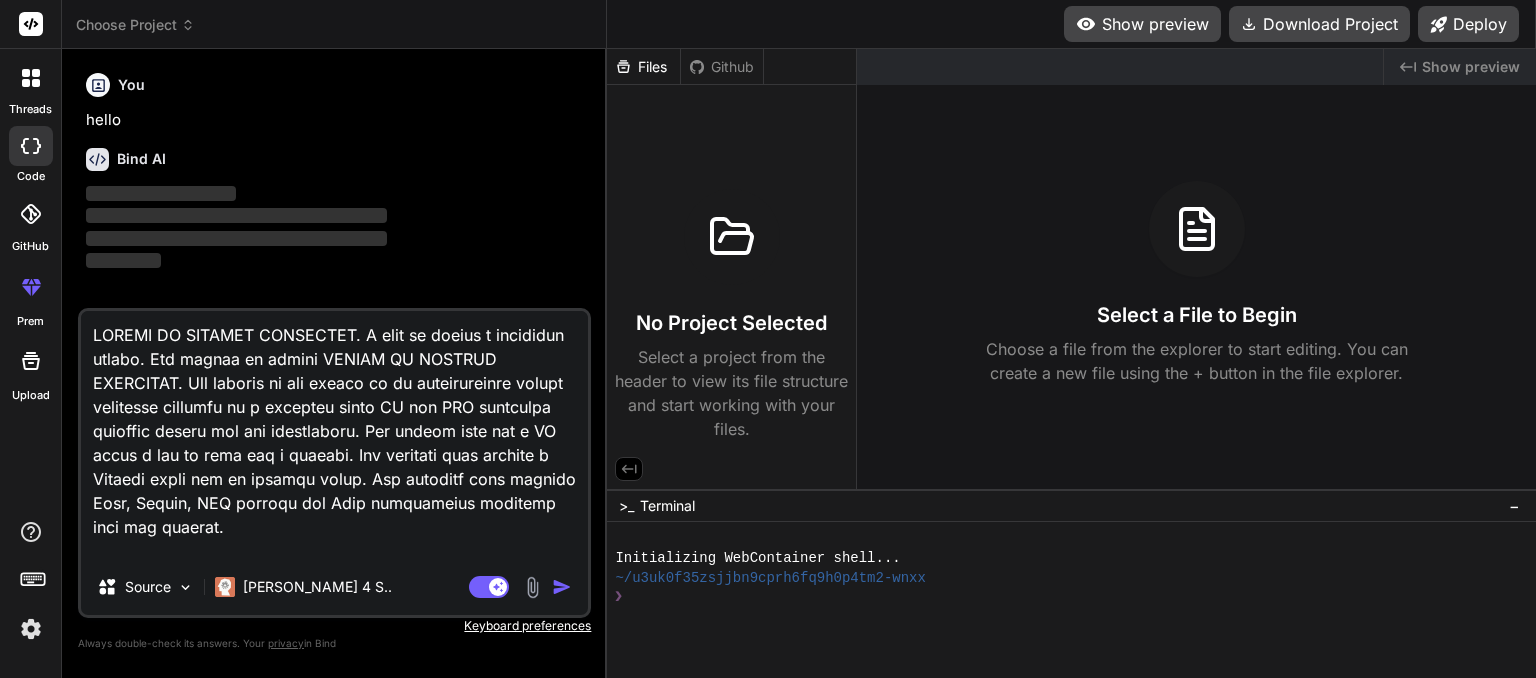 scroll, scrollTop: 2737, scrollLeft: 0, axis: vertical 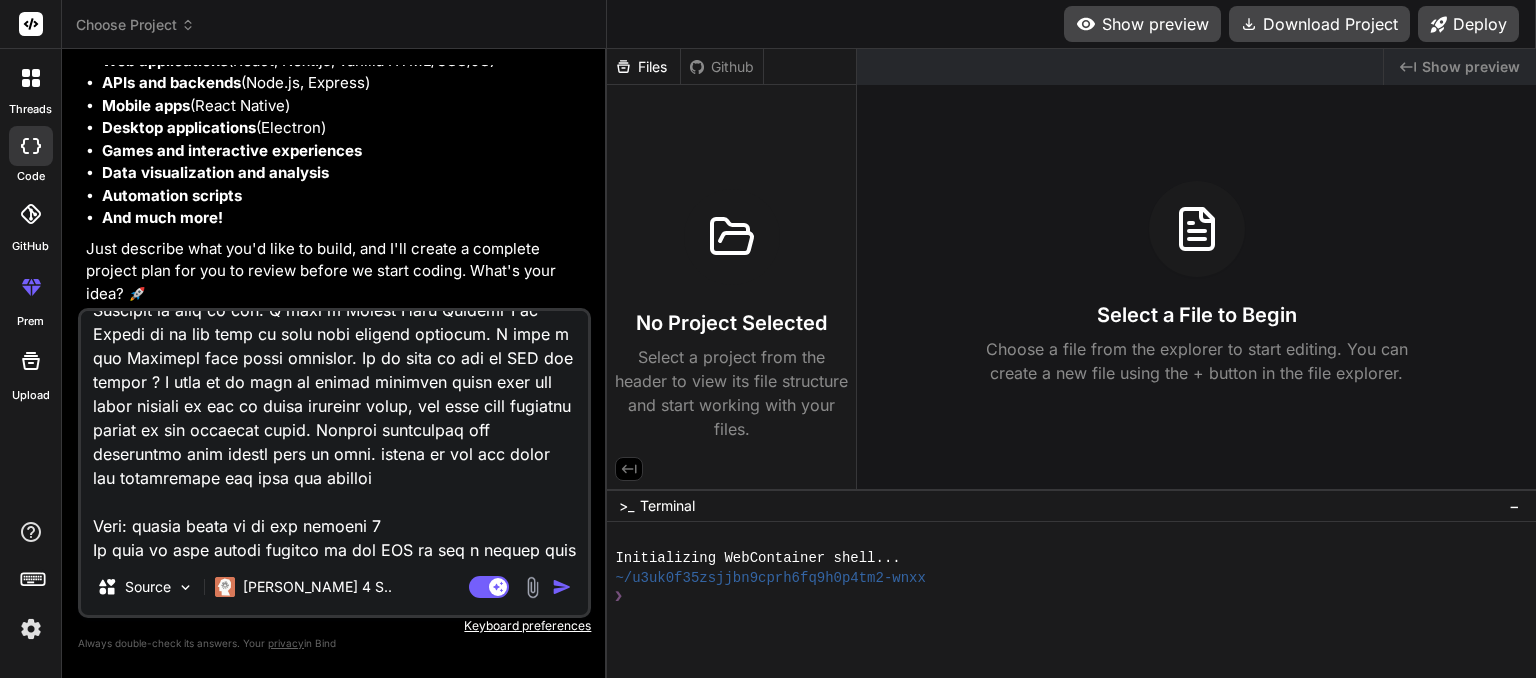 type on "x" 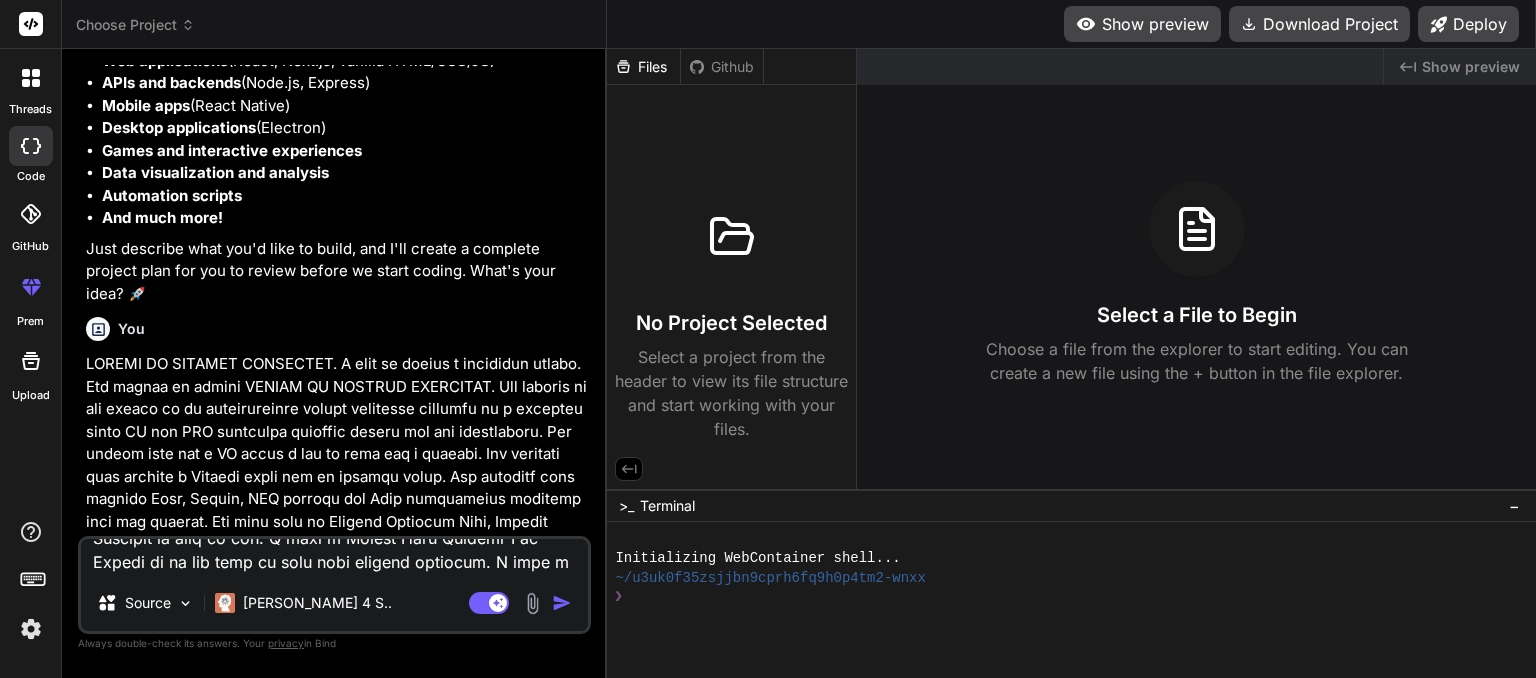 scroll, scrollTop: 0, scrollLeft: 0, axis: both 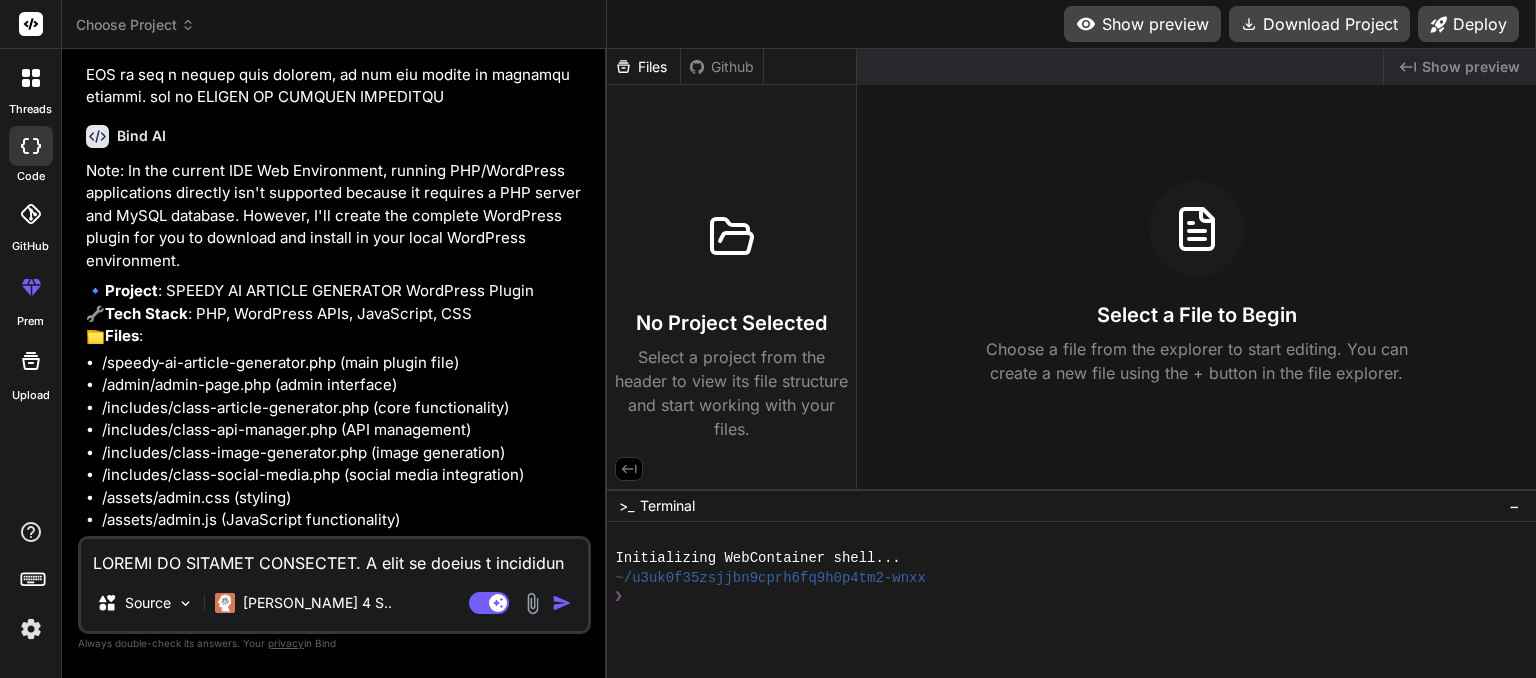 type on "x" 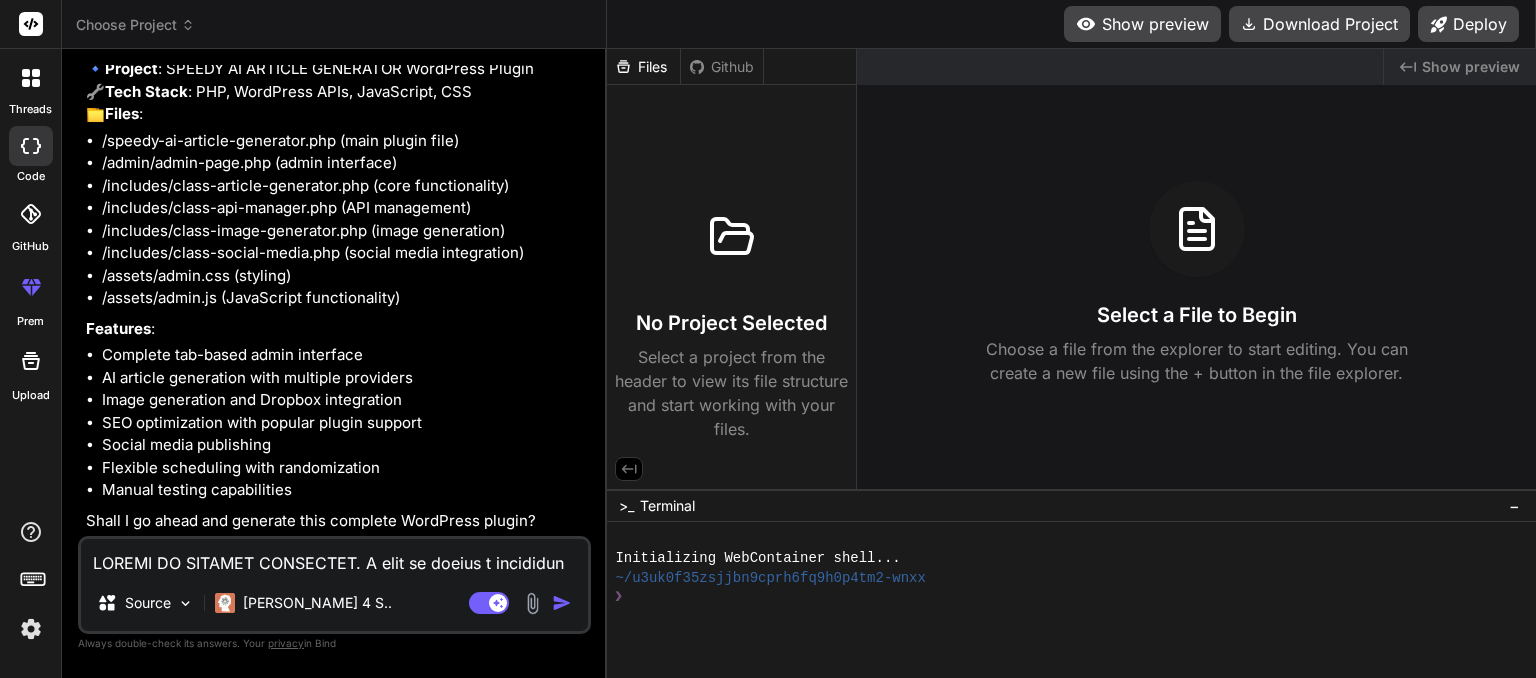 scroll, scrollTop: 2680, scrollLeft: 0, axis: vertical 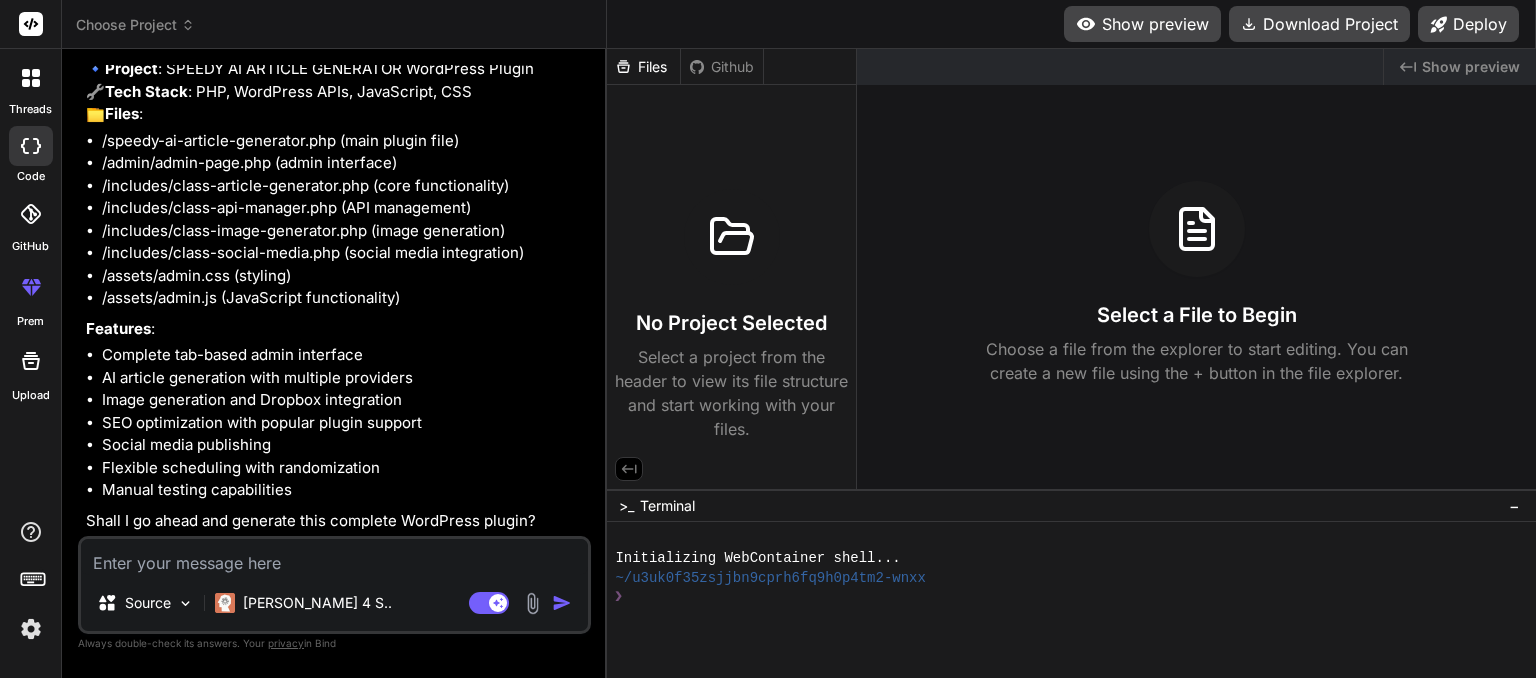 type on "y" 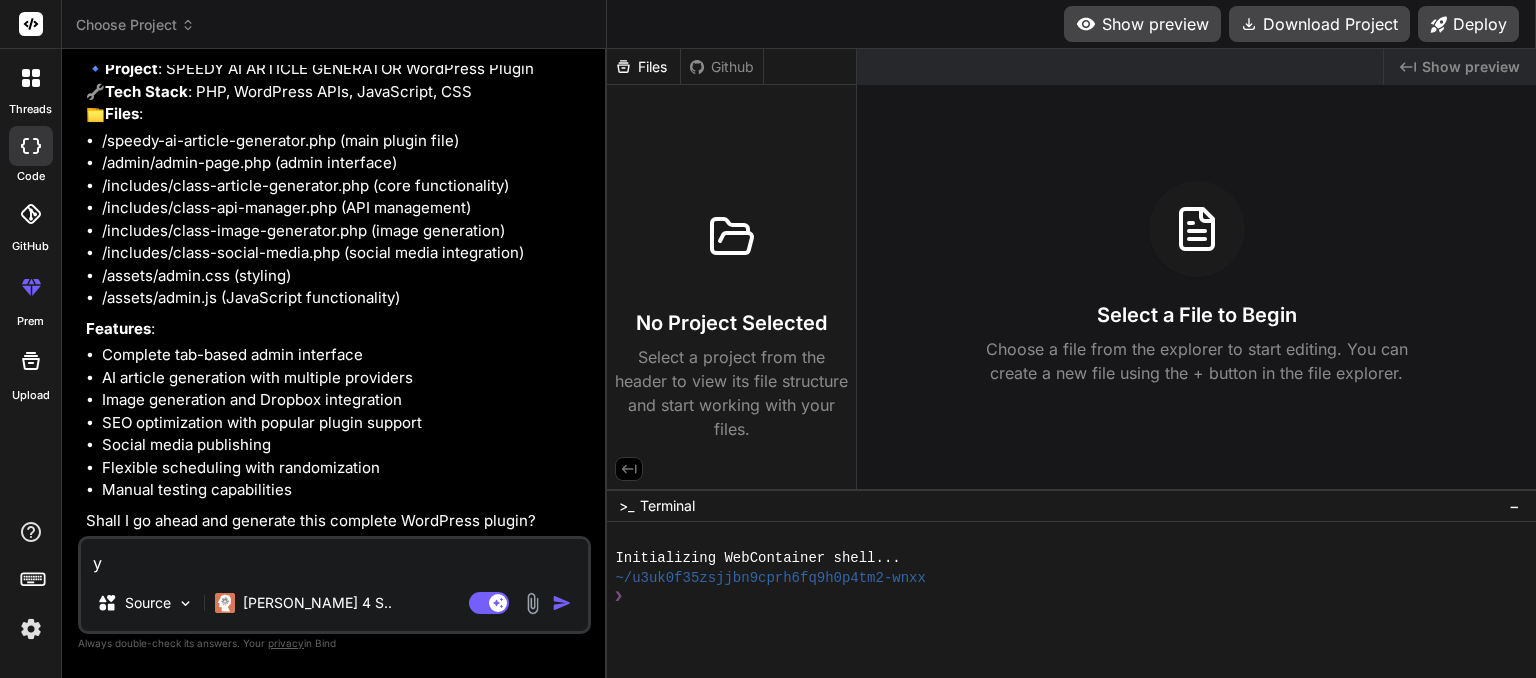 type on "ye" 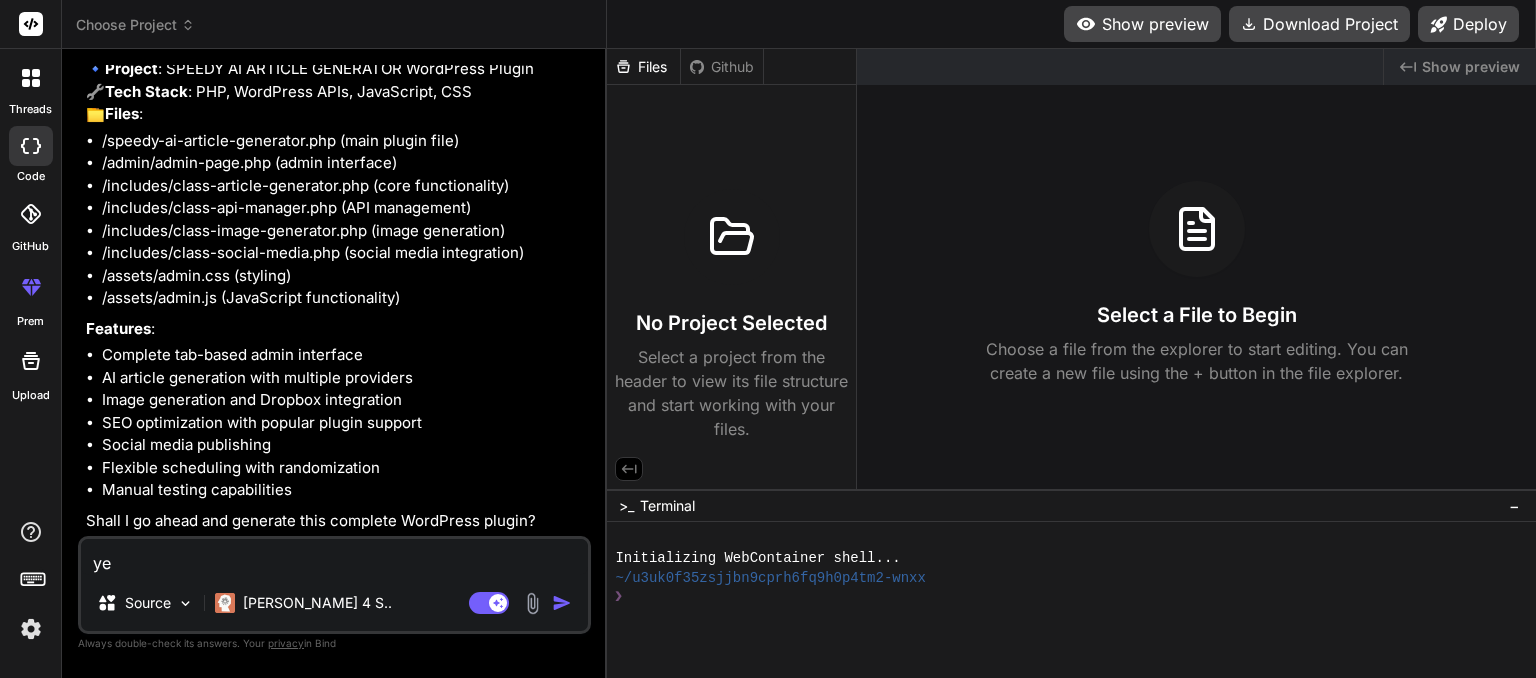 type on "yes" 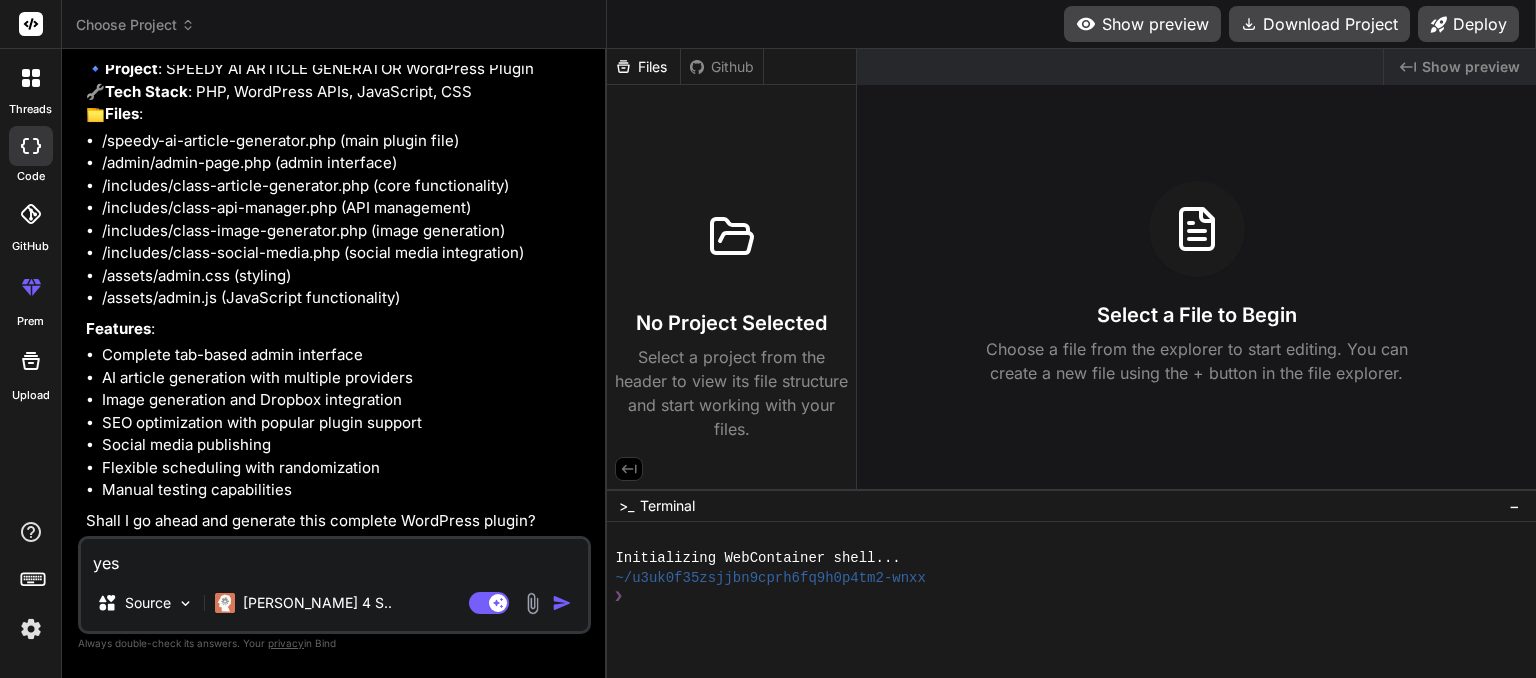 type on "yes" 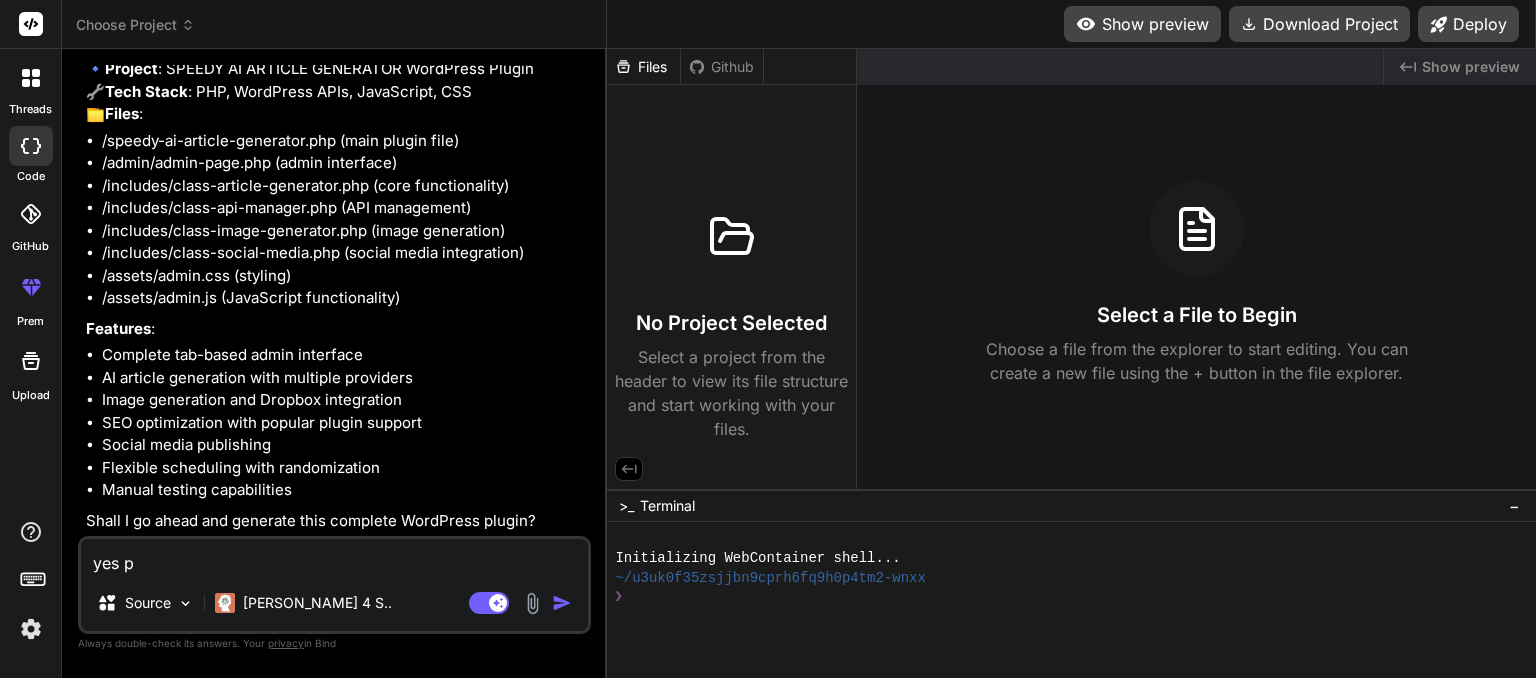 type on "yes pl" 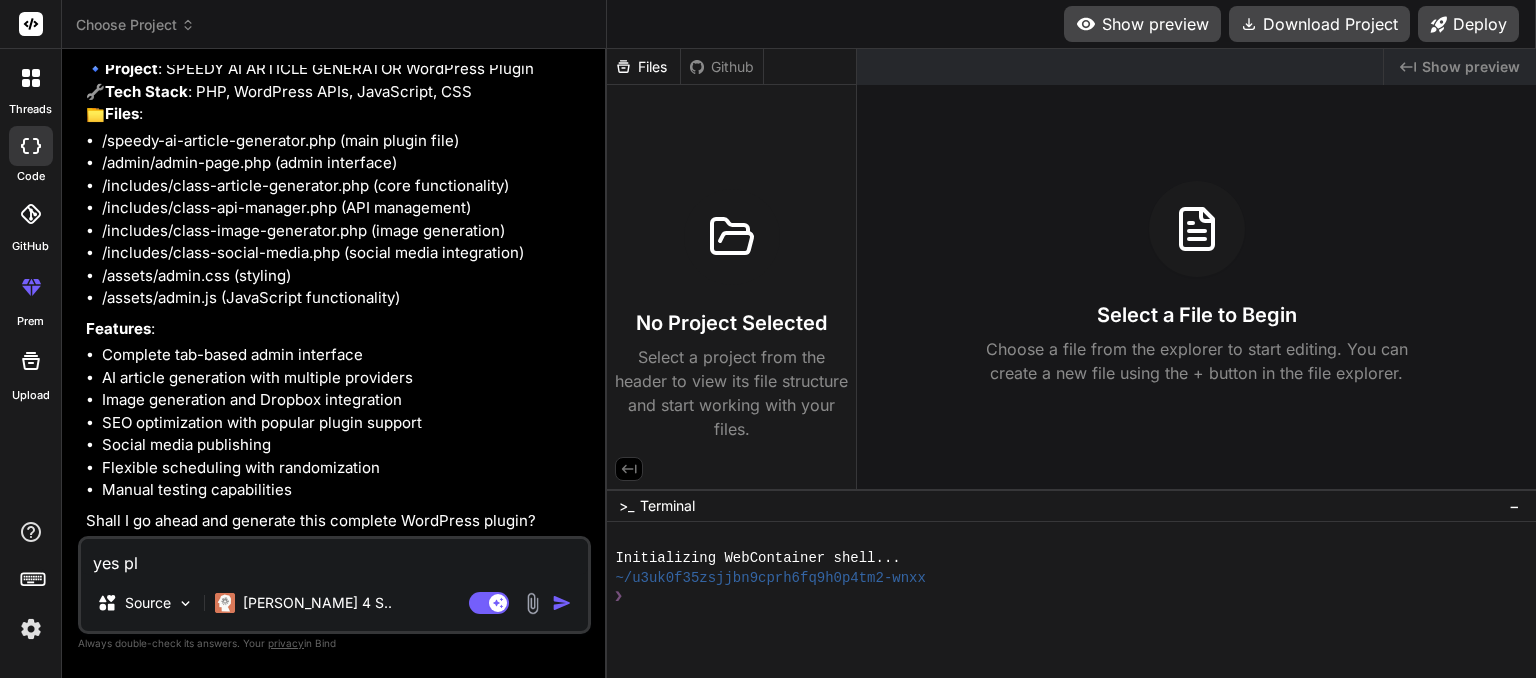 type on "yes ple" 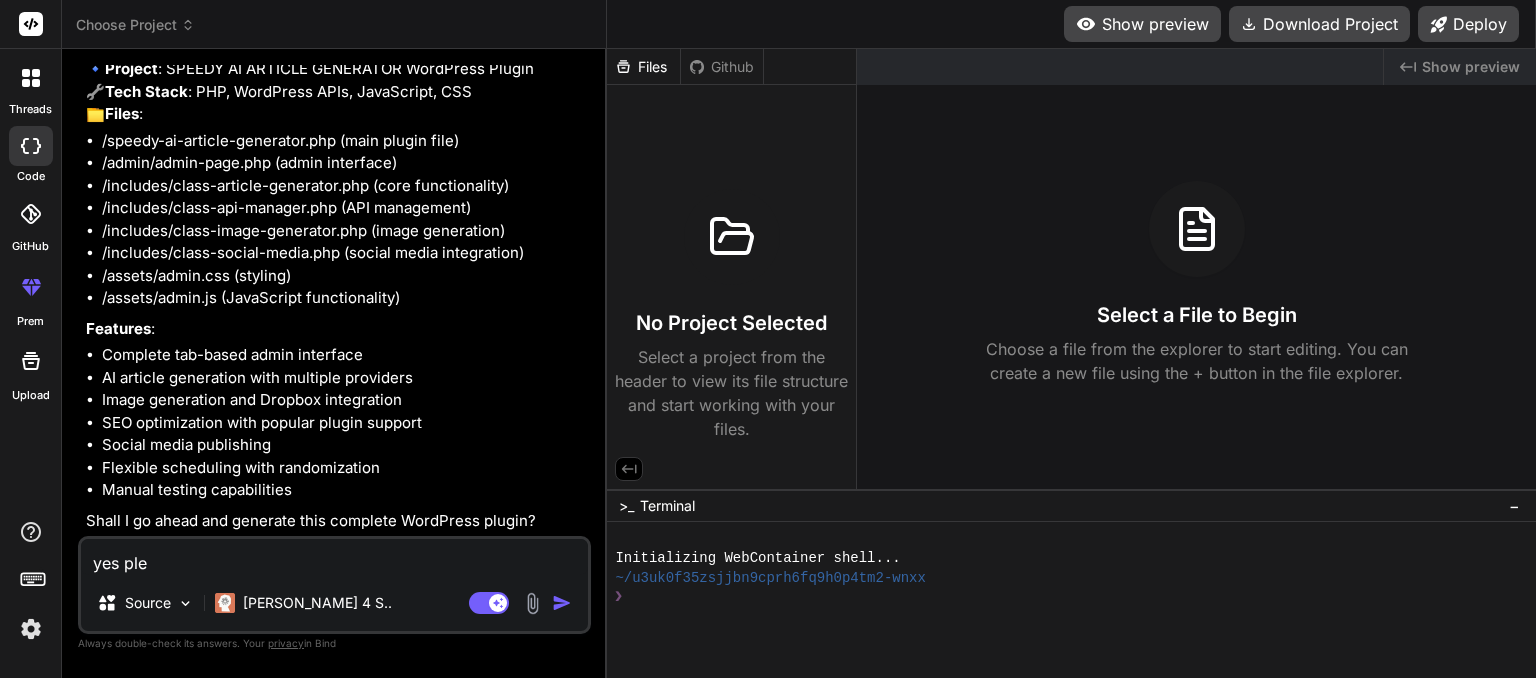 type on "yes plea" 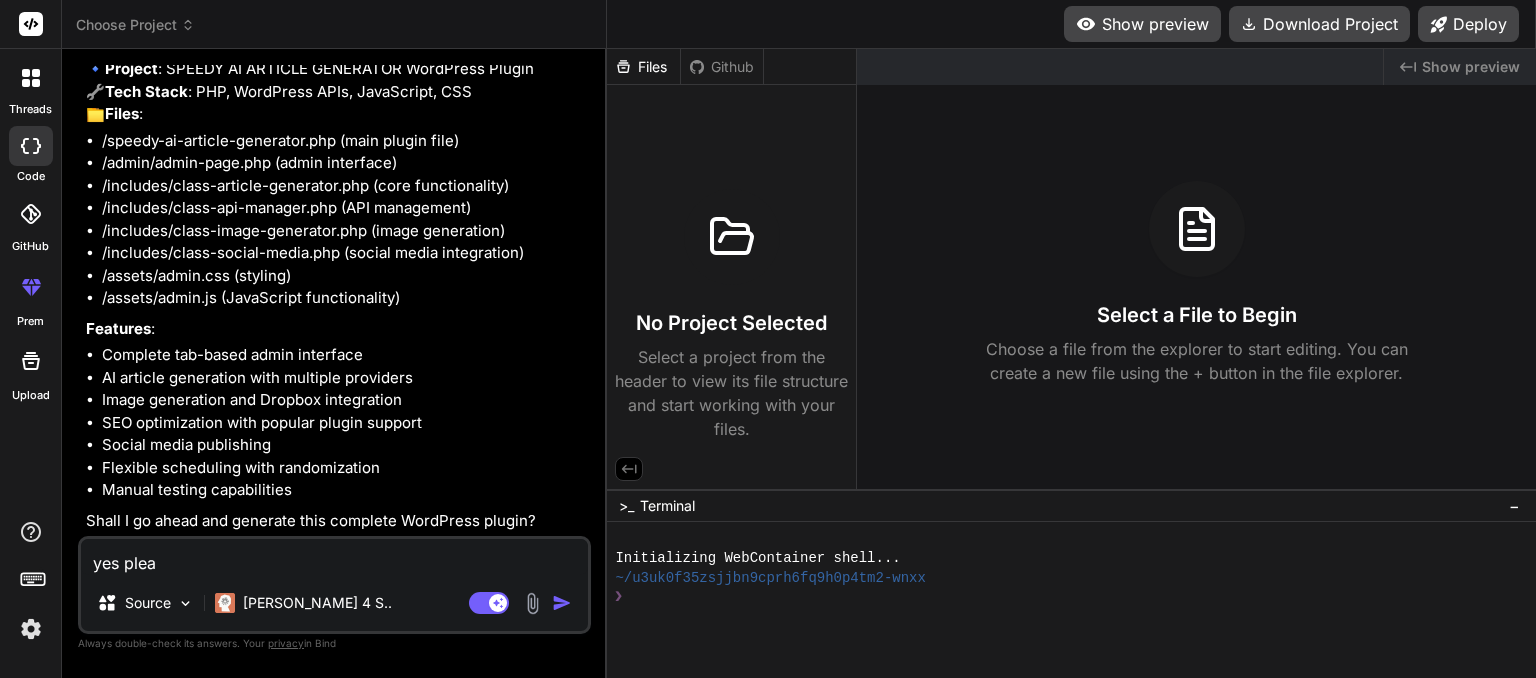 type on "yes pleas" 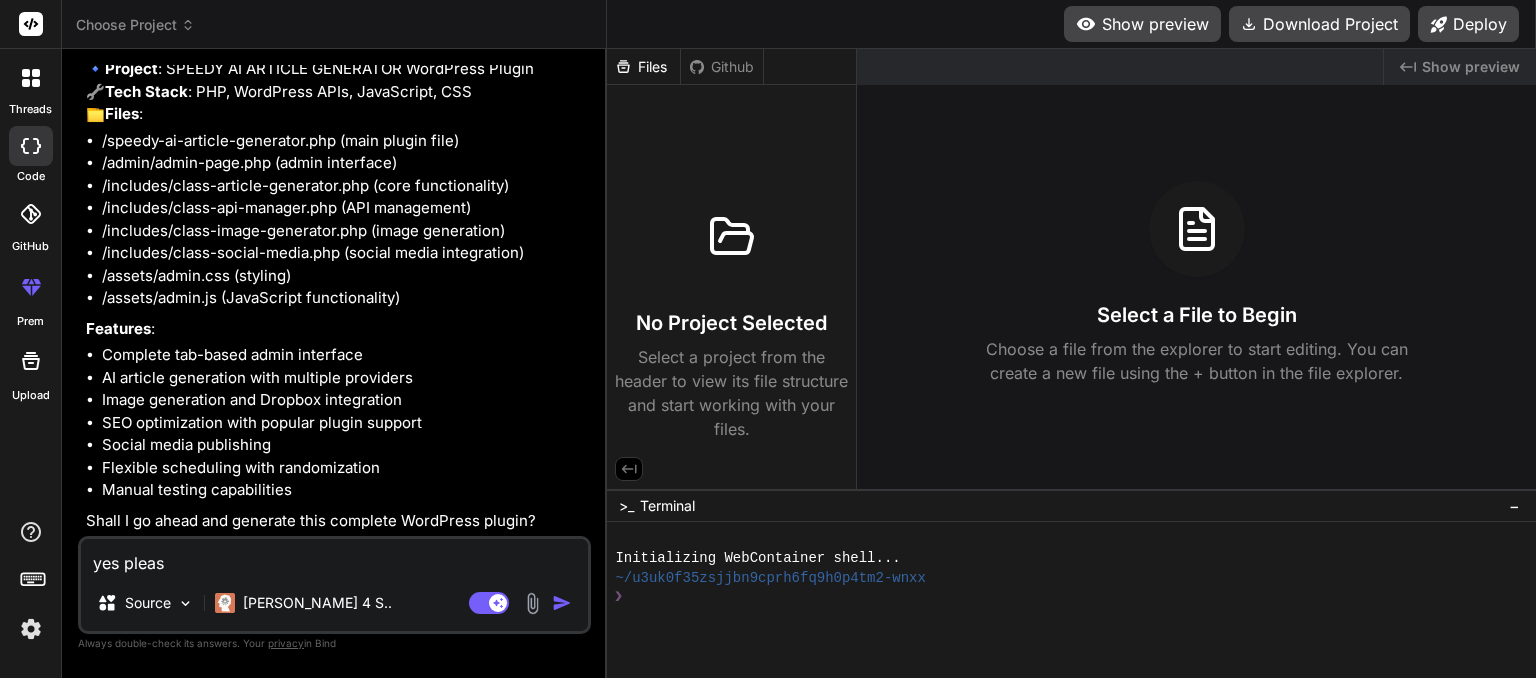 type on "yes please" 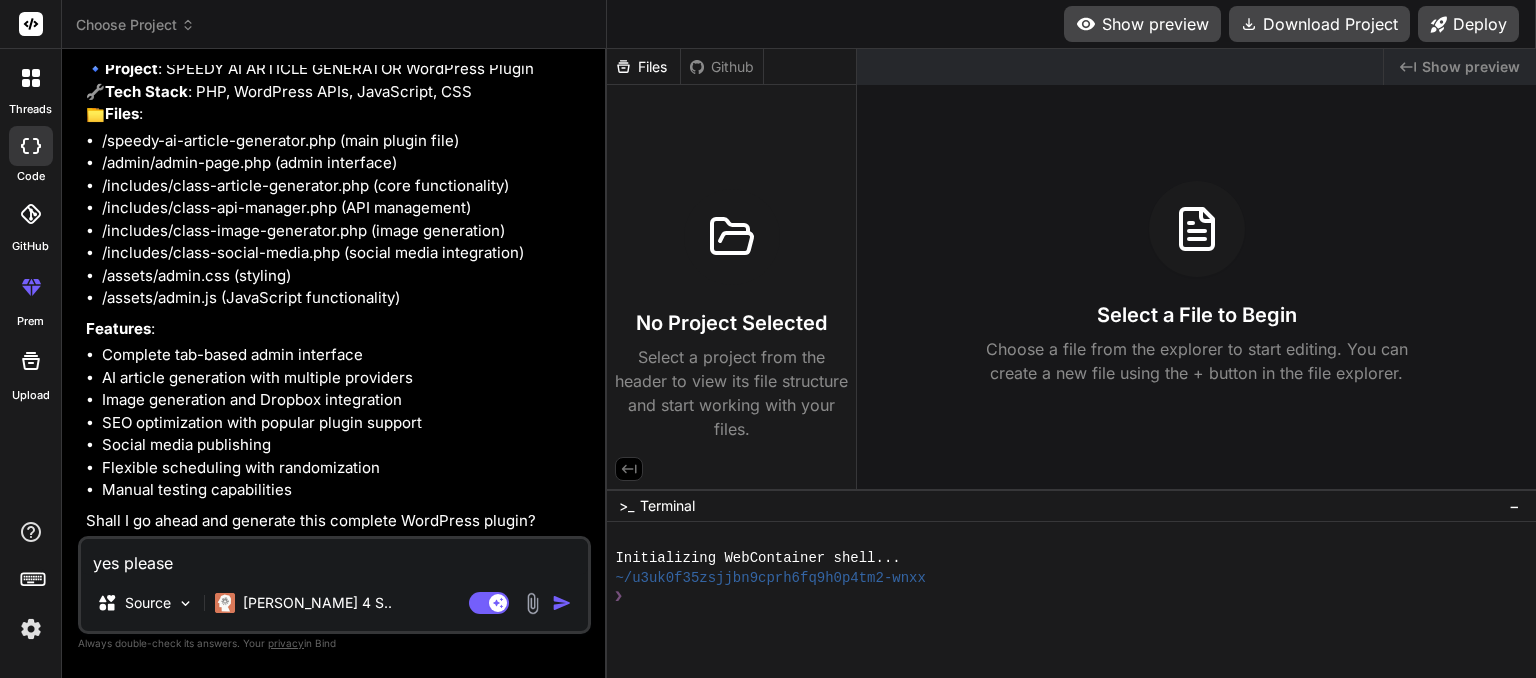 type on "x" 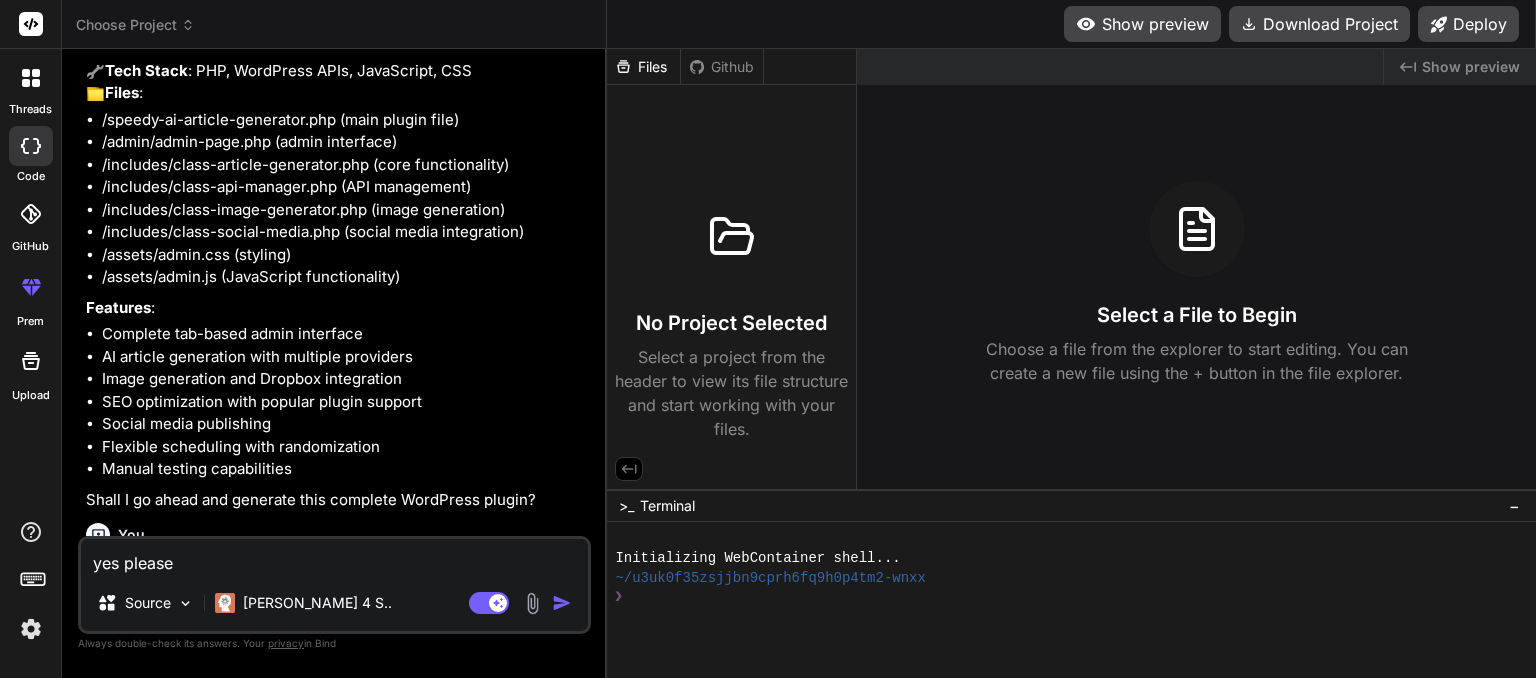 type 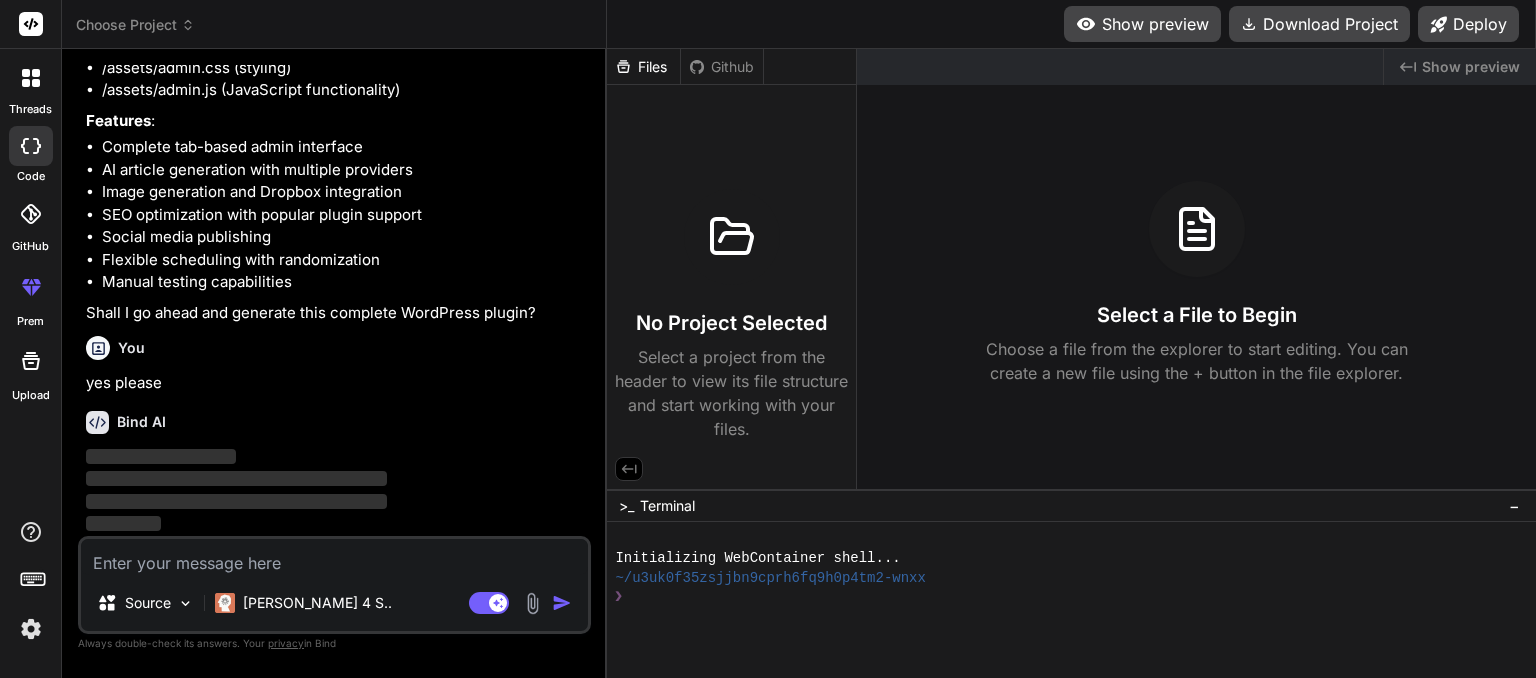 scroll, scrollTop: 2868, scrollLeft: 0, axis: vertical 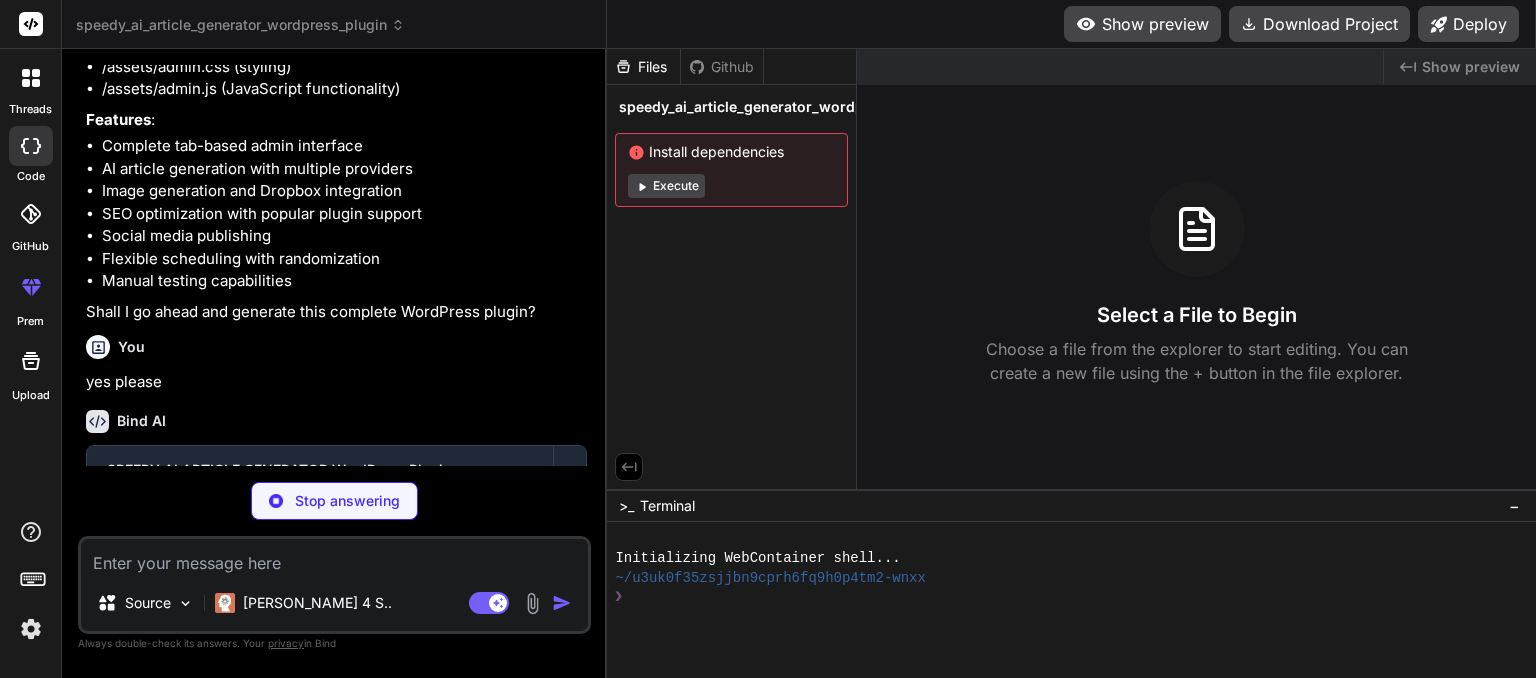 click on "Execute" at bounding box center [666, 186] 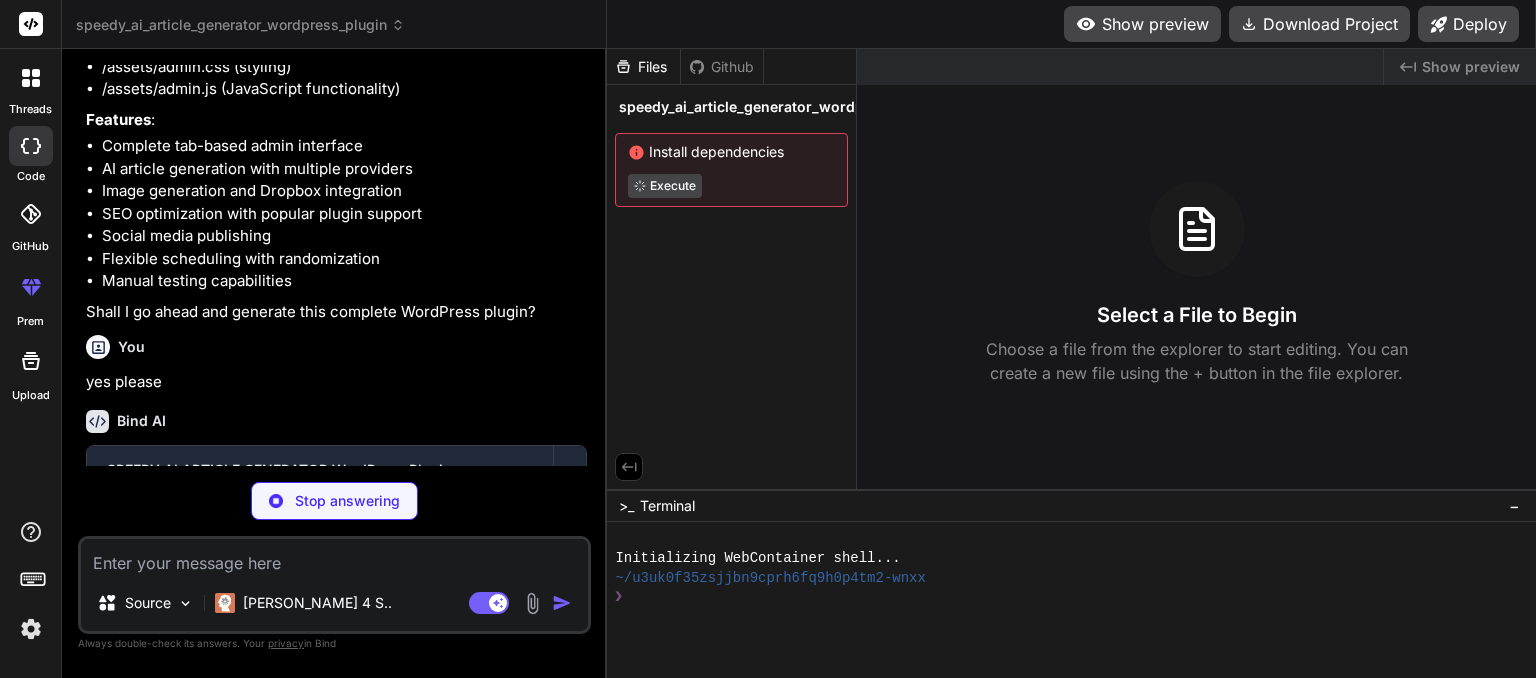 scroll, scrollTop: 38, scrollLeft: 0, axis: vertical 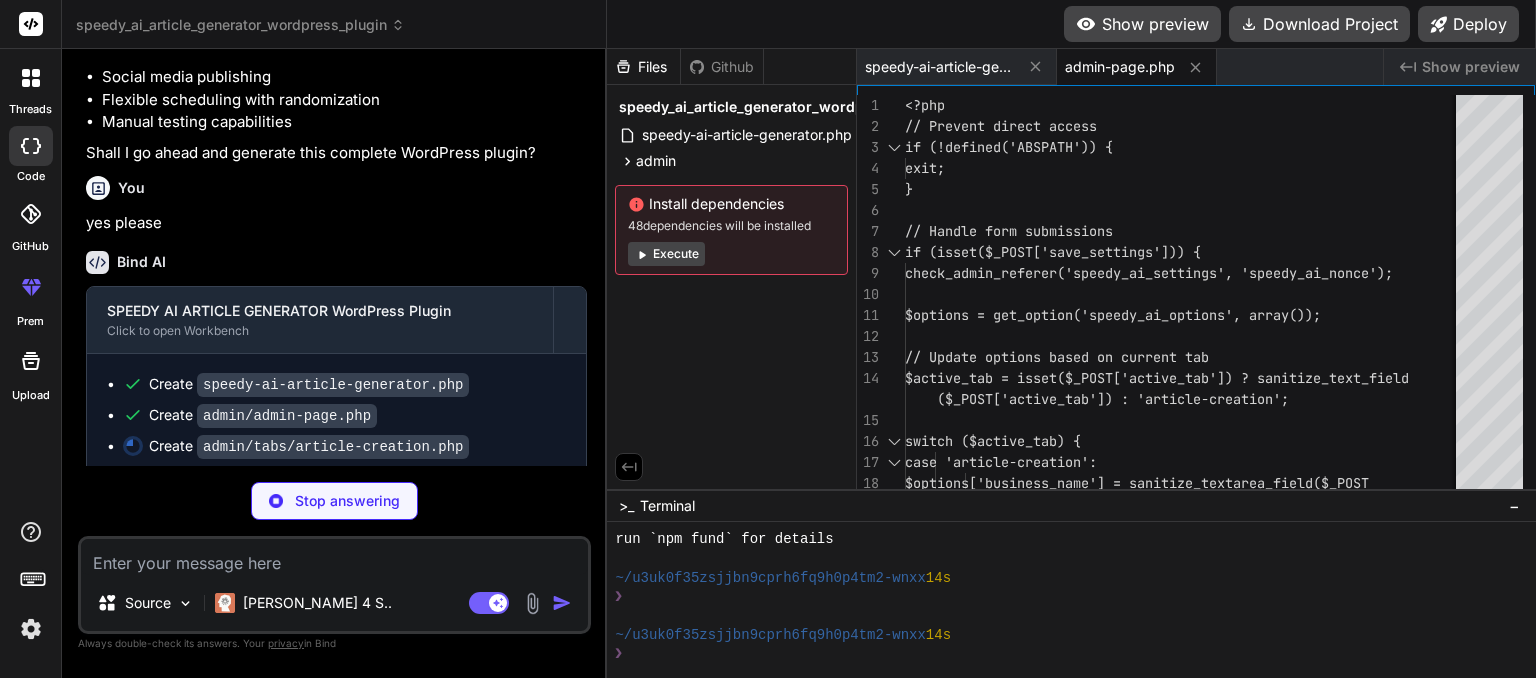 click on "Execute" at bounding box center [666, 254] 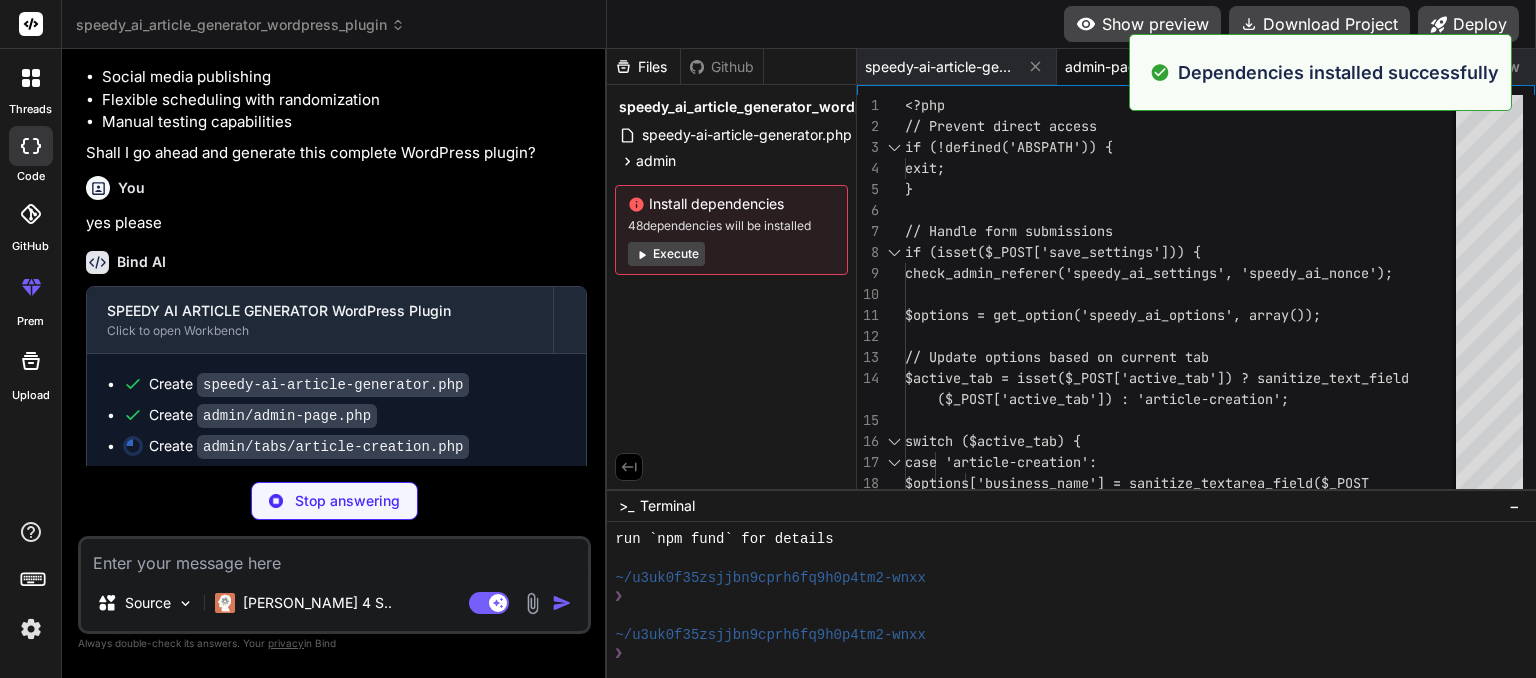 scroll, scrollTop: 518, scrollLeft: 0, axis: vertical 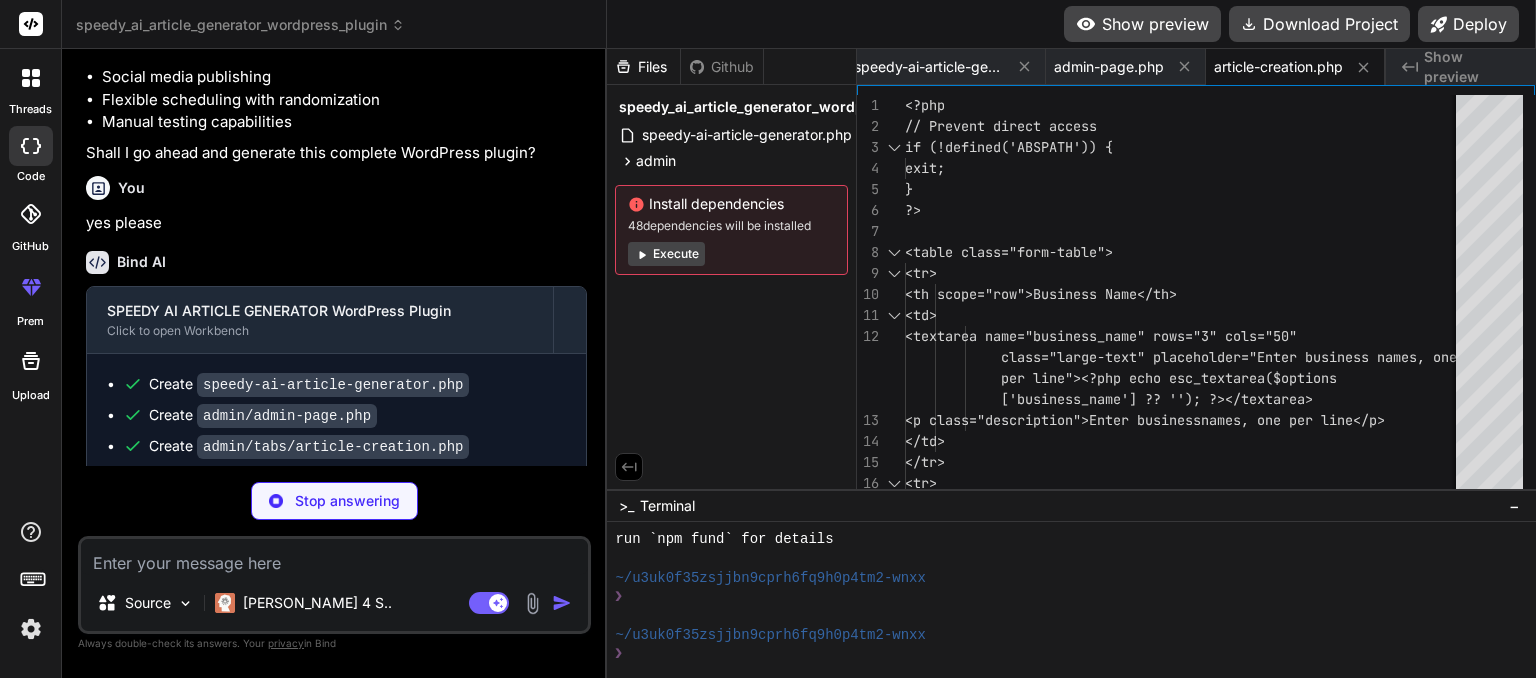 click on "Execute" at bounding box center [666, 254] 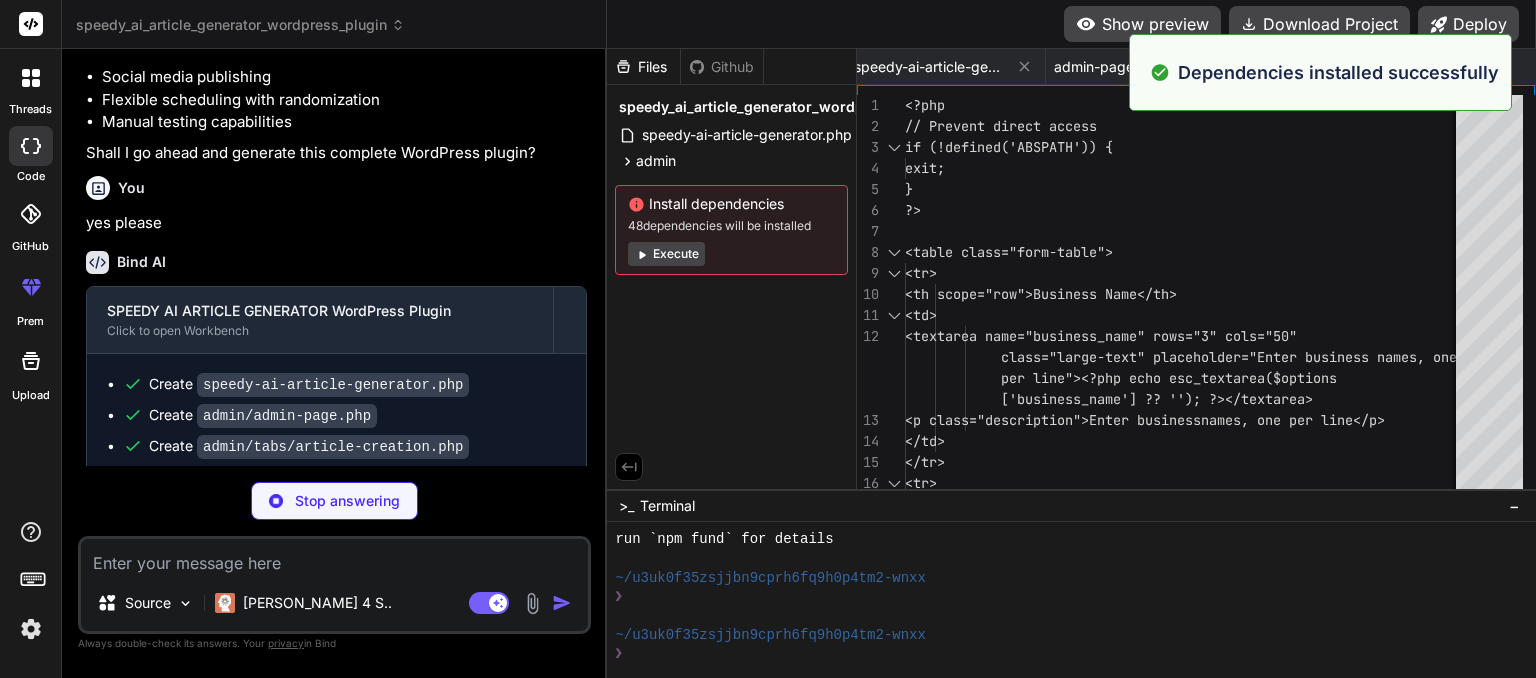 scroll, scrollTop: 806, scrollLeft: 0, axis: vertical 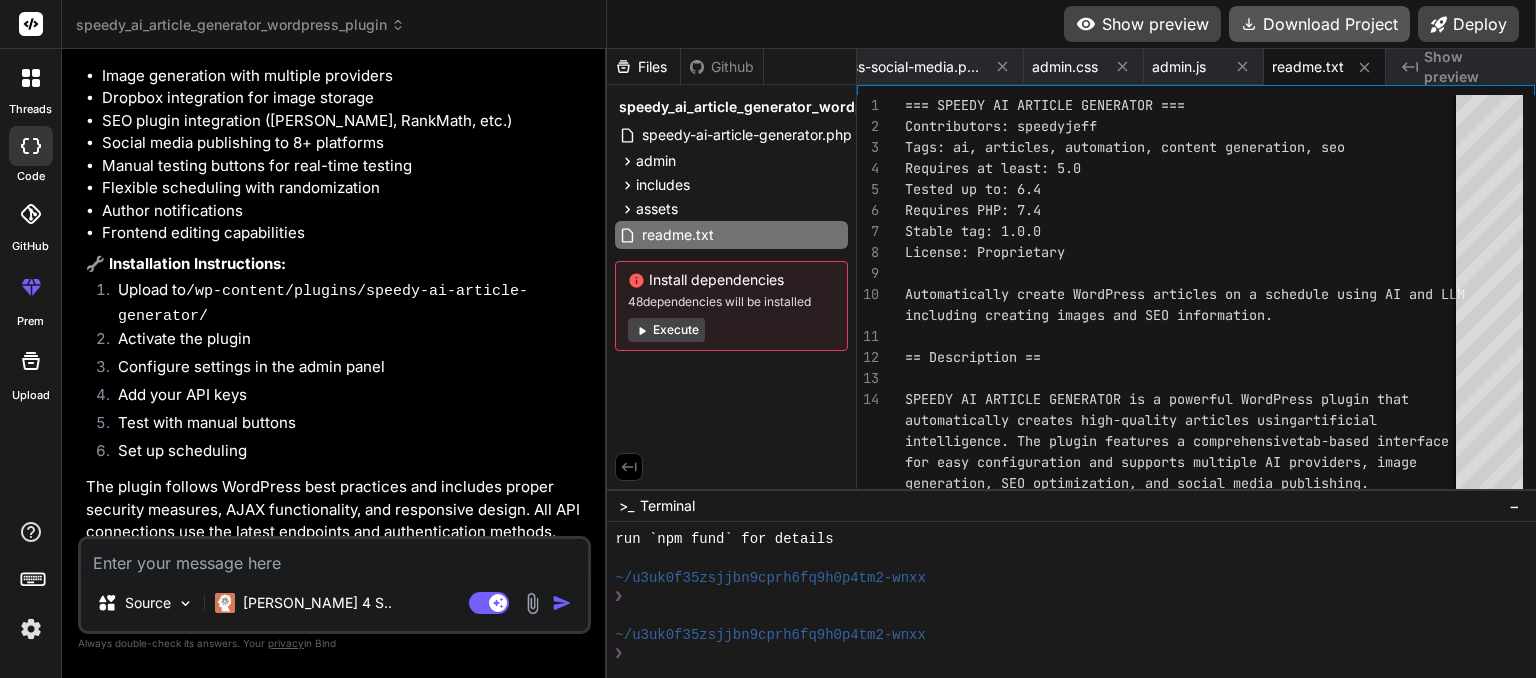 click on "Download Project" at bounding box center (1319, 24) 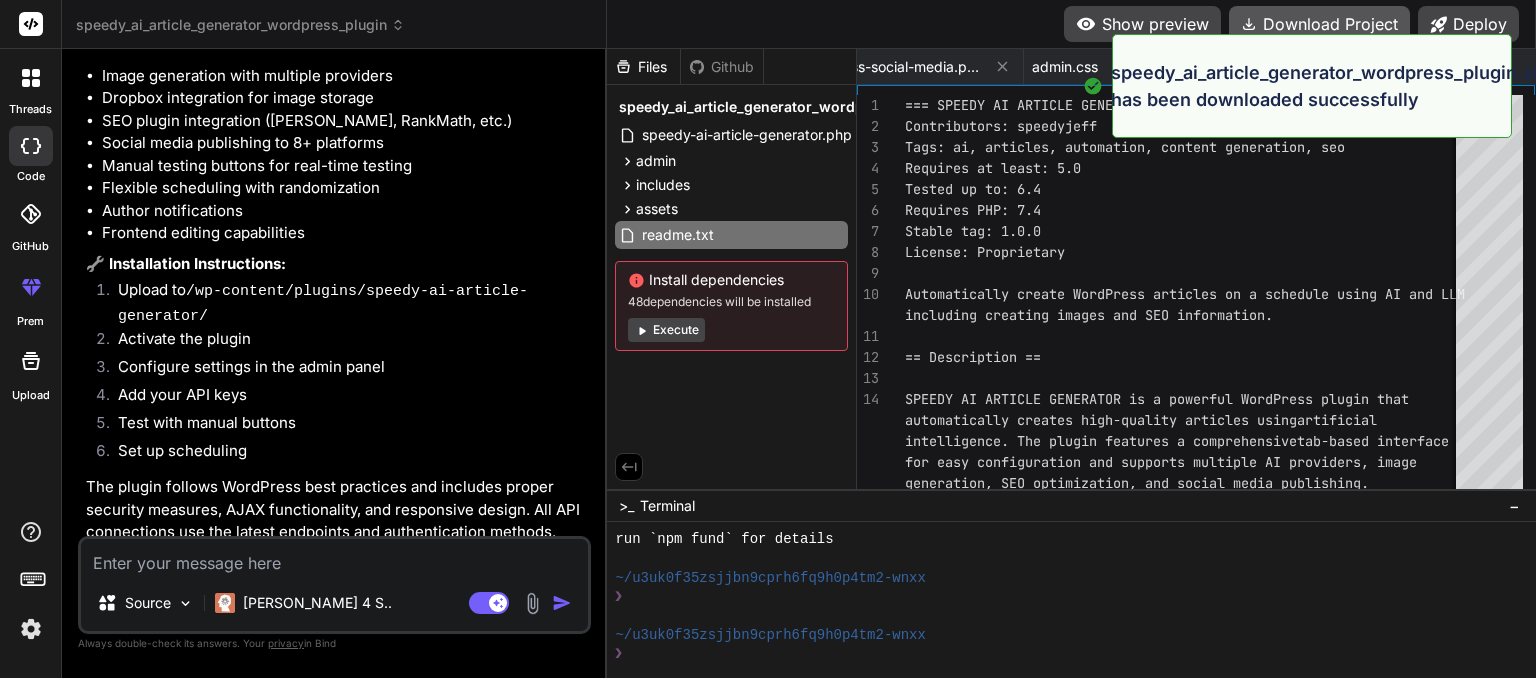 type on "x" 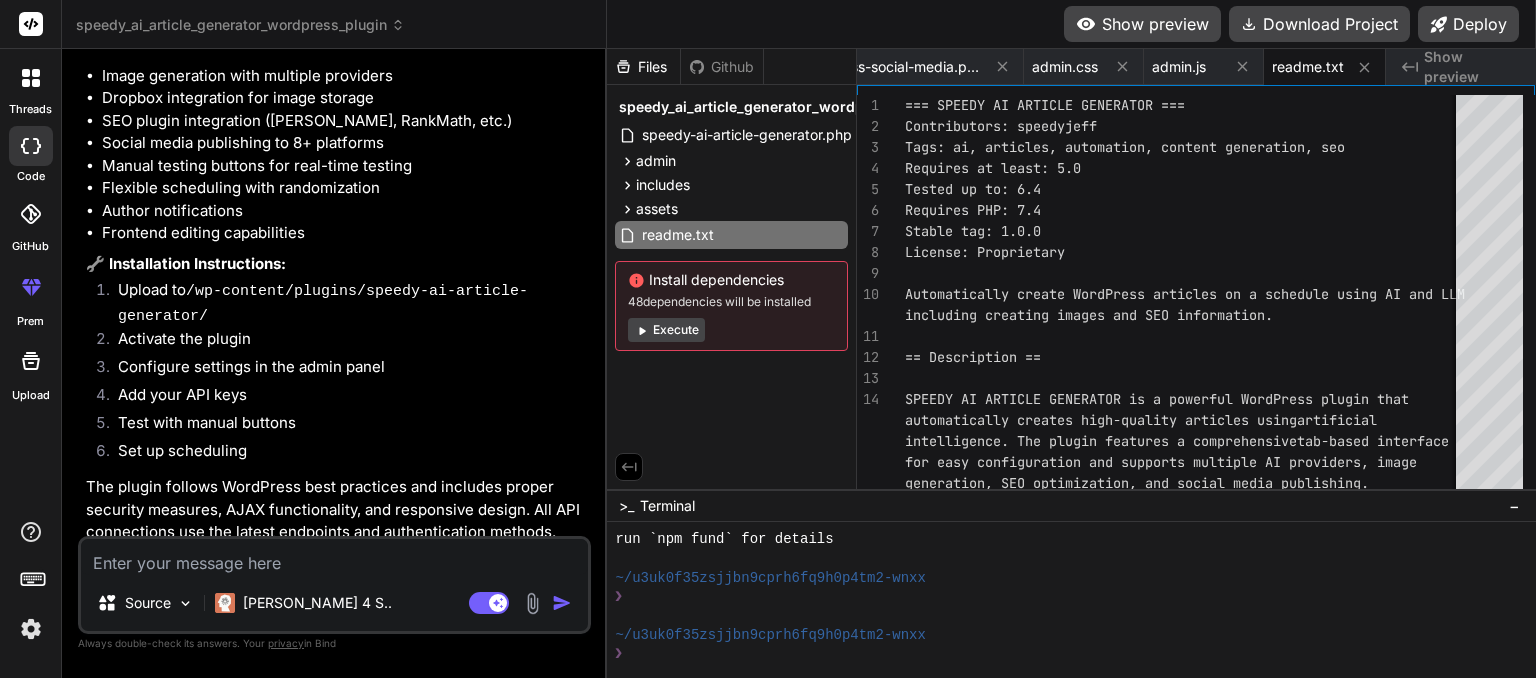 scroll, scrollTop: 0, scrollLeft: 2542, axis: horizontal 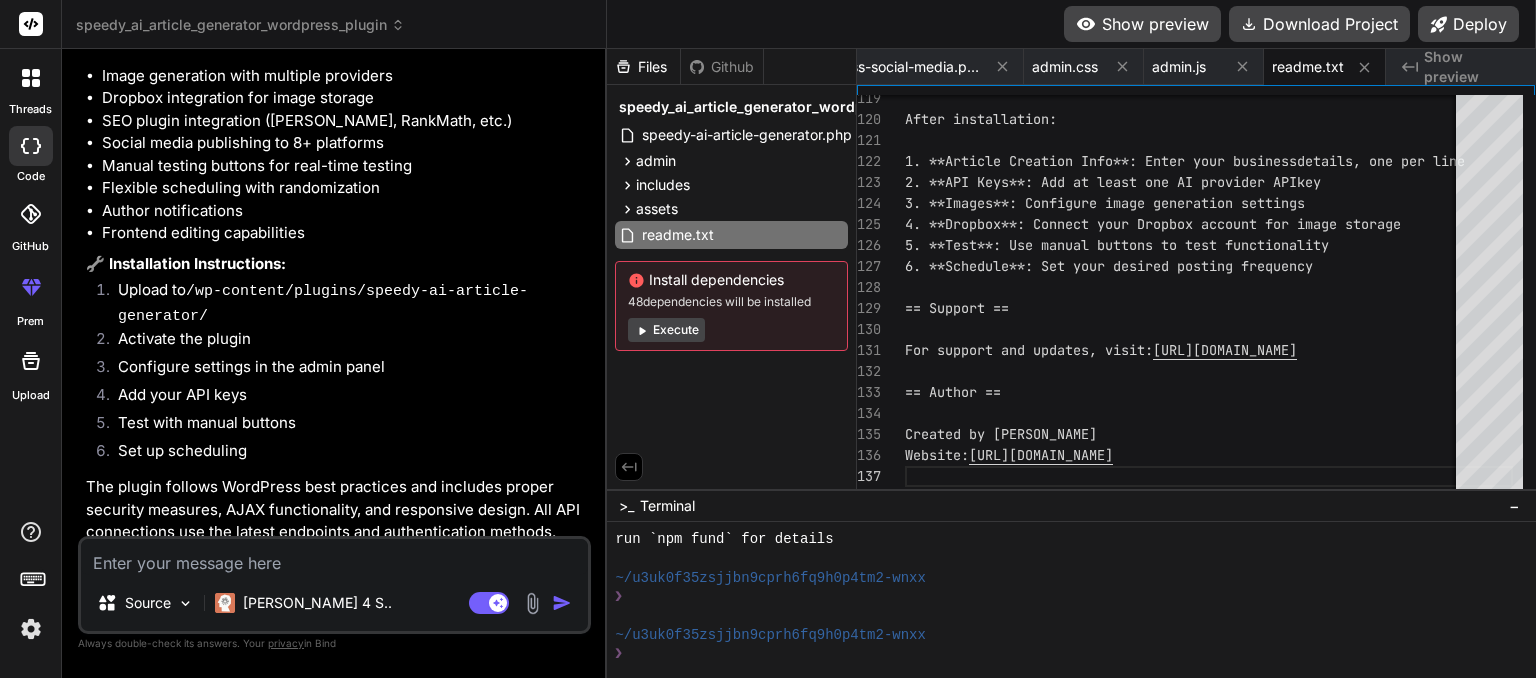 click at bounding box center (334, 557) 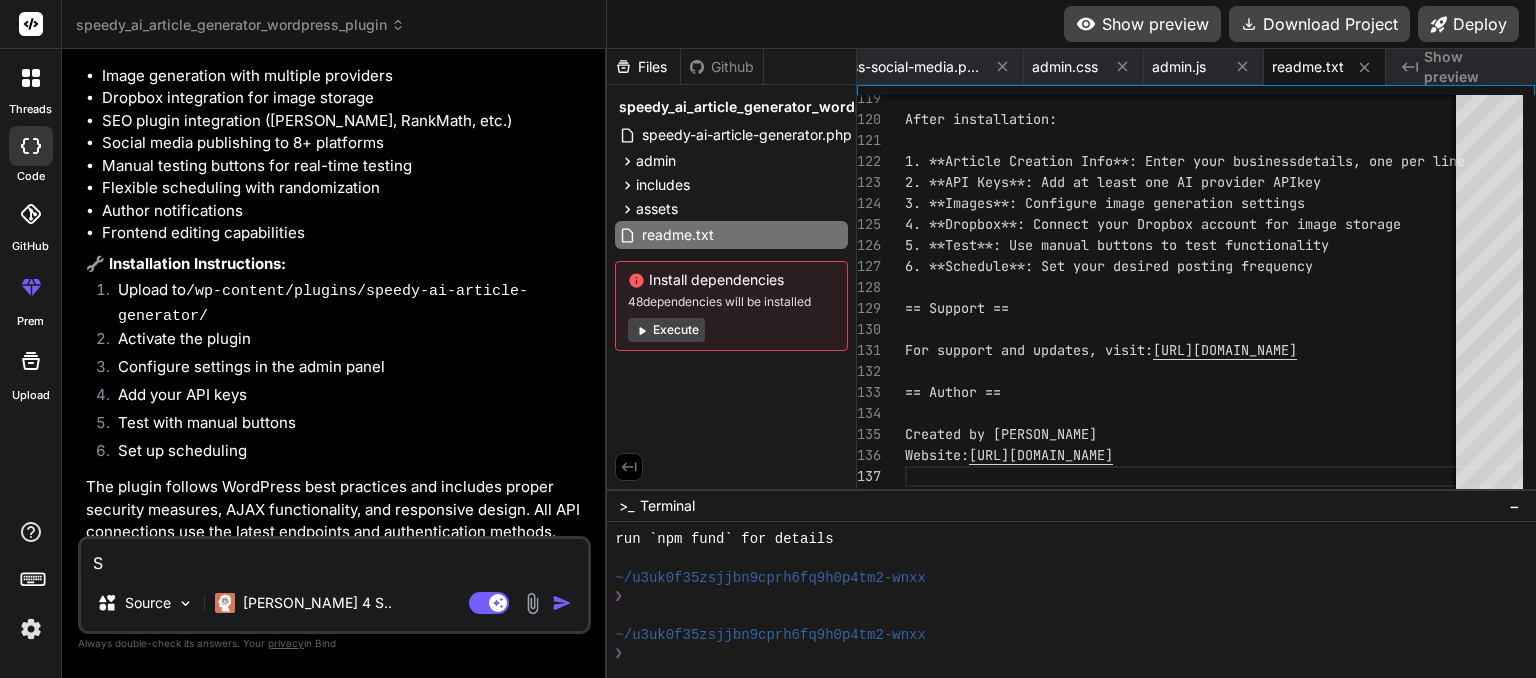 type on "So" 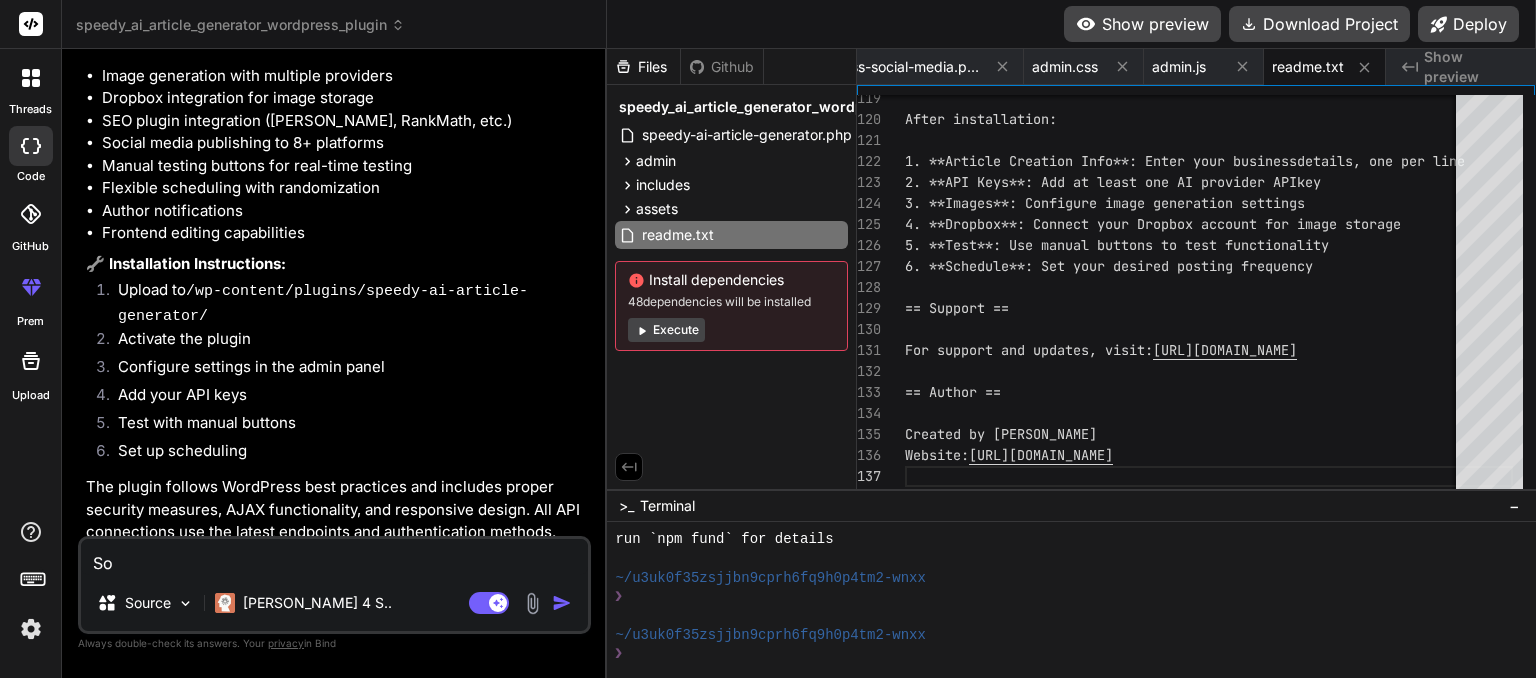 type on "Som" 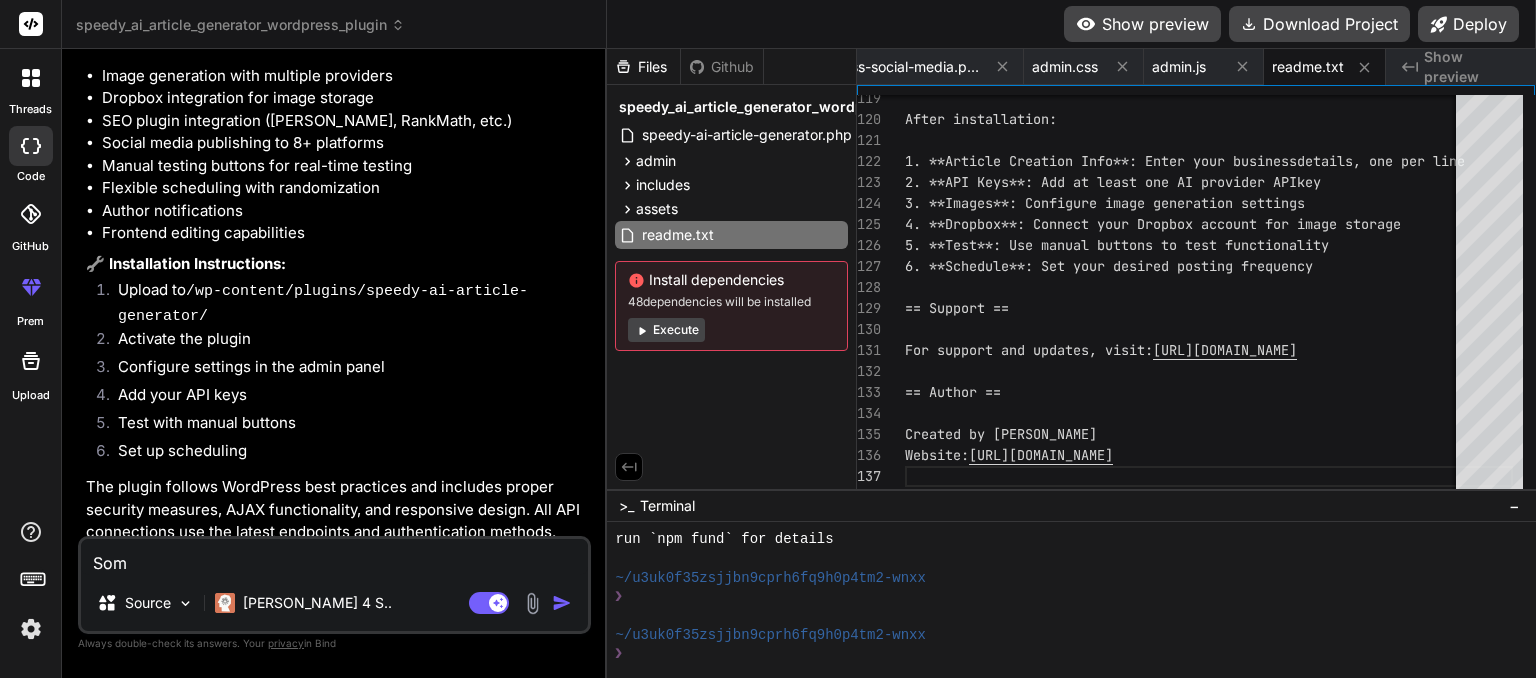 type on "Some" 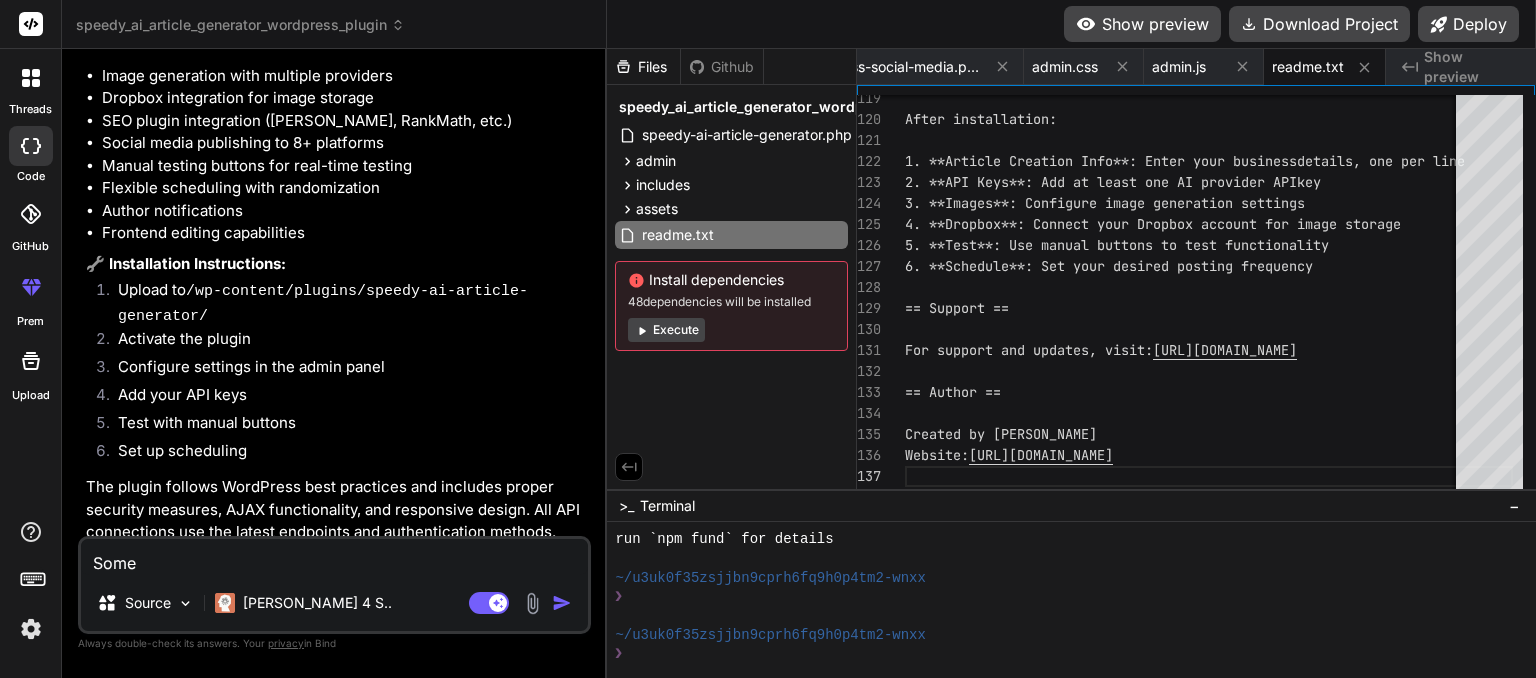 type on "Some" 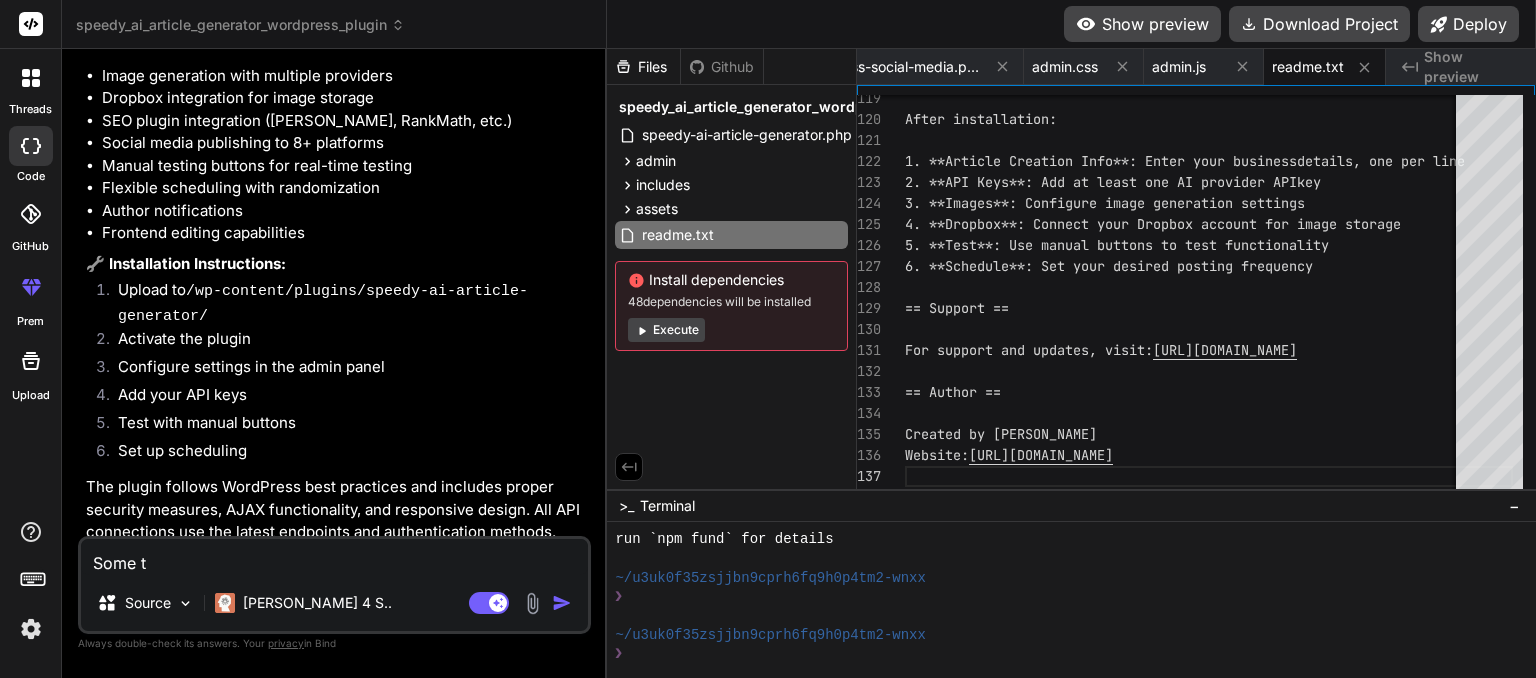 type on "Some th" 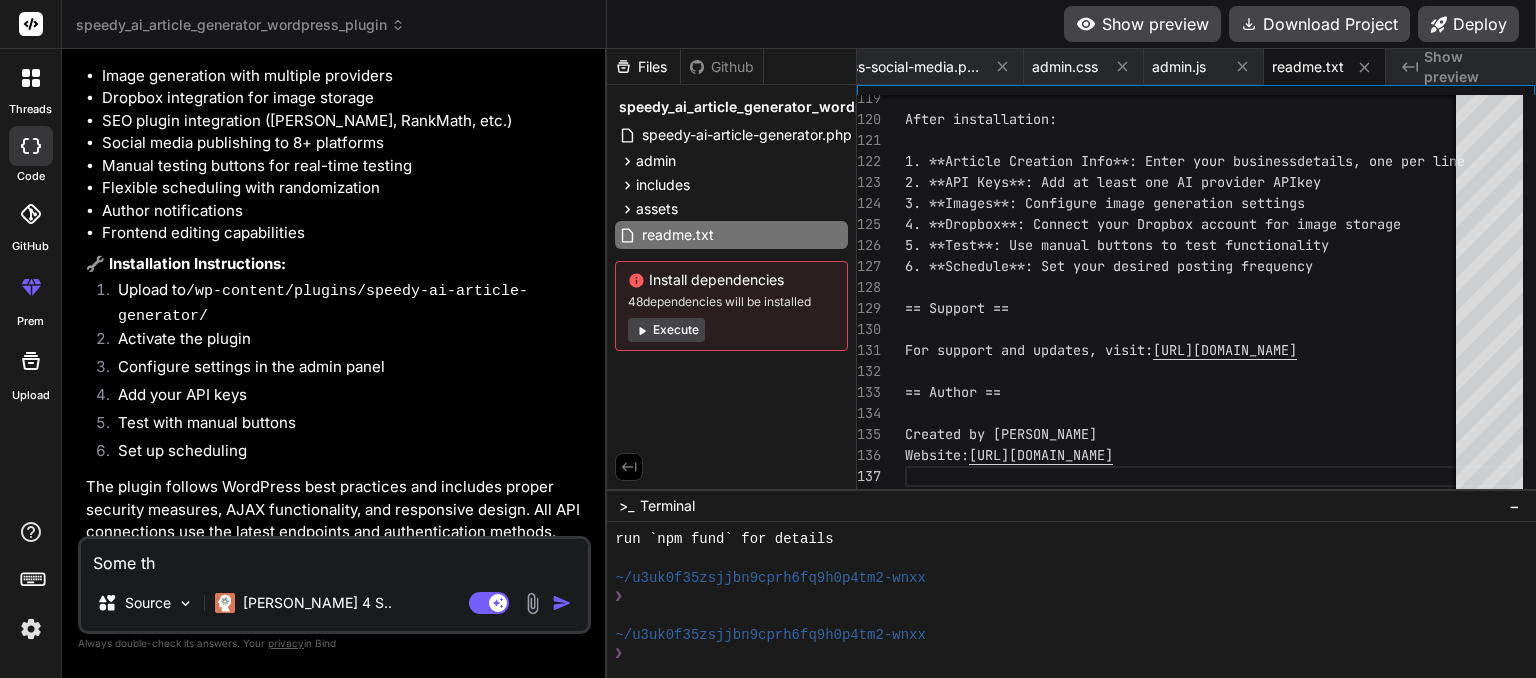 type on "Some thi" 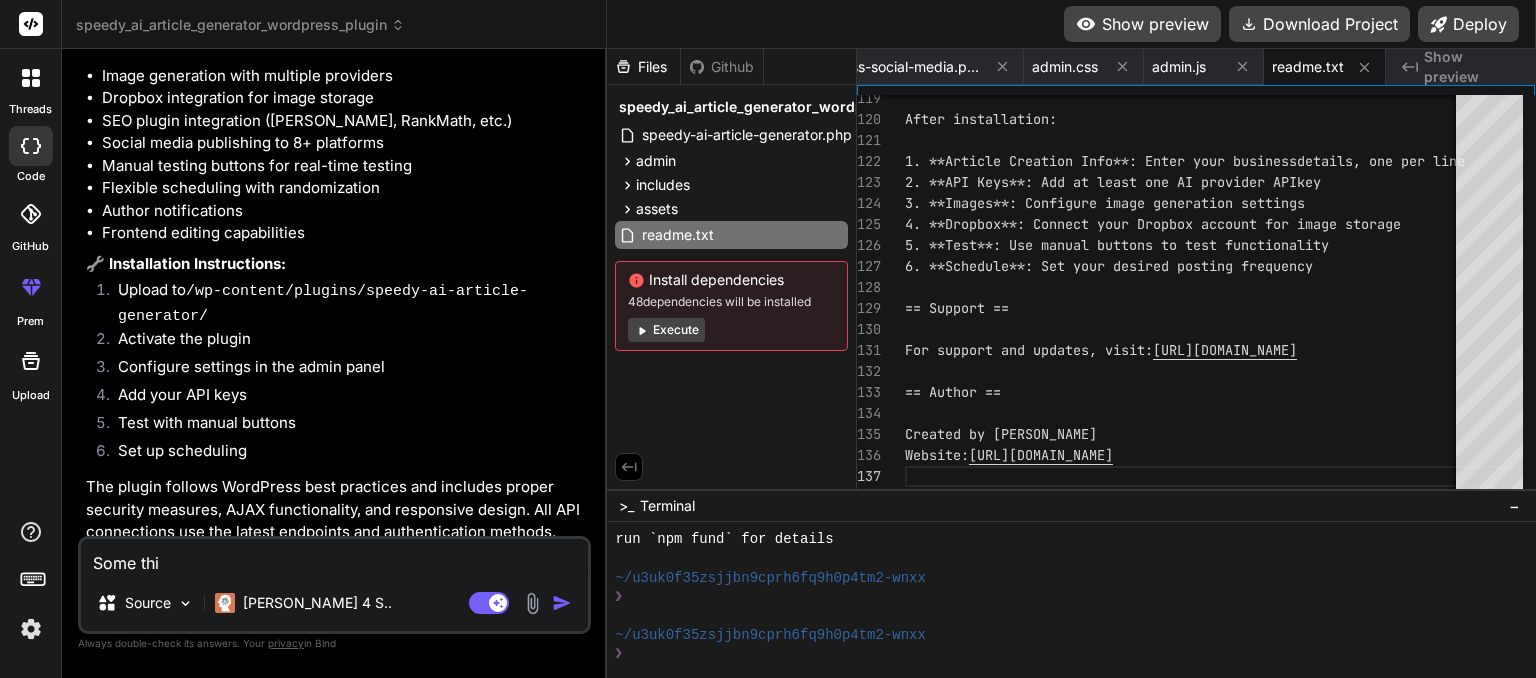 type on "Some thin" 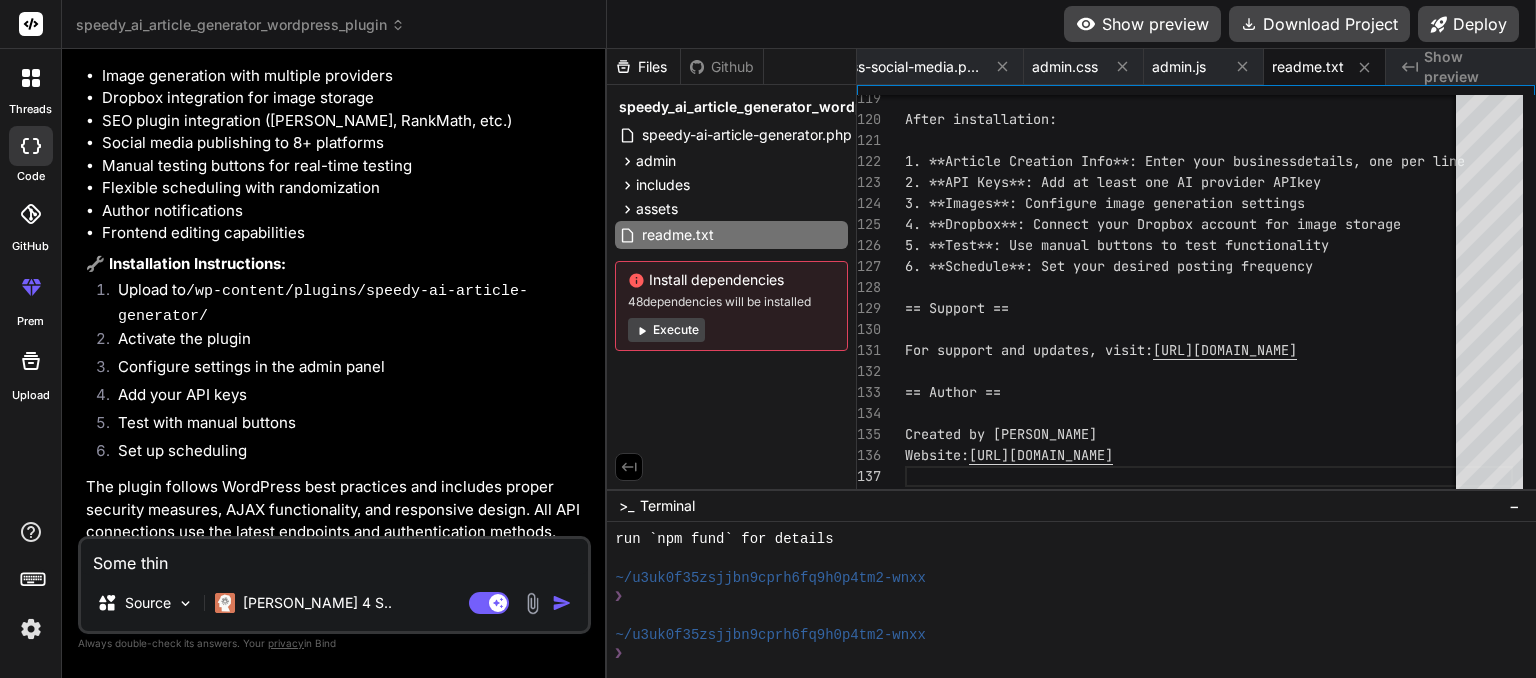 type on "Some thing" 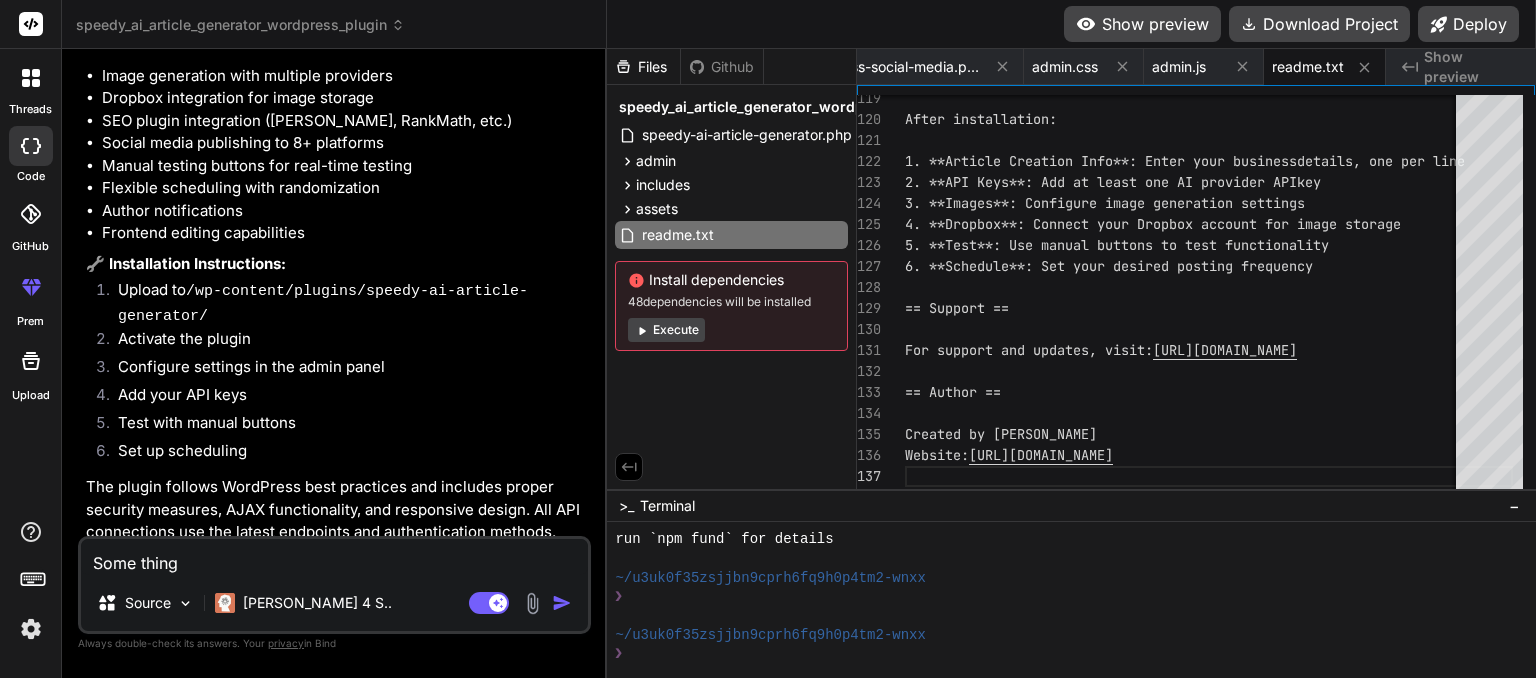 type on "Some thinga" 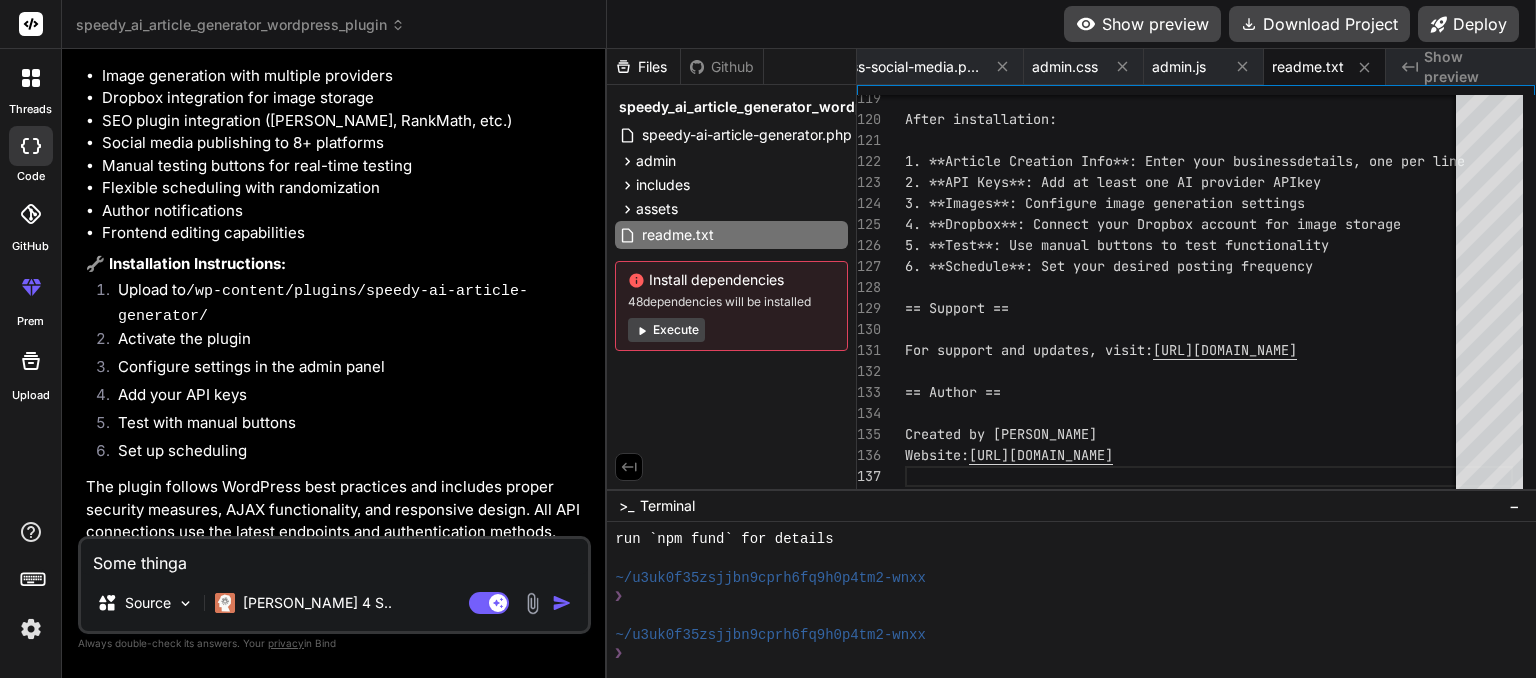 type on "Some thinga" 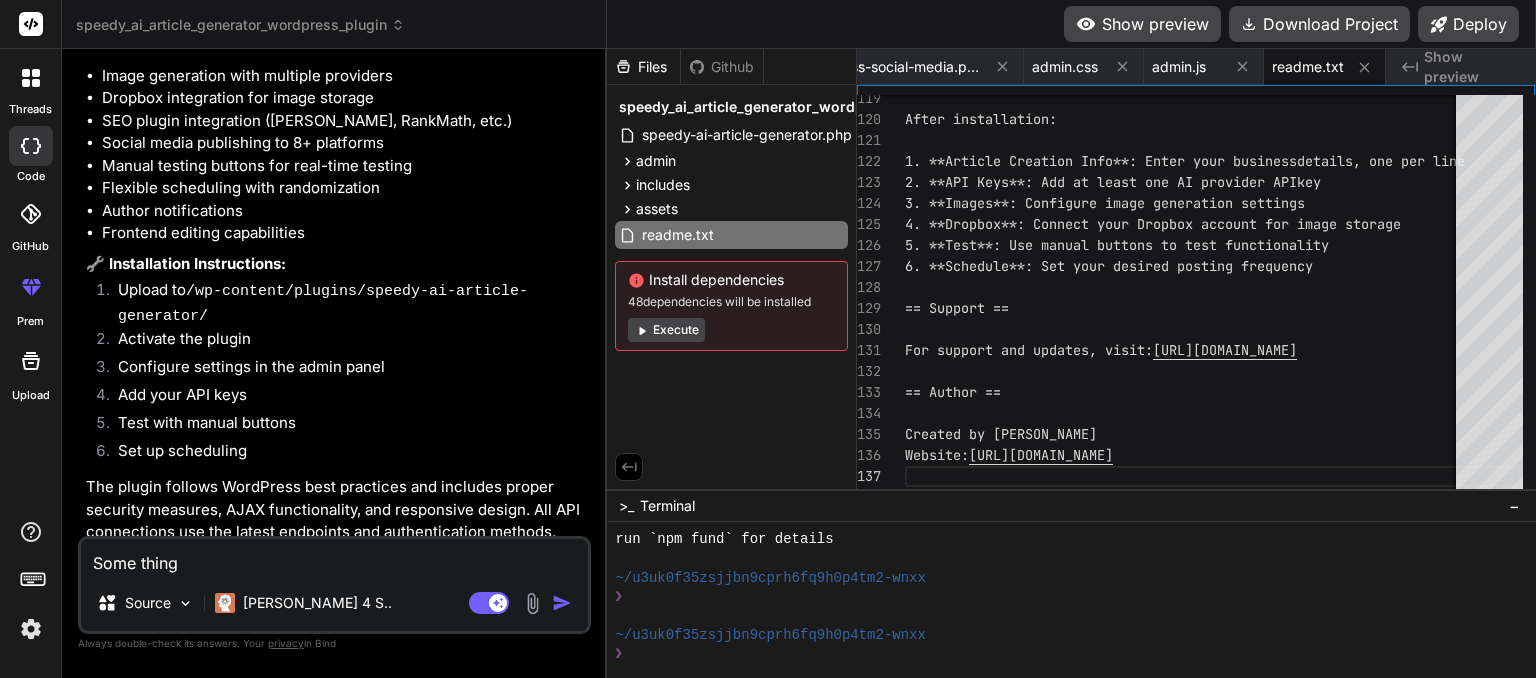 type on "Some things" 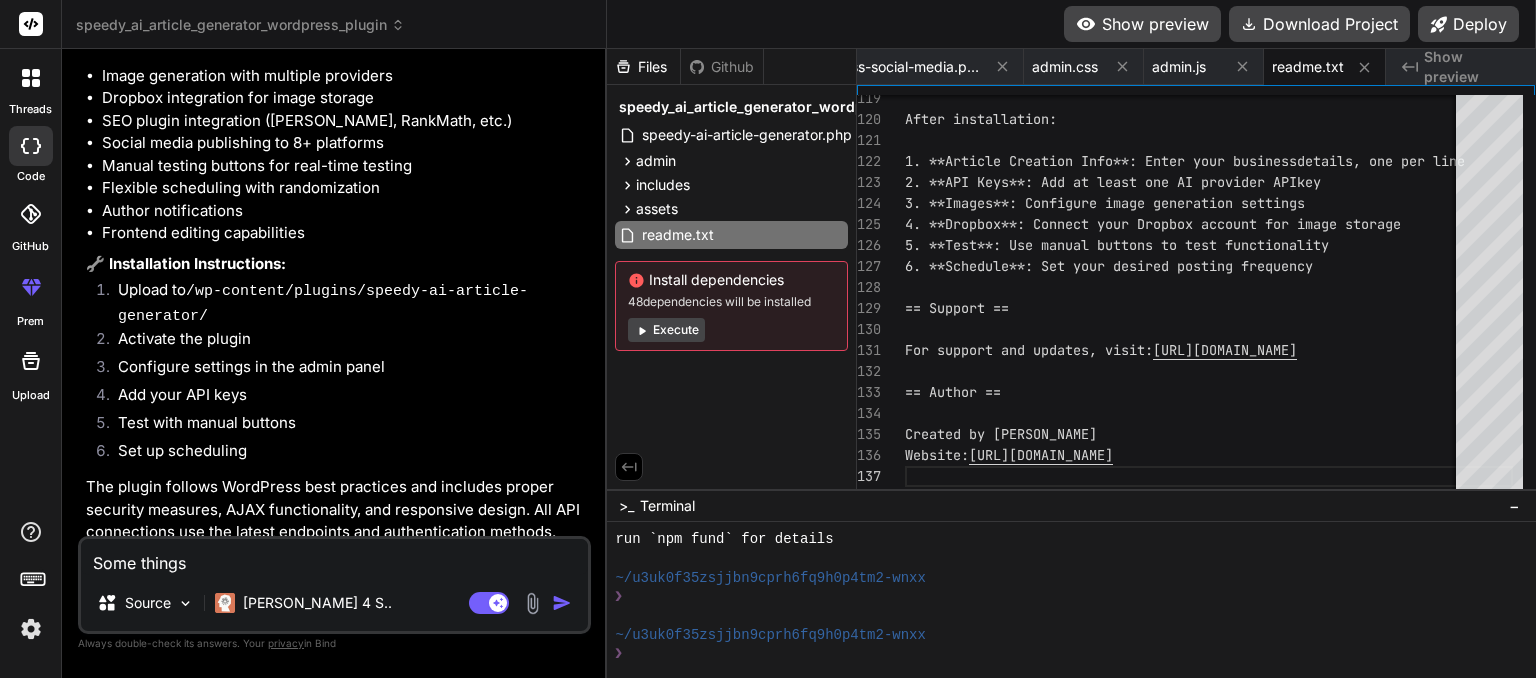 type on "Some things" 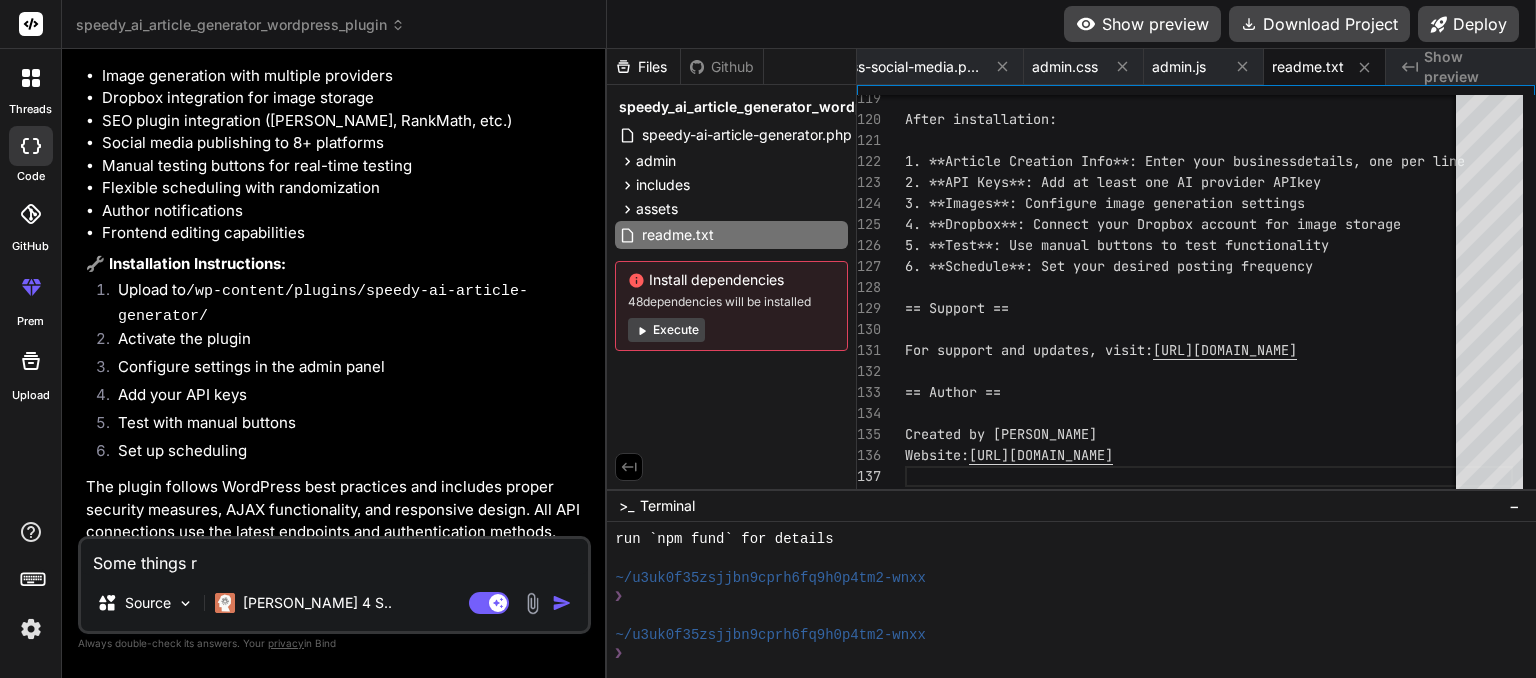 type on "Some things" 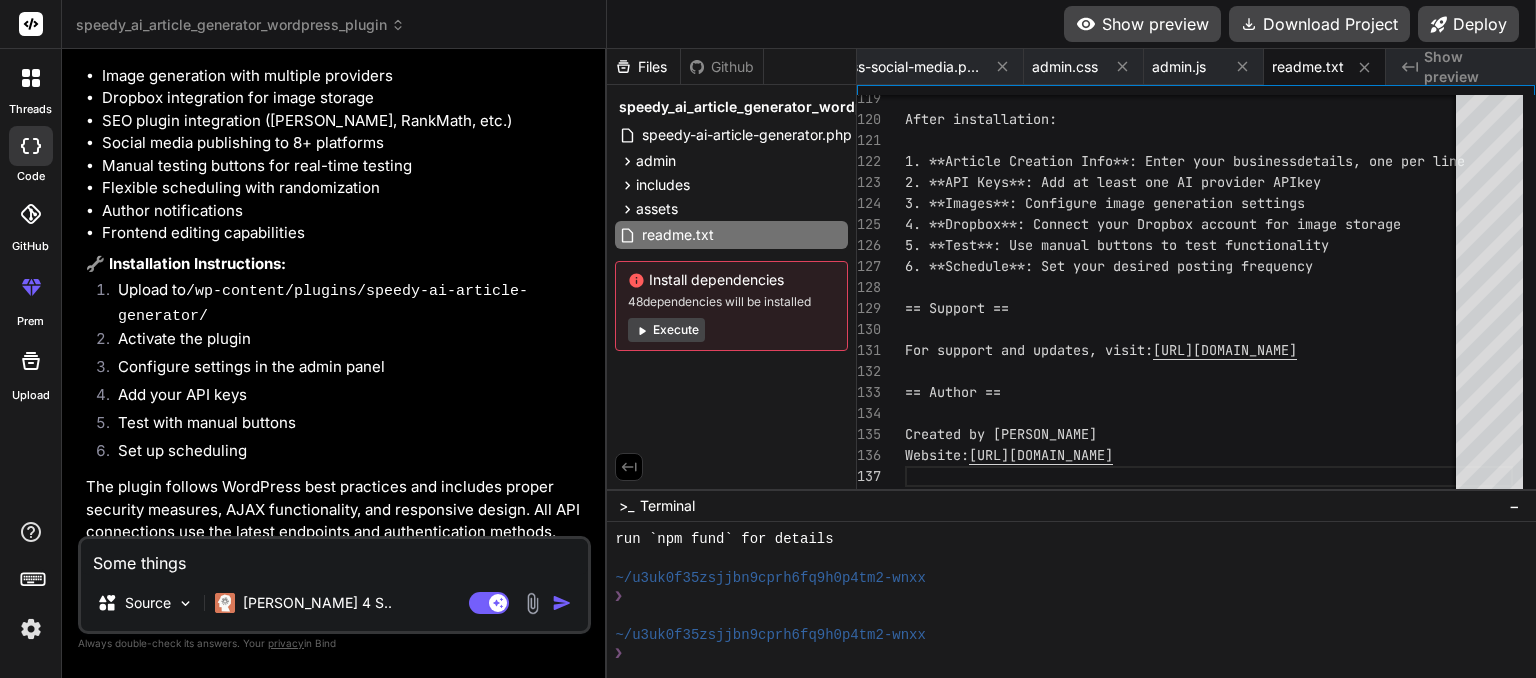 type on "Some things t" 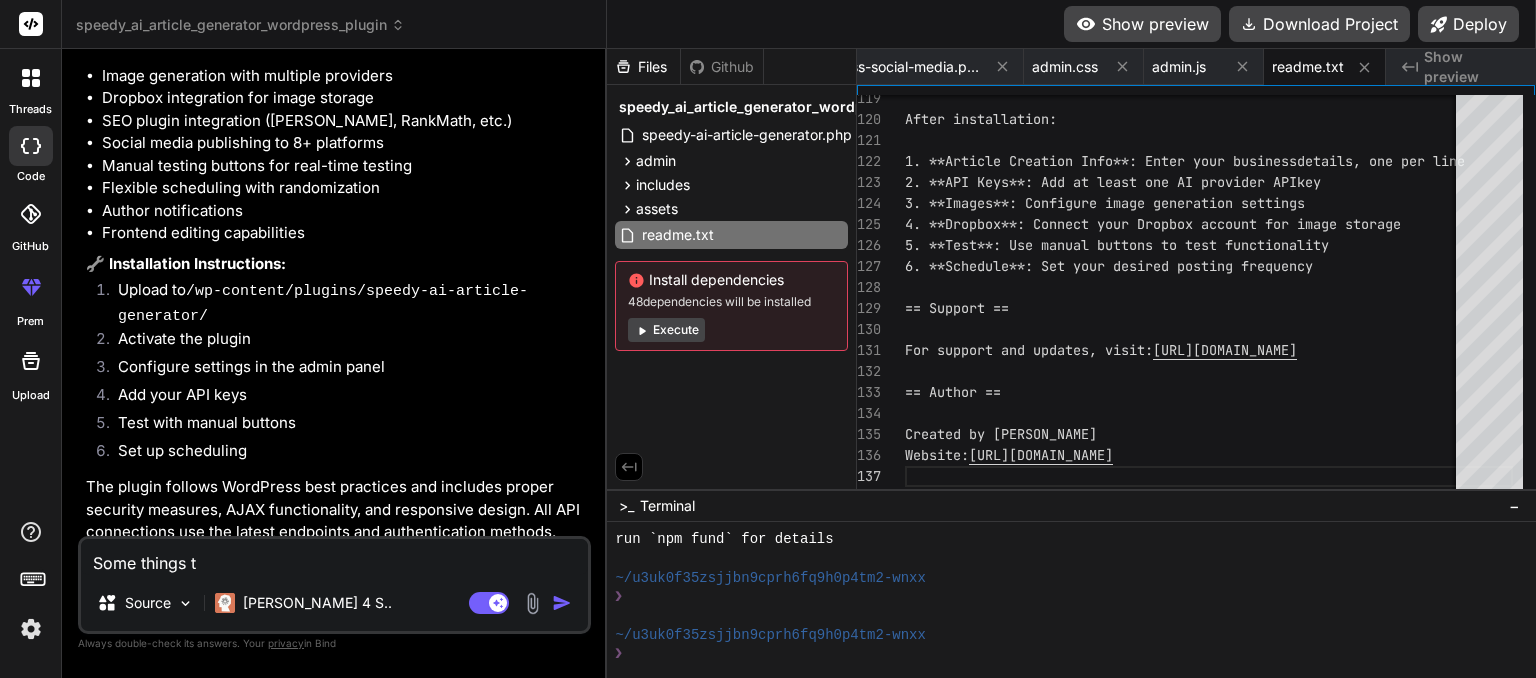 type on "Some things to" 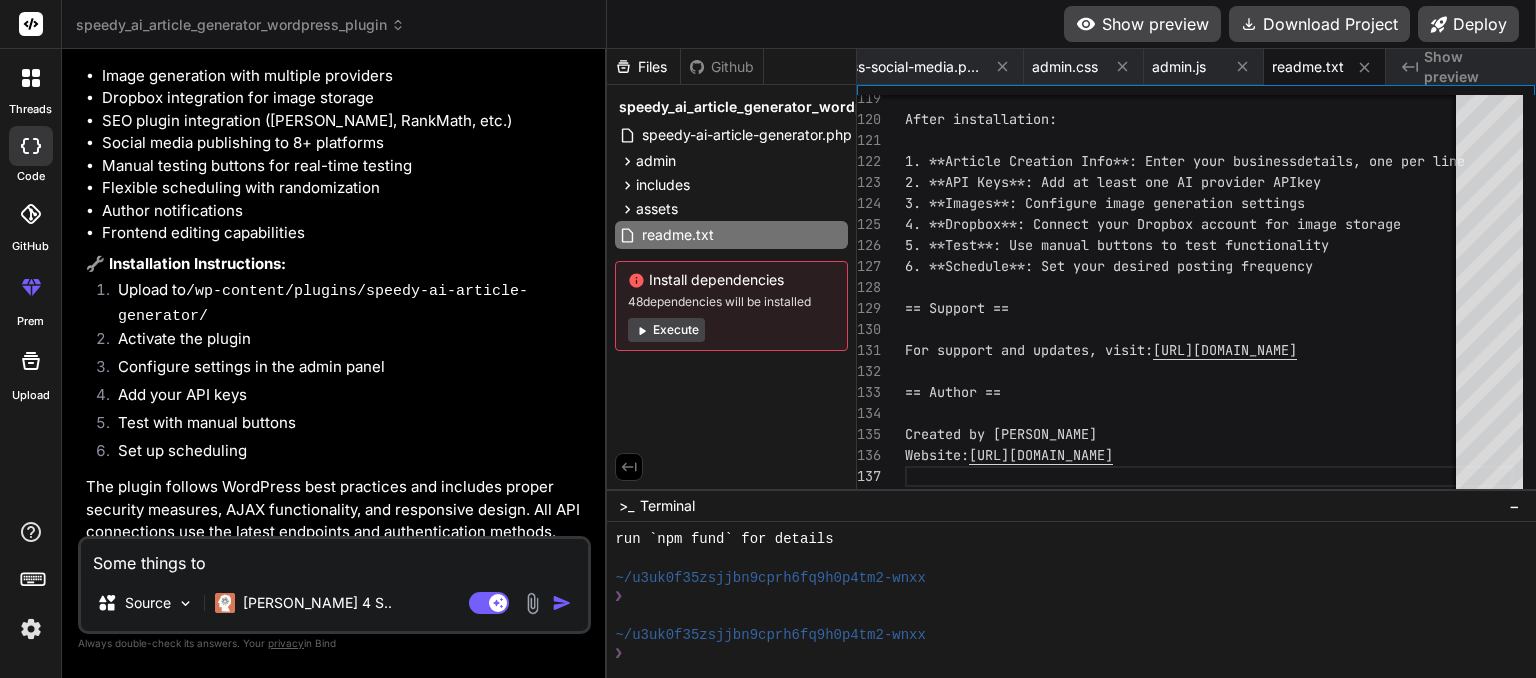 type on "Some things to" 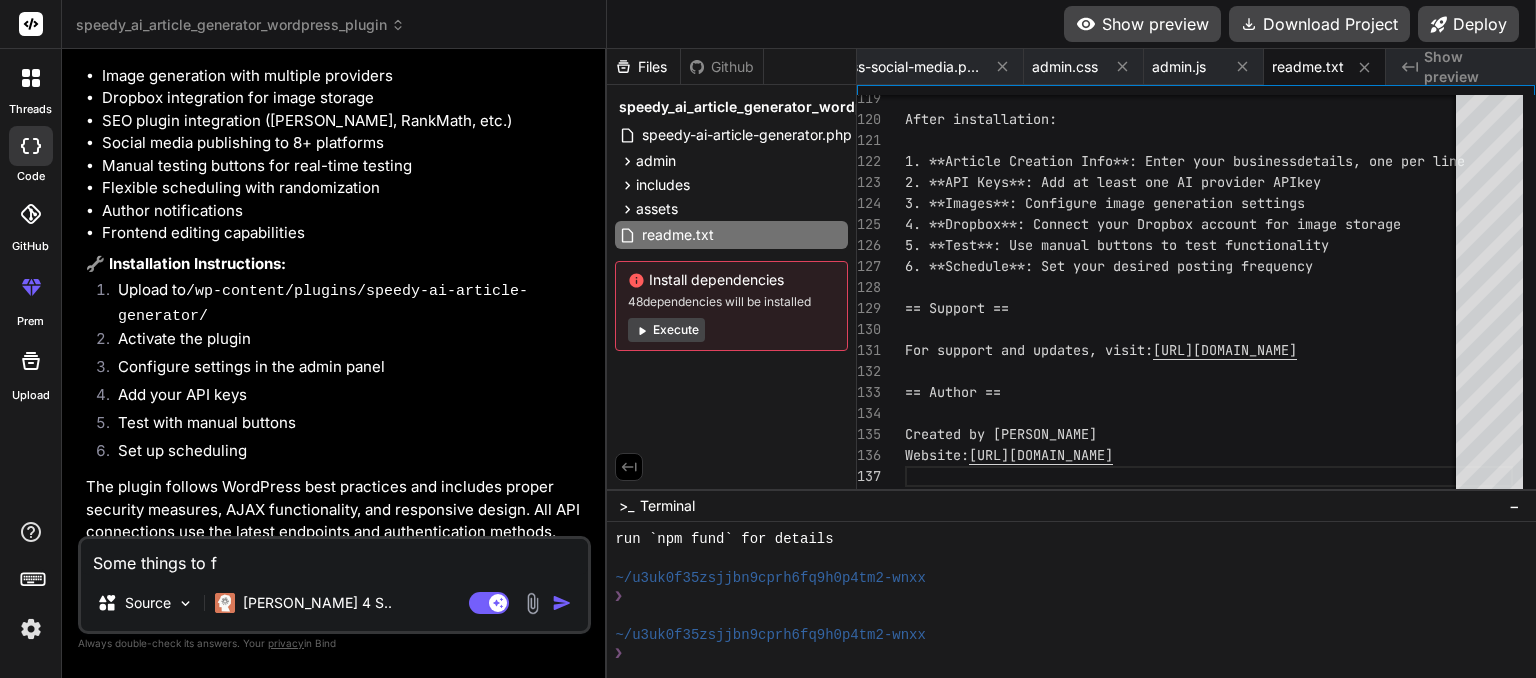 type on "Some things to fi" 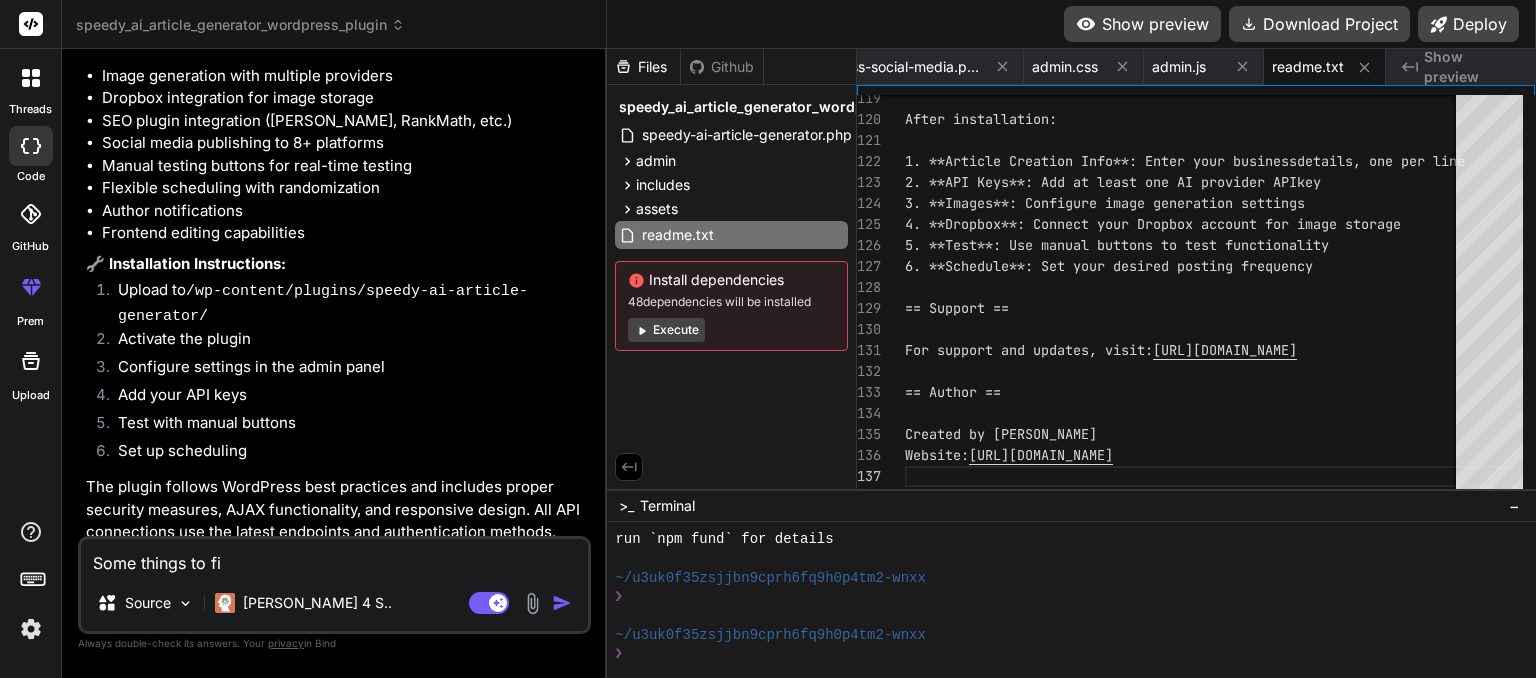type on "Some things to fix" 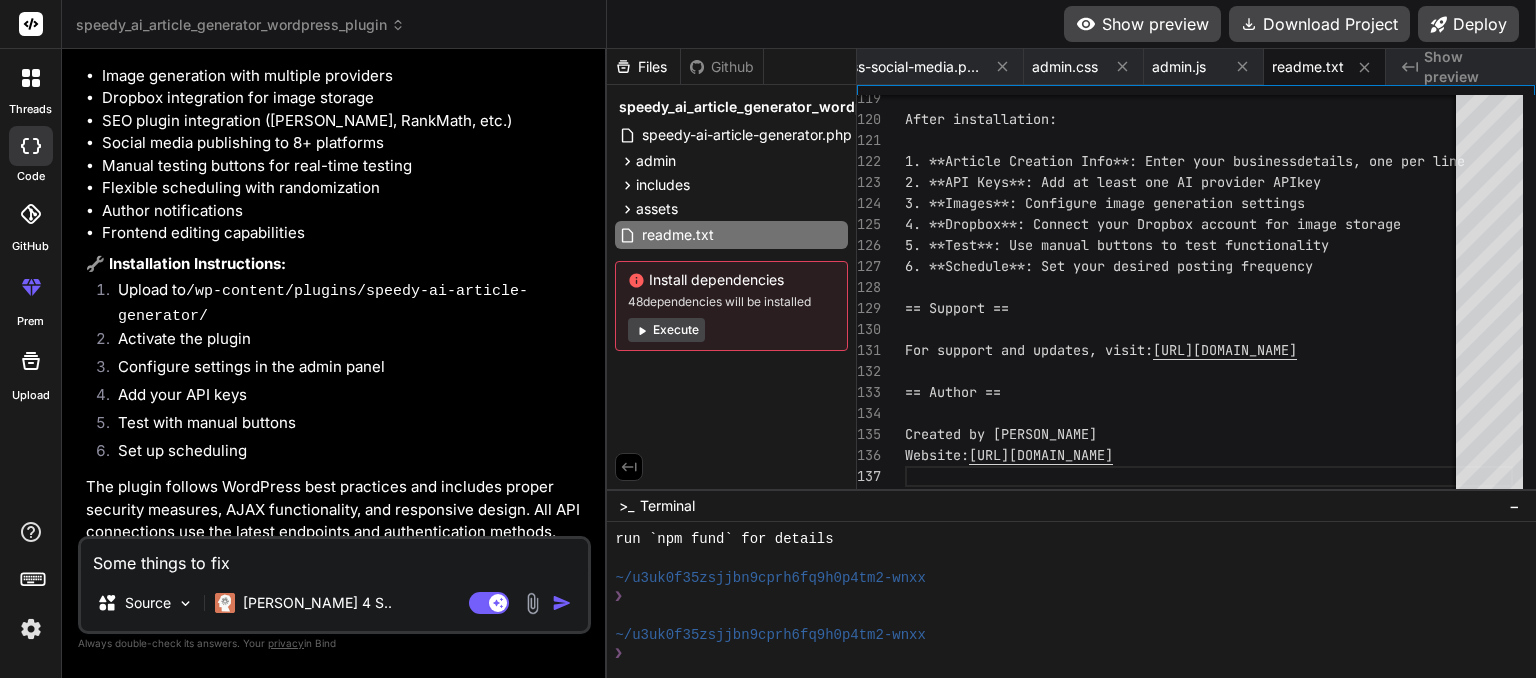 type on "Some things to fix." 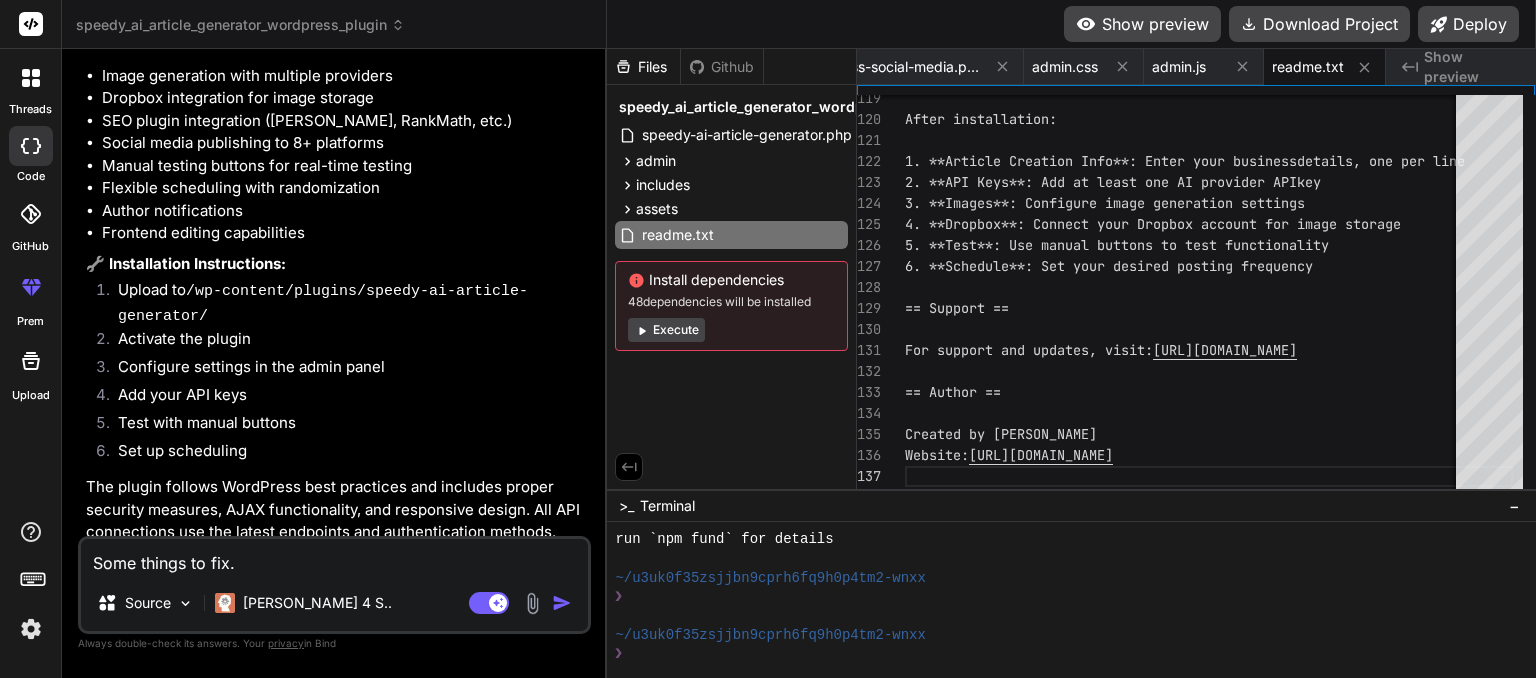 type on "x" 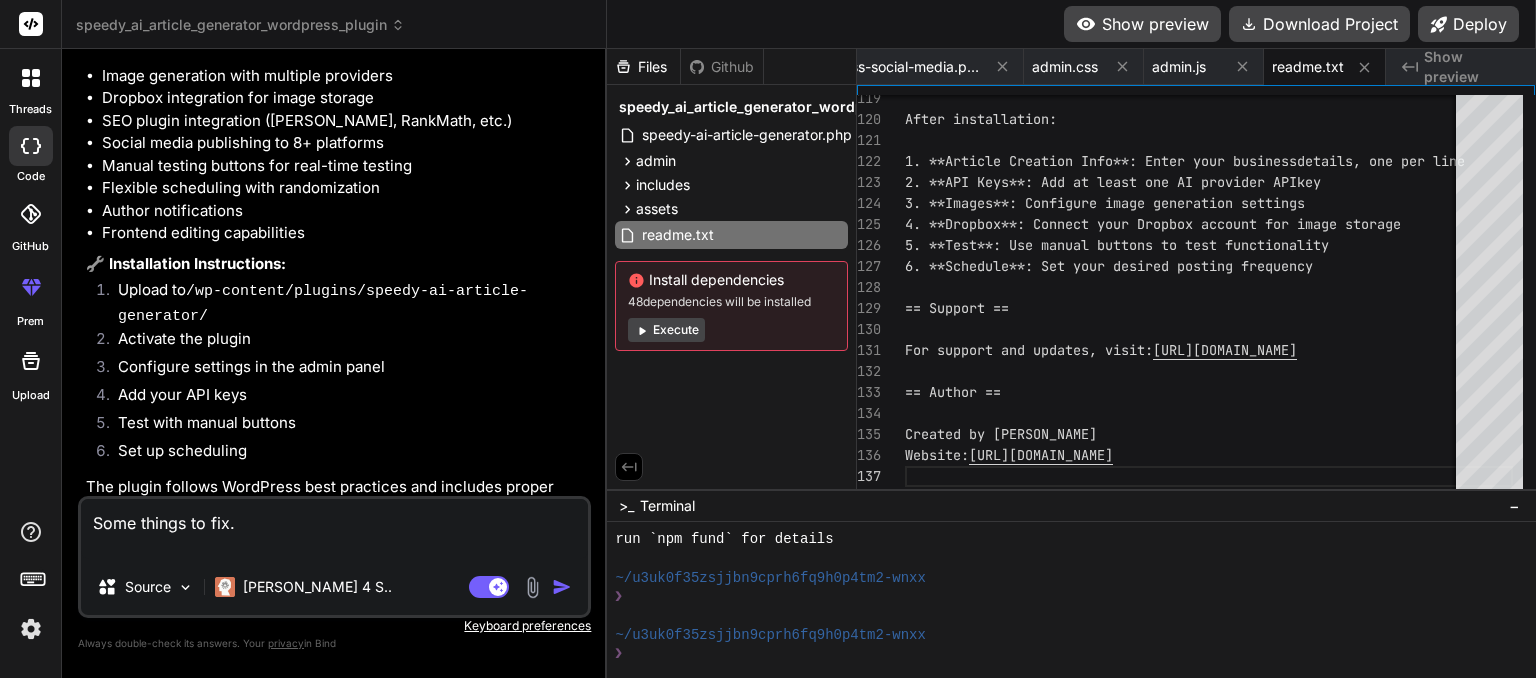 type on "Some things to fix.
I" 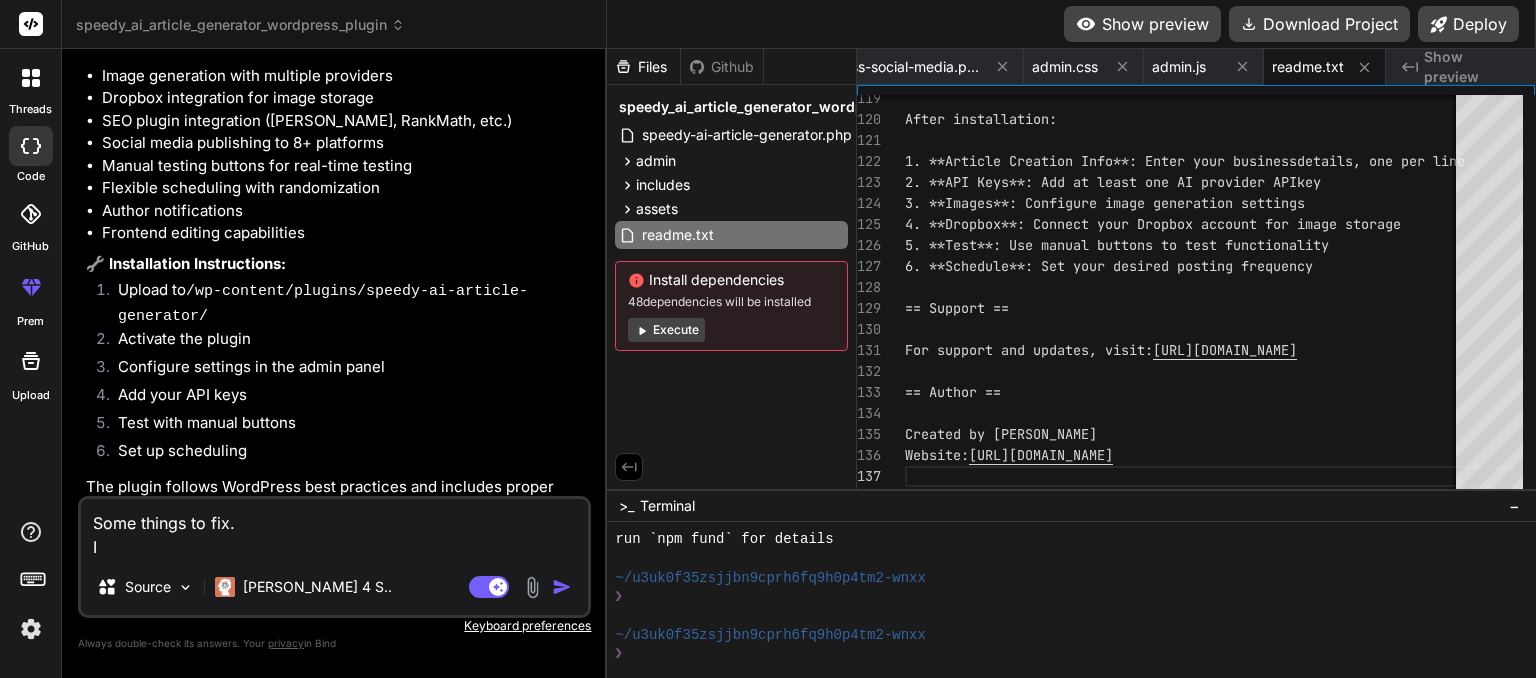 type on "Some things to fix.
I" 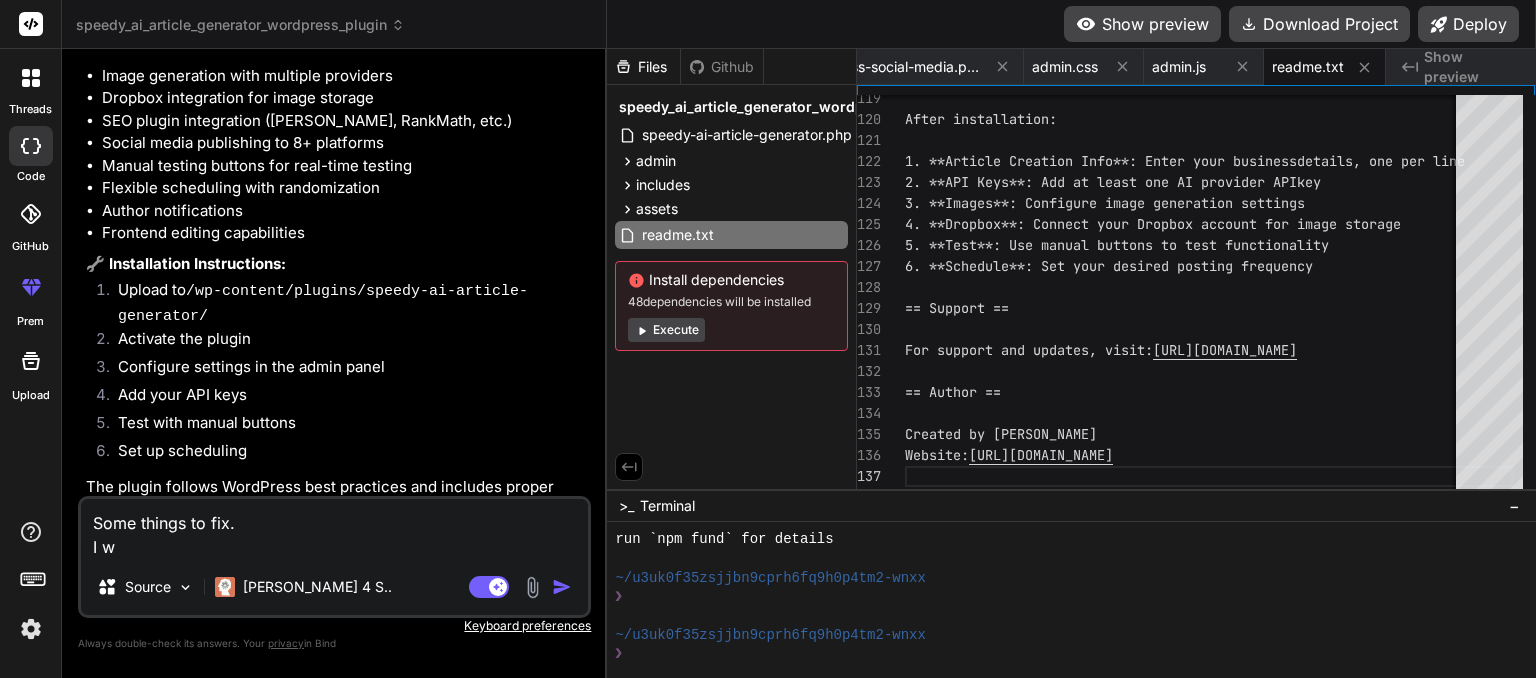type on "x" 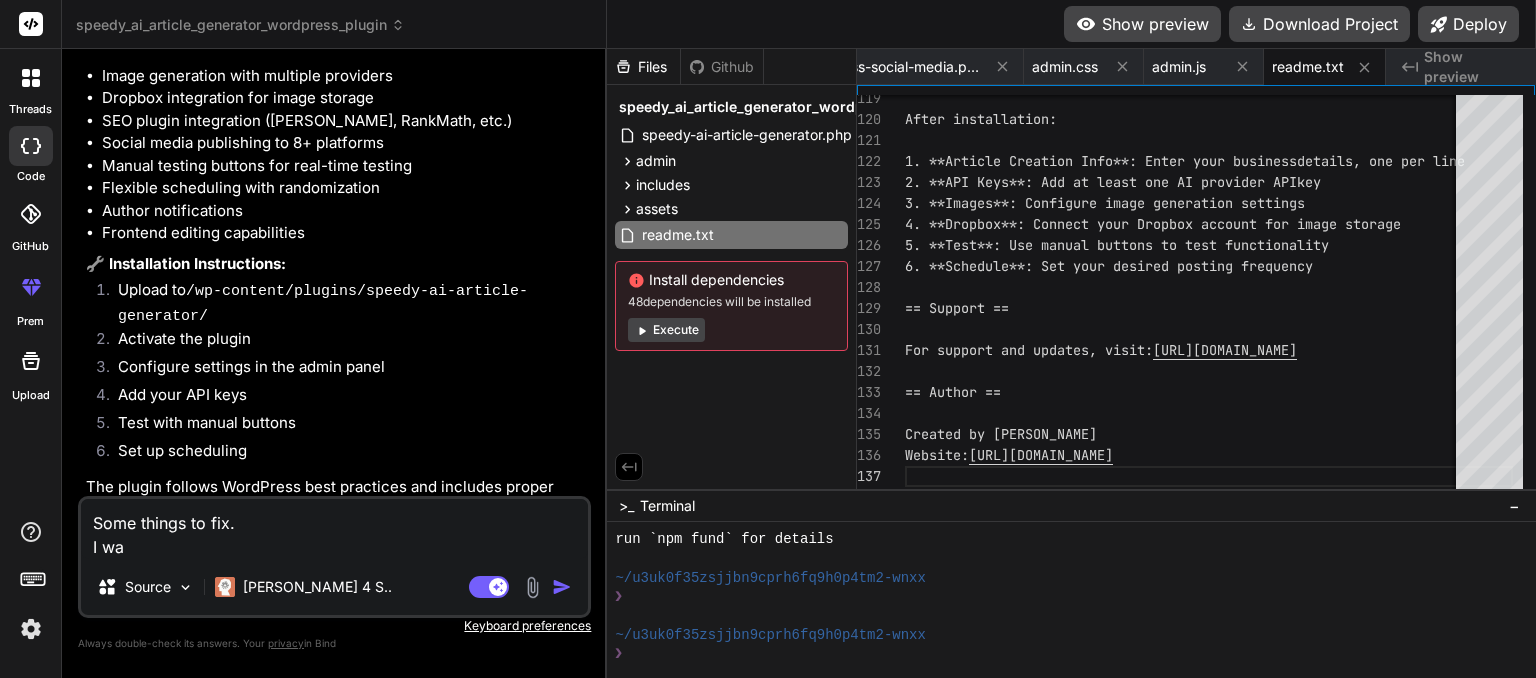 type on "Some things to fix.
I wan" 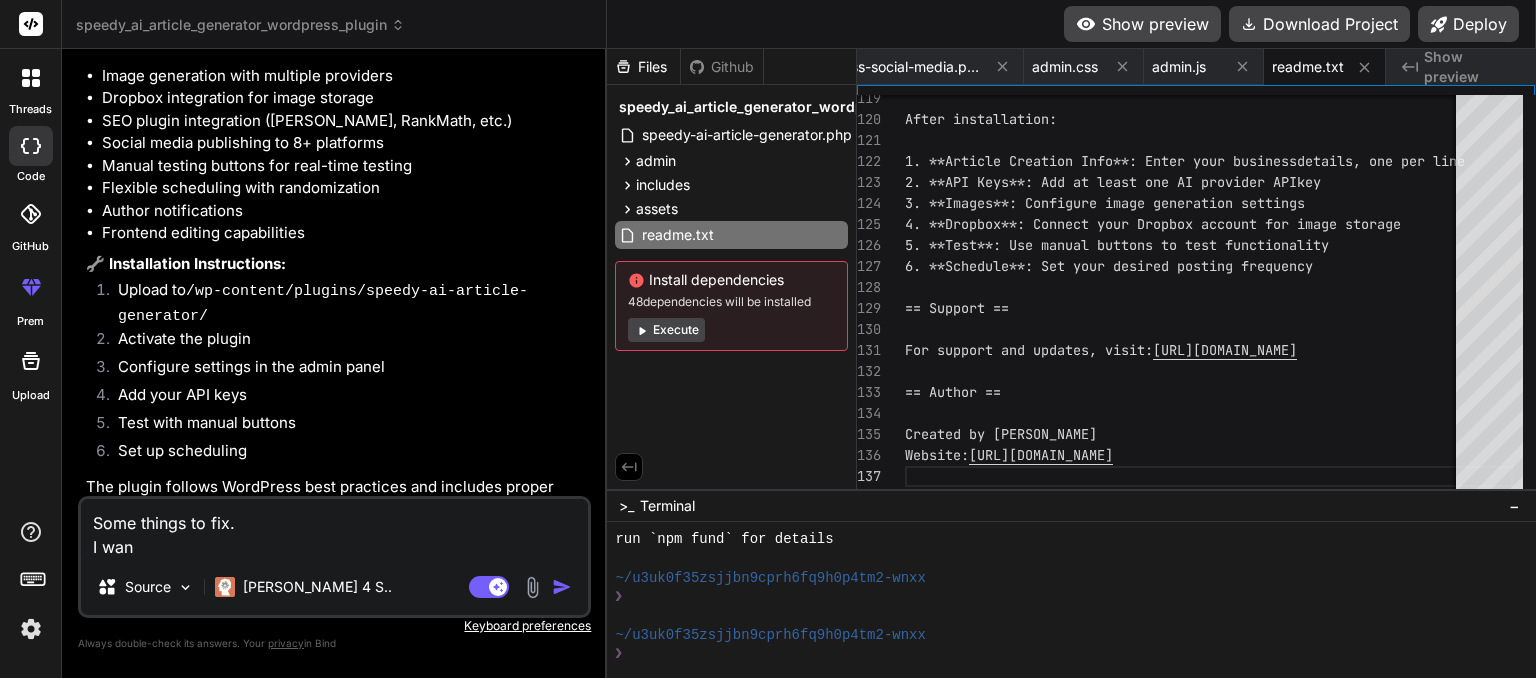 type on "Some things to fix.
I want" 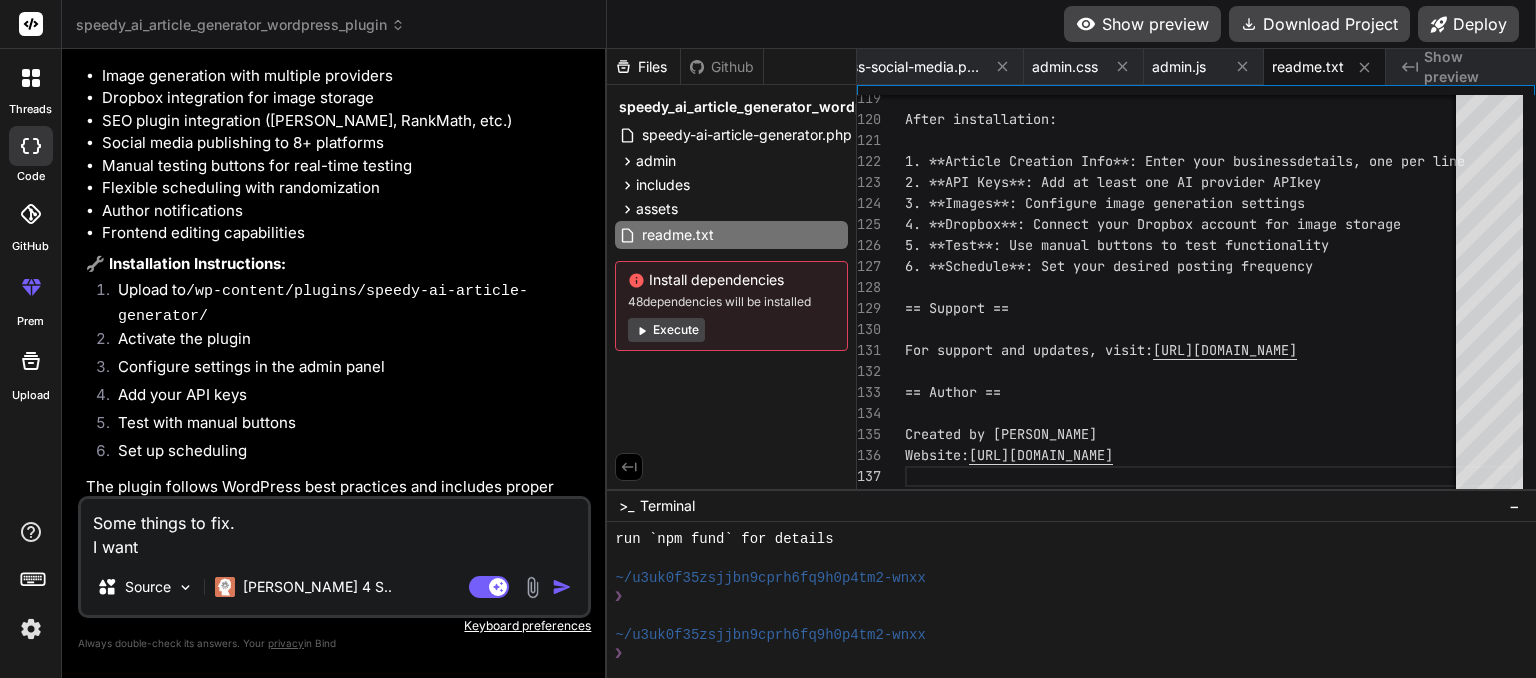 type on "Some things to fix.
I want" 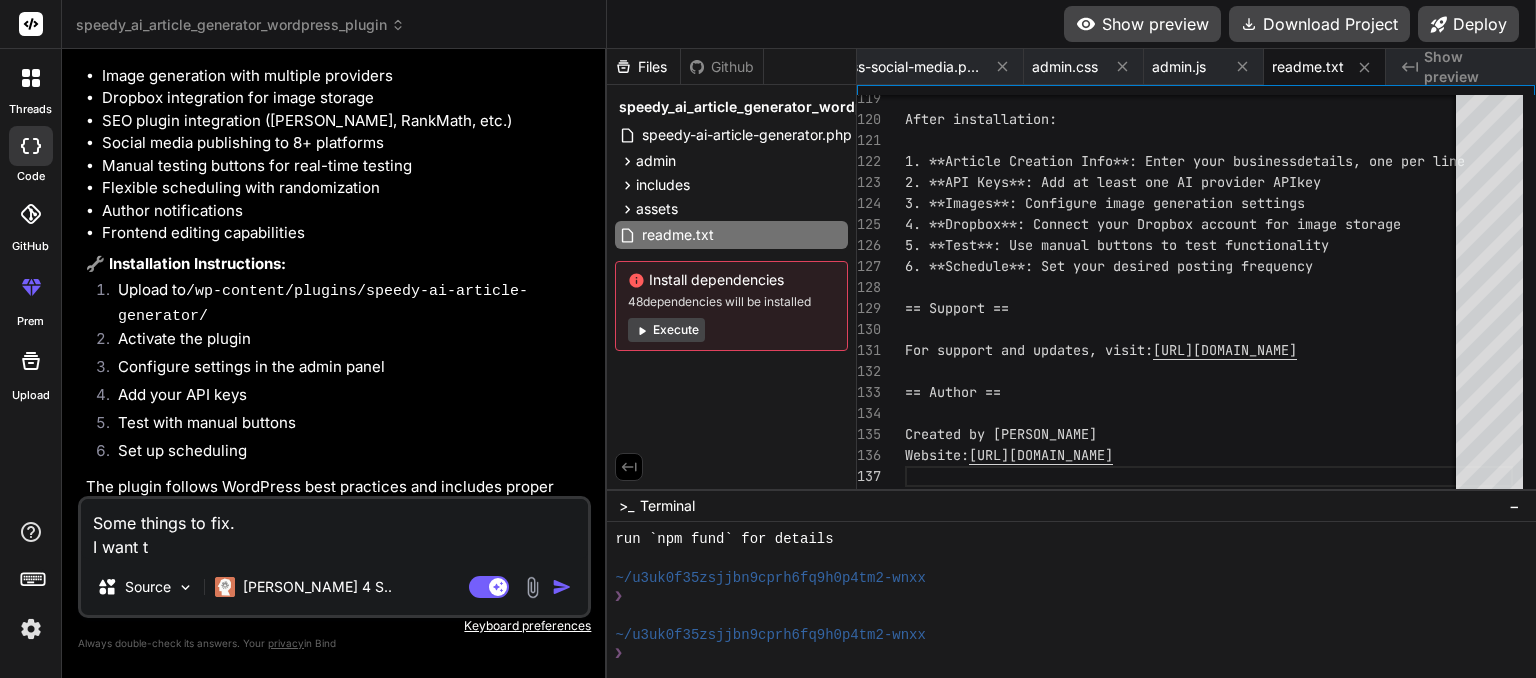 type on "Some things to fix.
I want th" 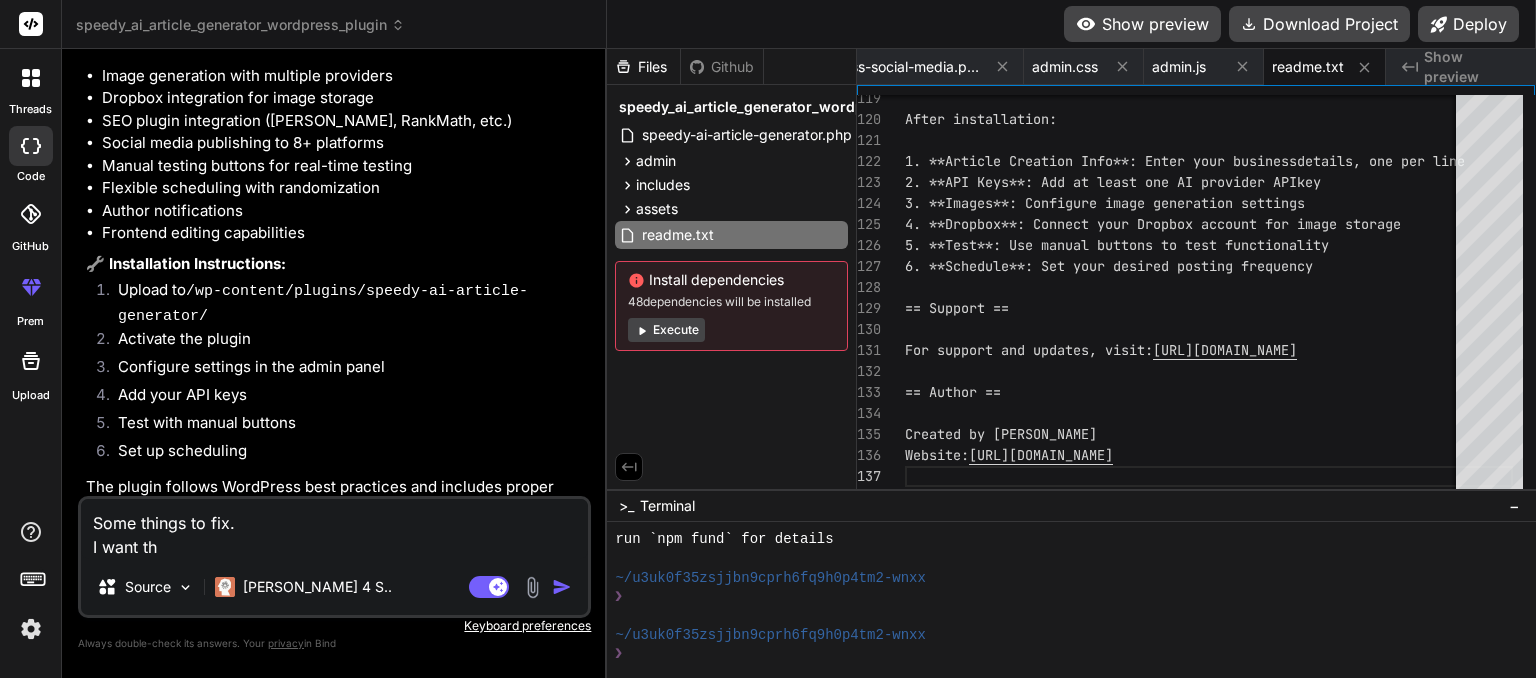 type on "Some things to fix.
I want the" 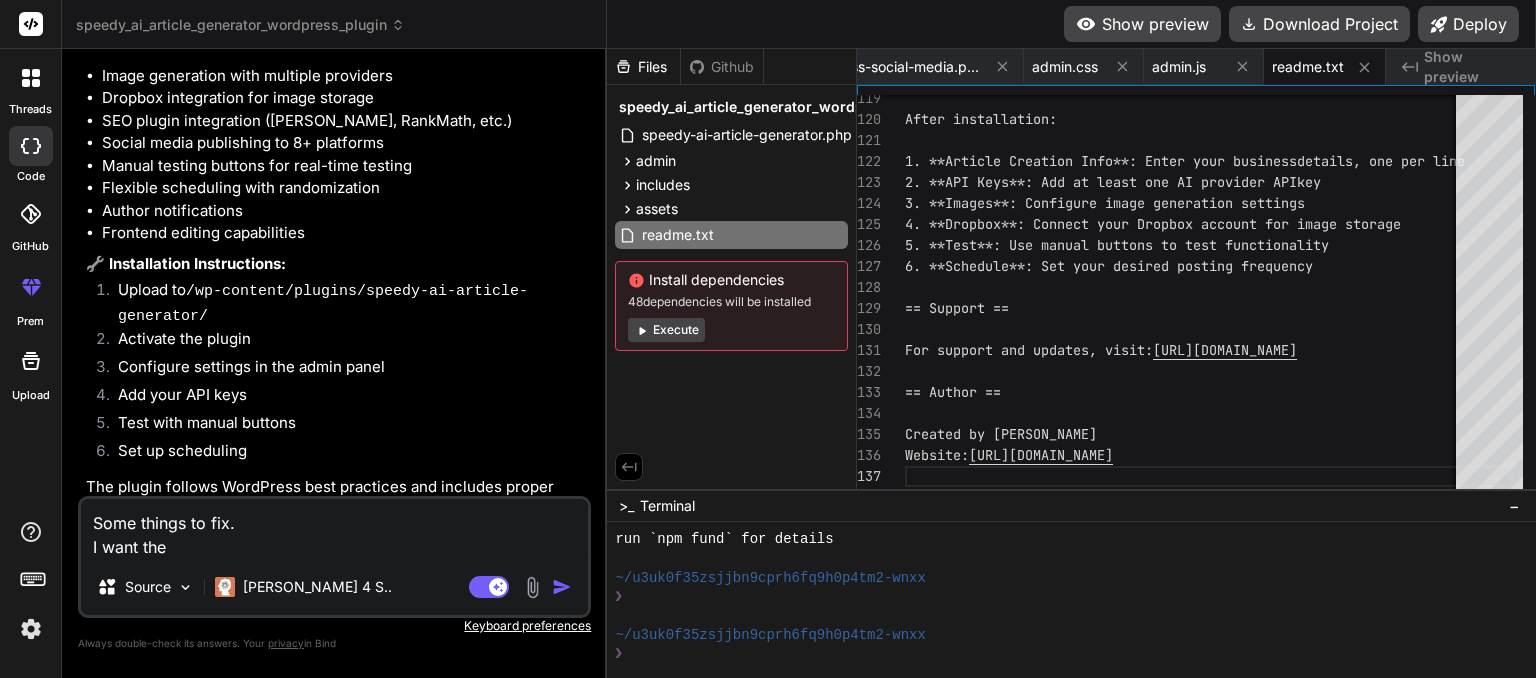 type on "Some things to fix.
I want the" 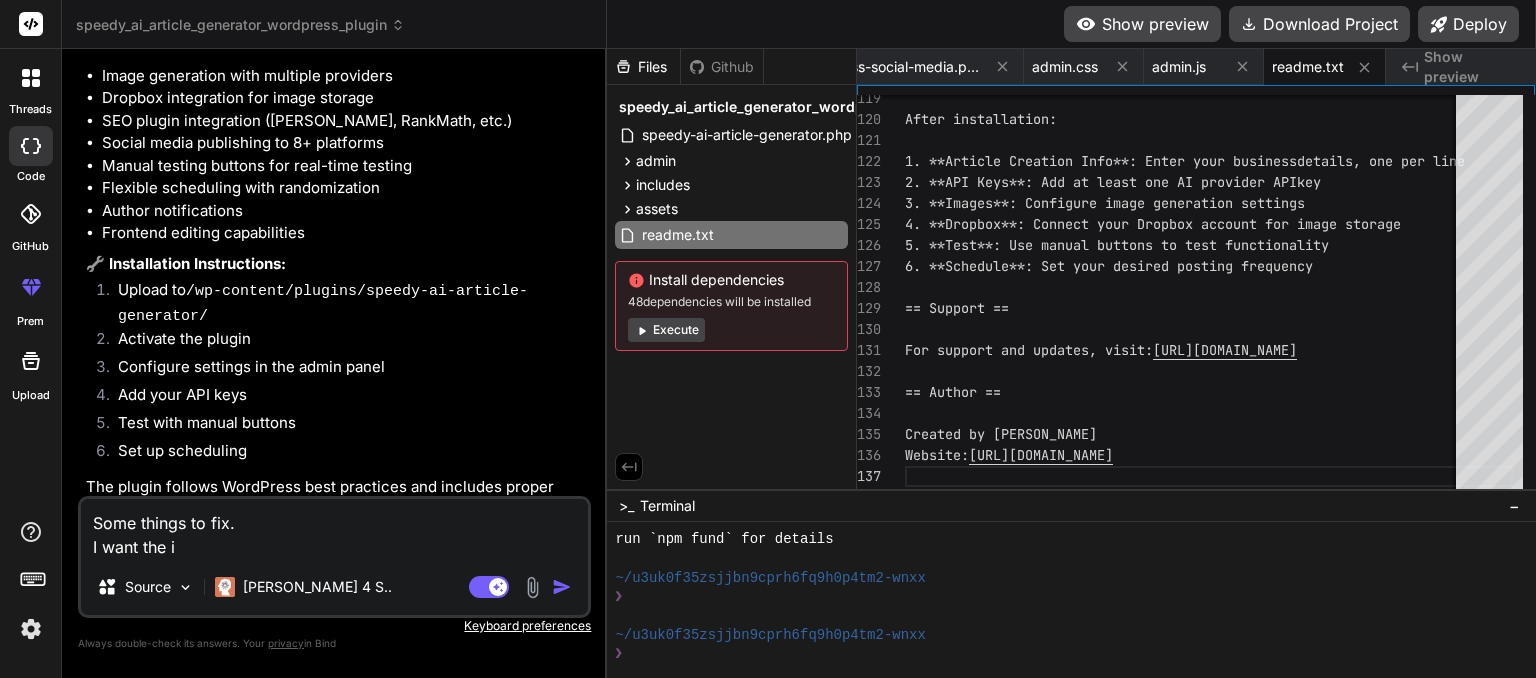type on "Some things to fix.
I want the im" 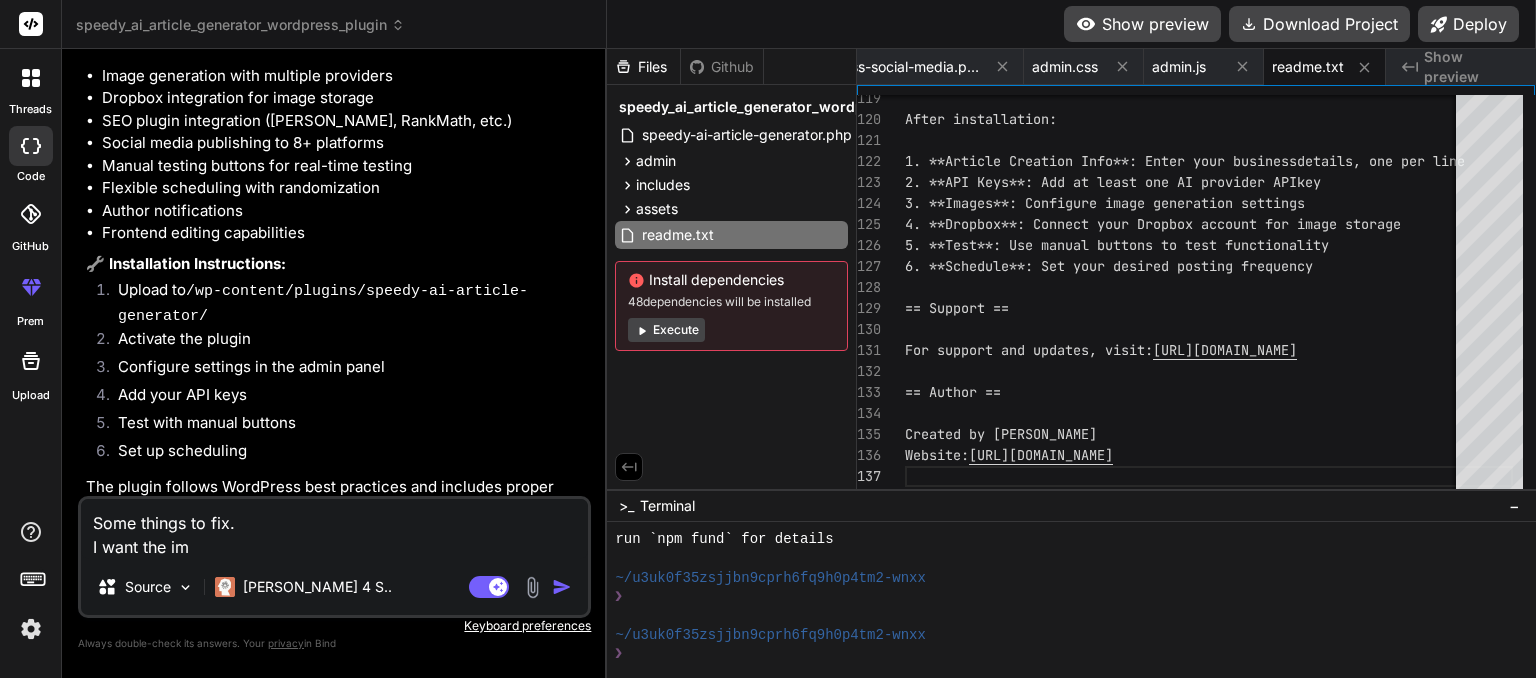 type on "Some things to fix.
I want the ima" 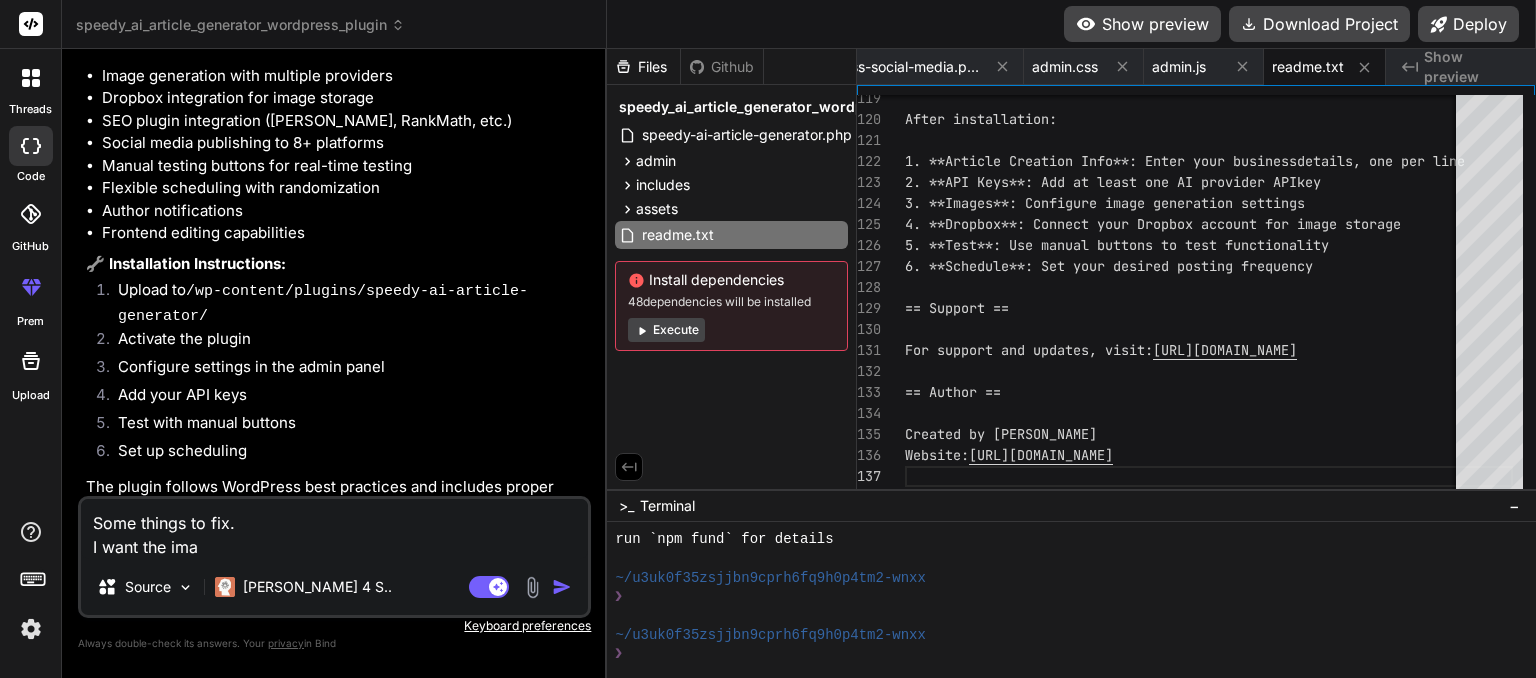 type on "Some things to fix.
I want the imag" 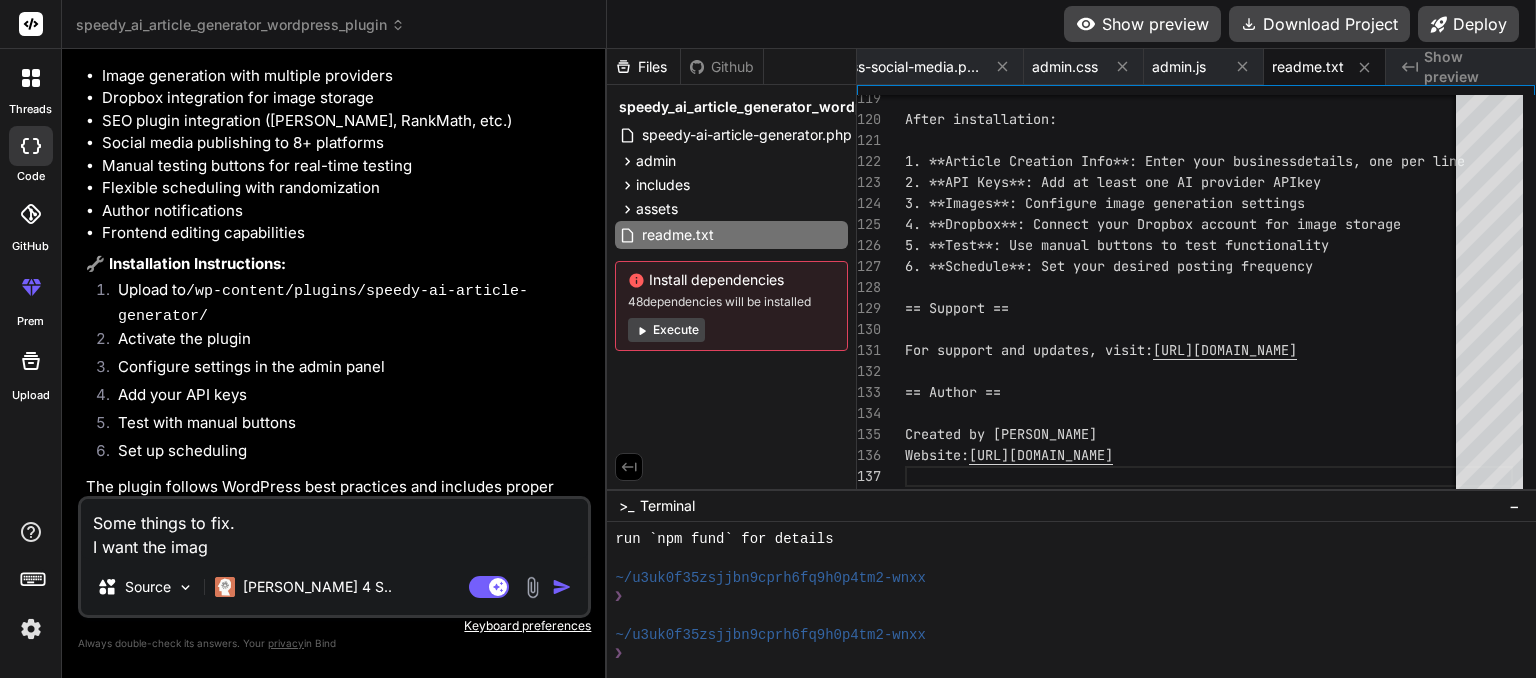 type on "Some things to fix.
I want the image" 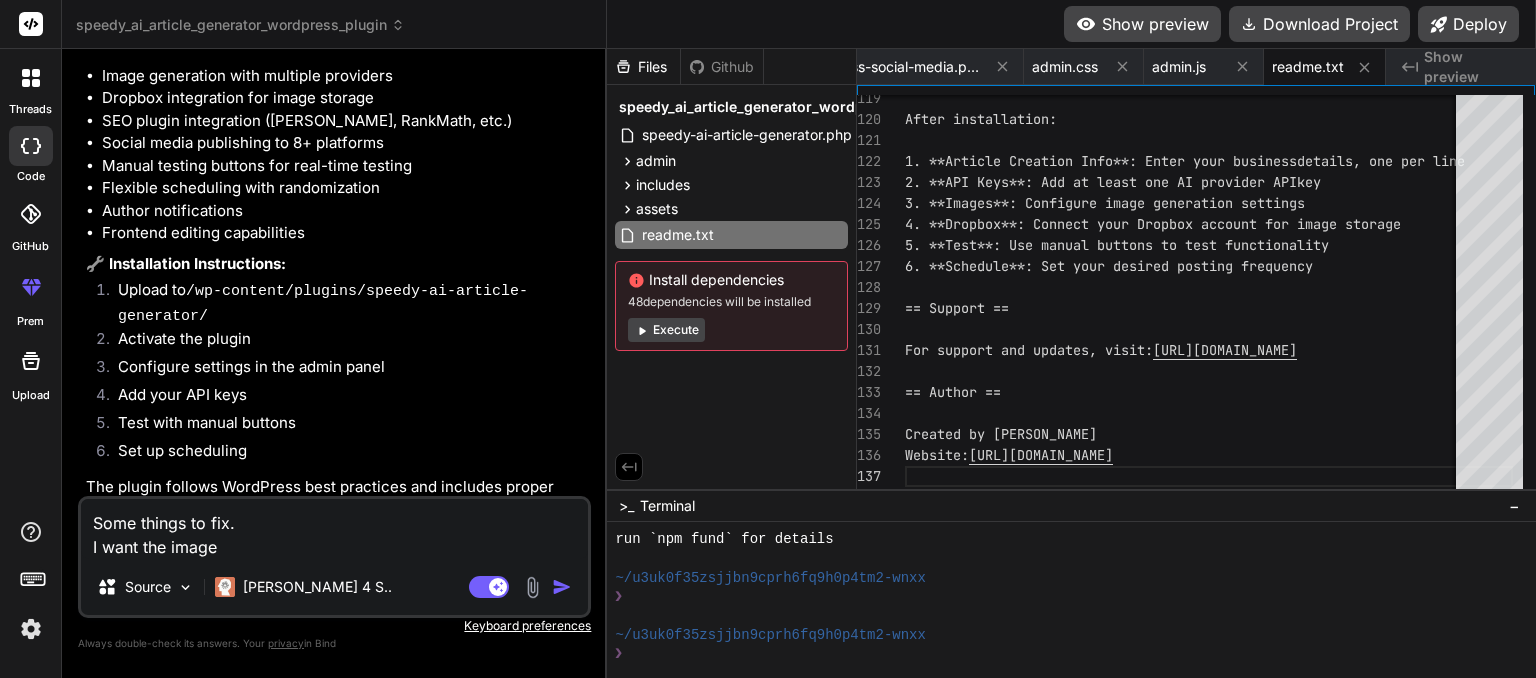 type on "Some things to fix.
I want the images" 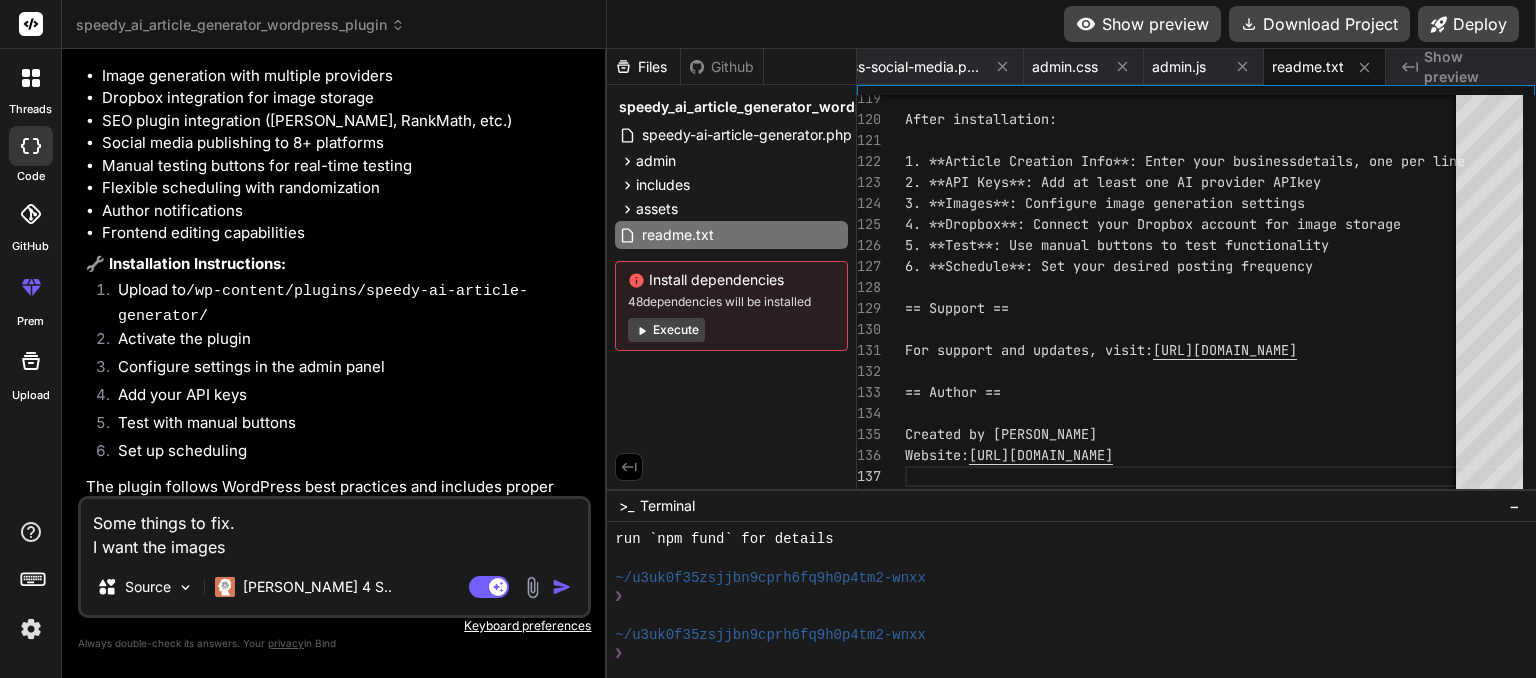 type on "Some things to fix.
I want the images" 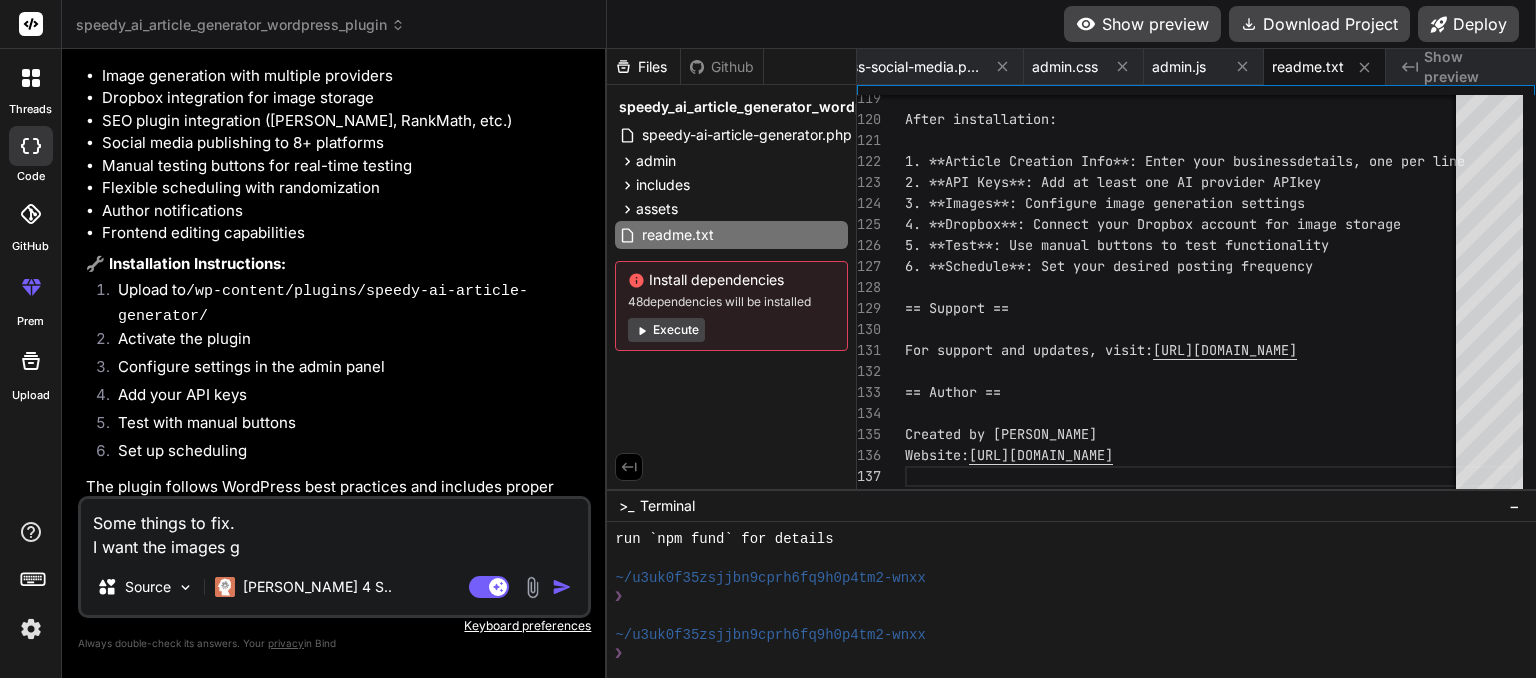 type on "Some things to fix.
I want the images ge" 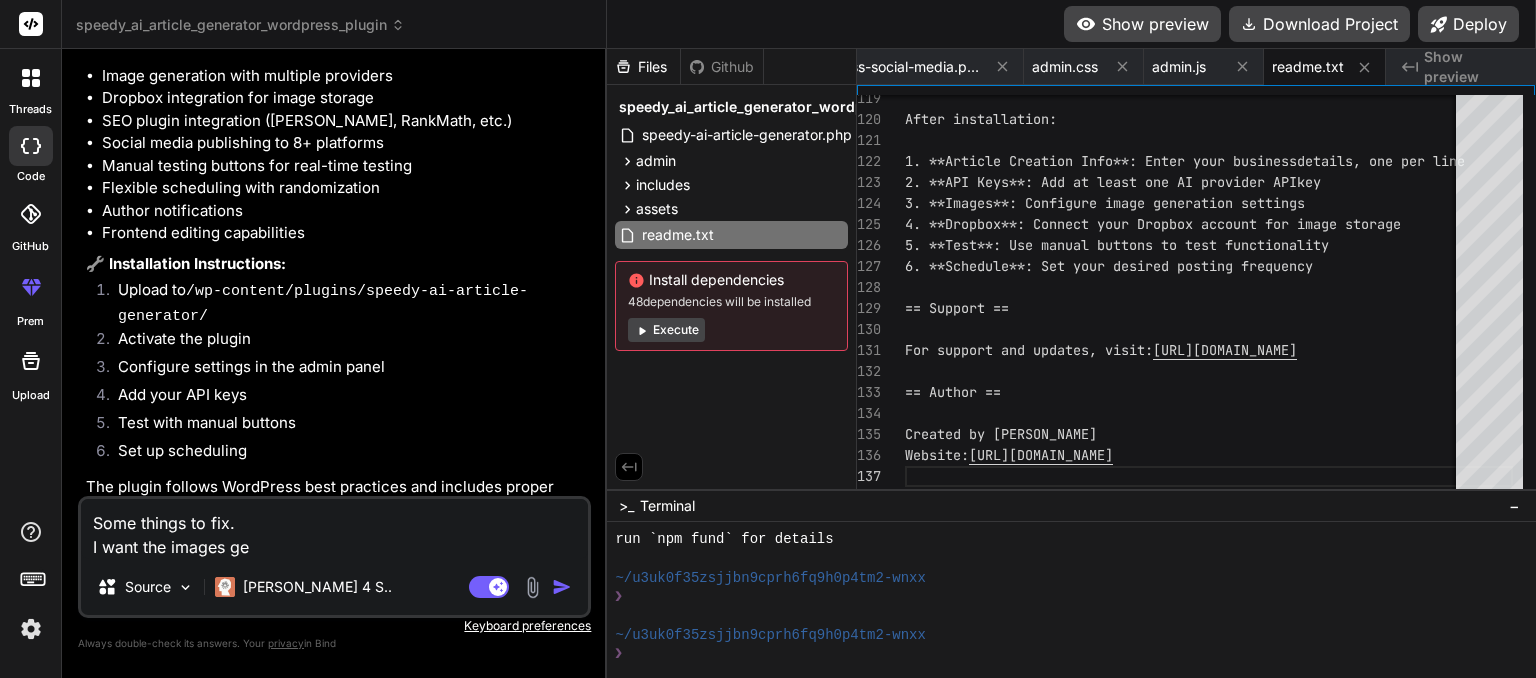 type on "Some things to fix.
I want the images gen" 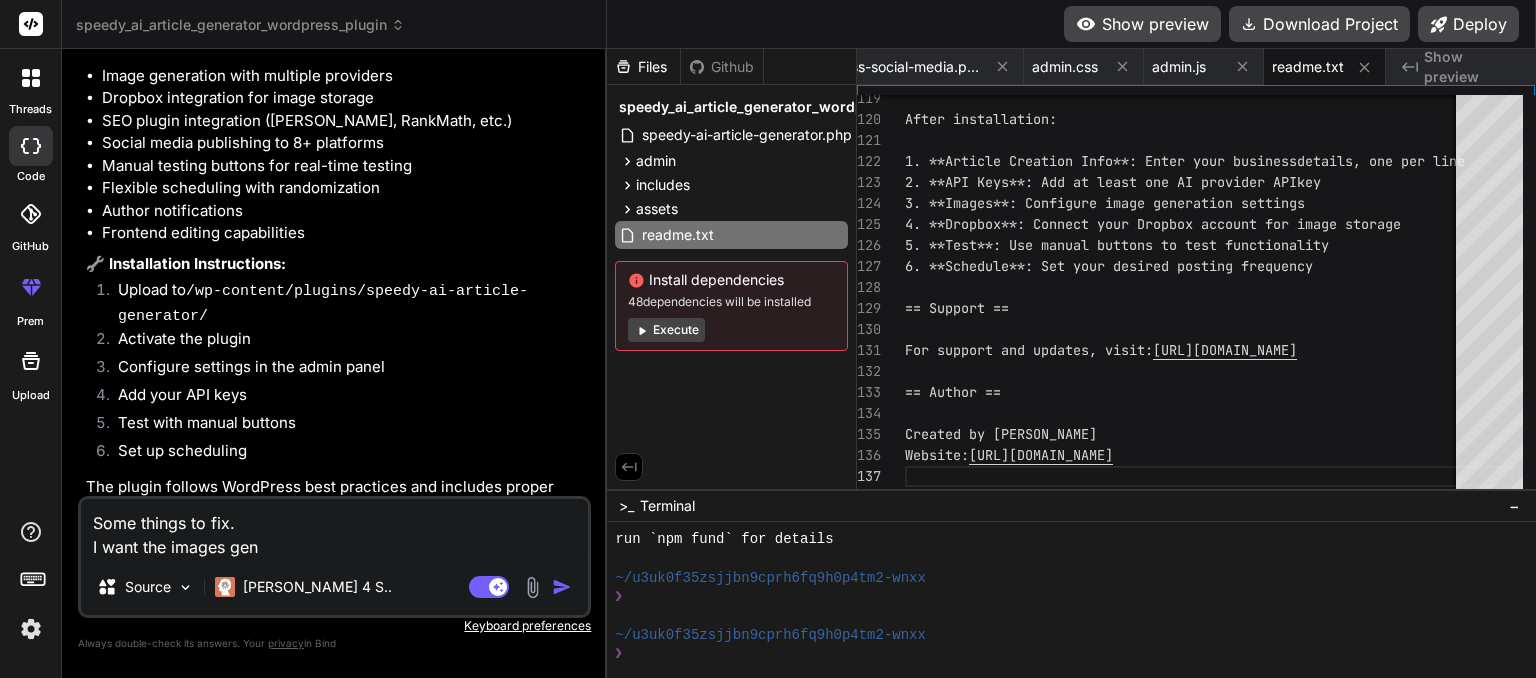 type on "Some things to fix.
I want the images gene" 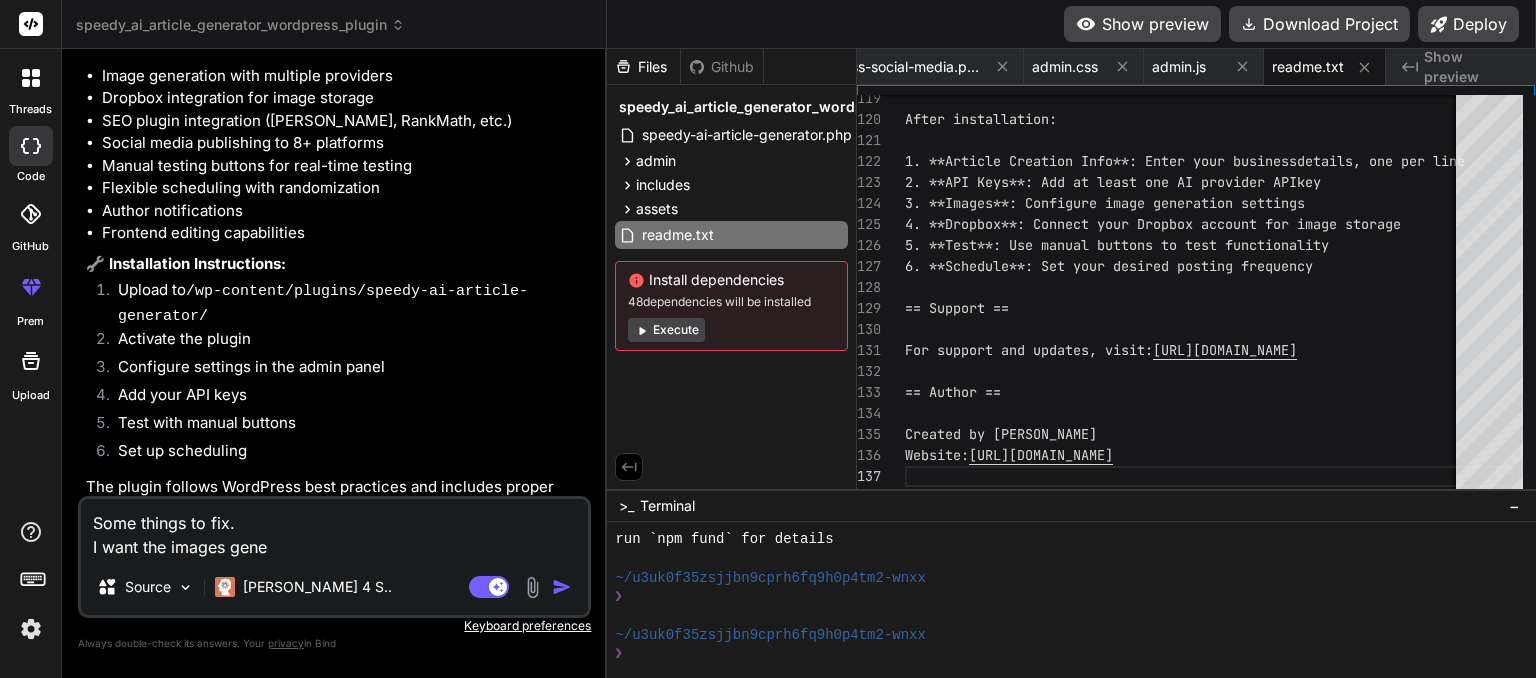 type on "Some things to fix.
I want the images gener" 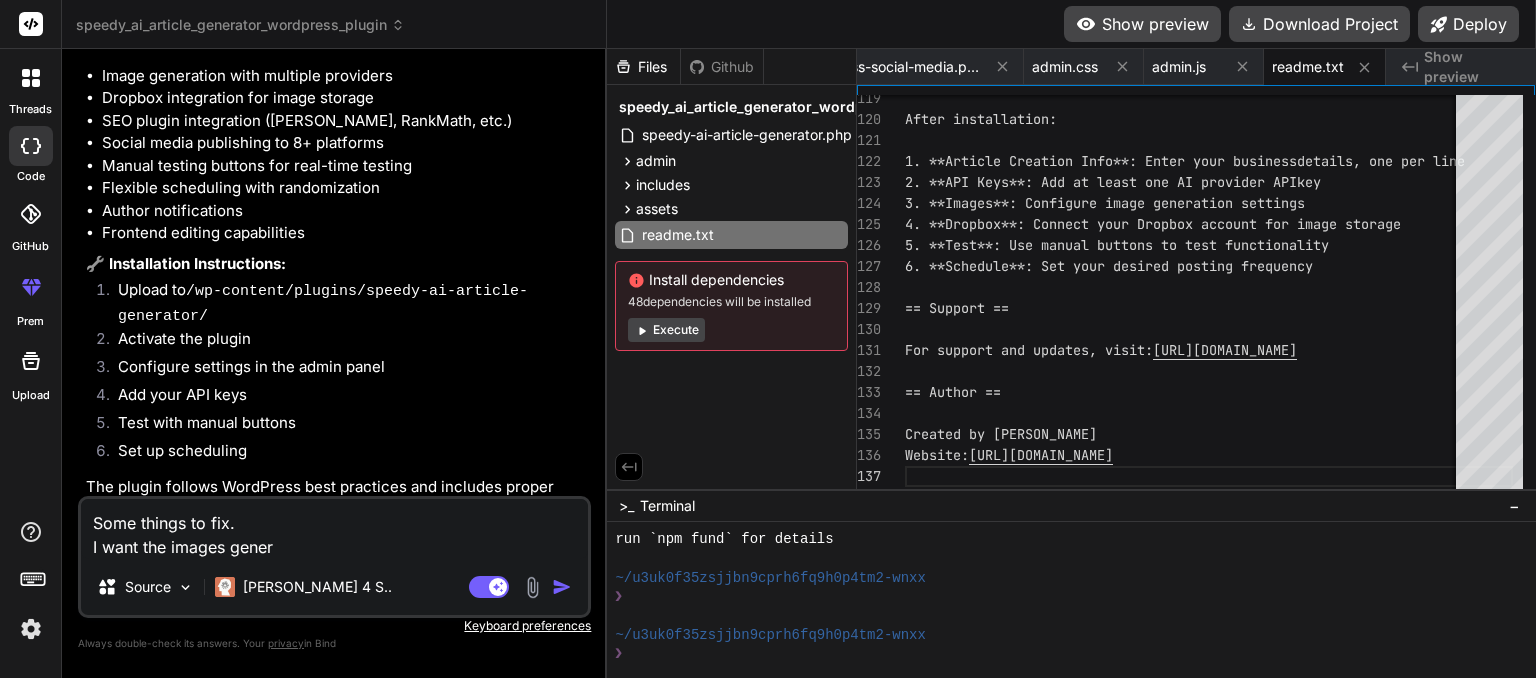 type on "Some things to fix.
I want the images genera" 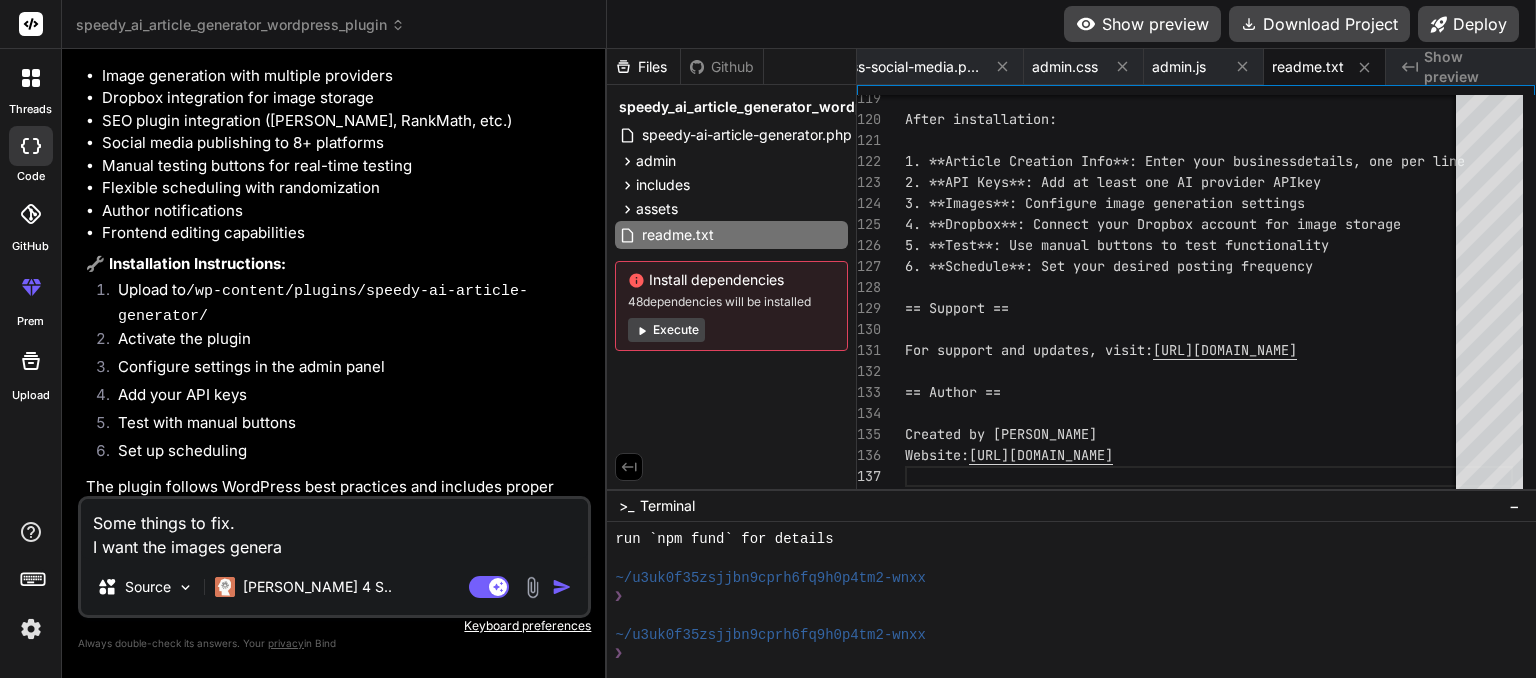 type on "Some things to fix.
I want the images generat" 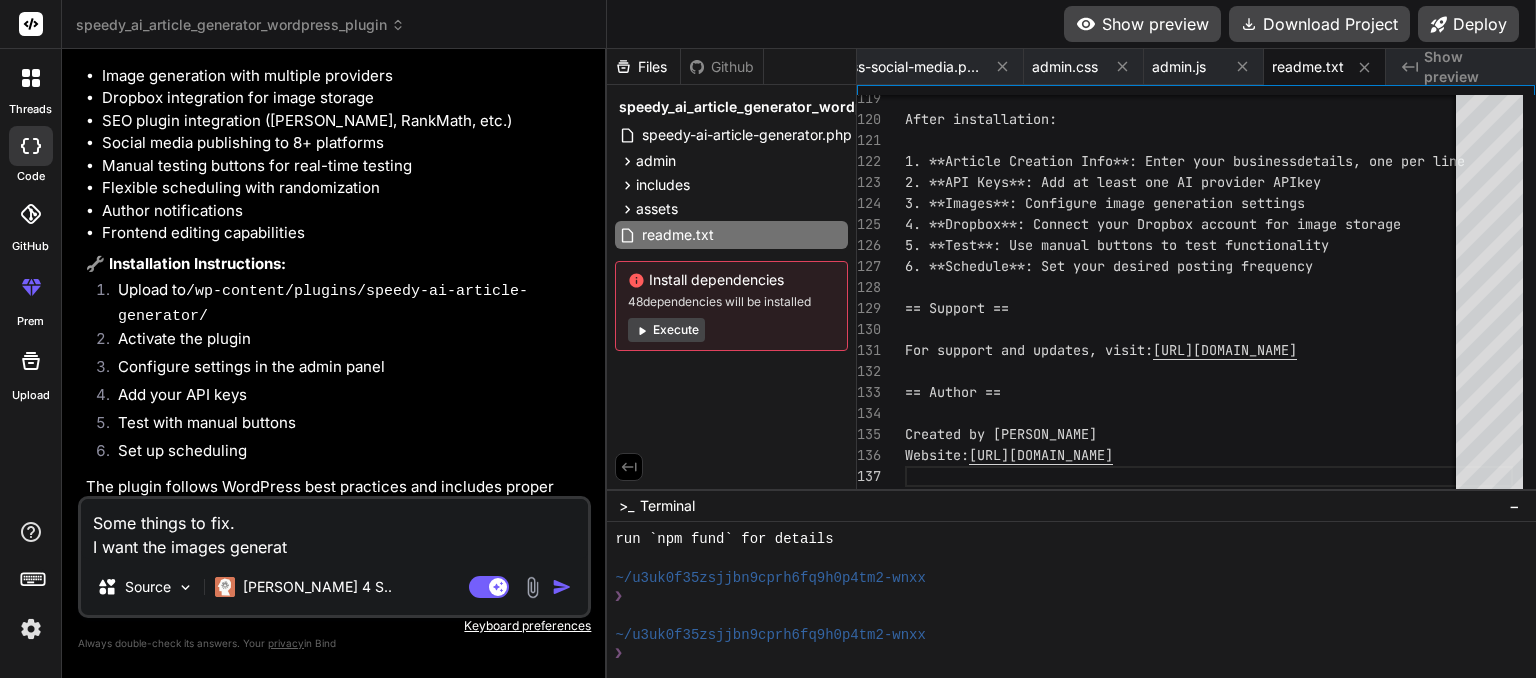 type on "Some things to fix.
I want the images generate" 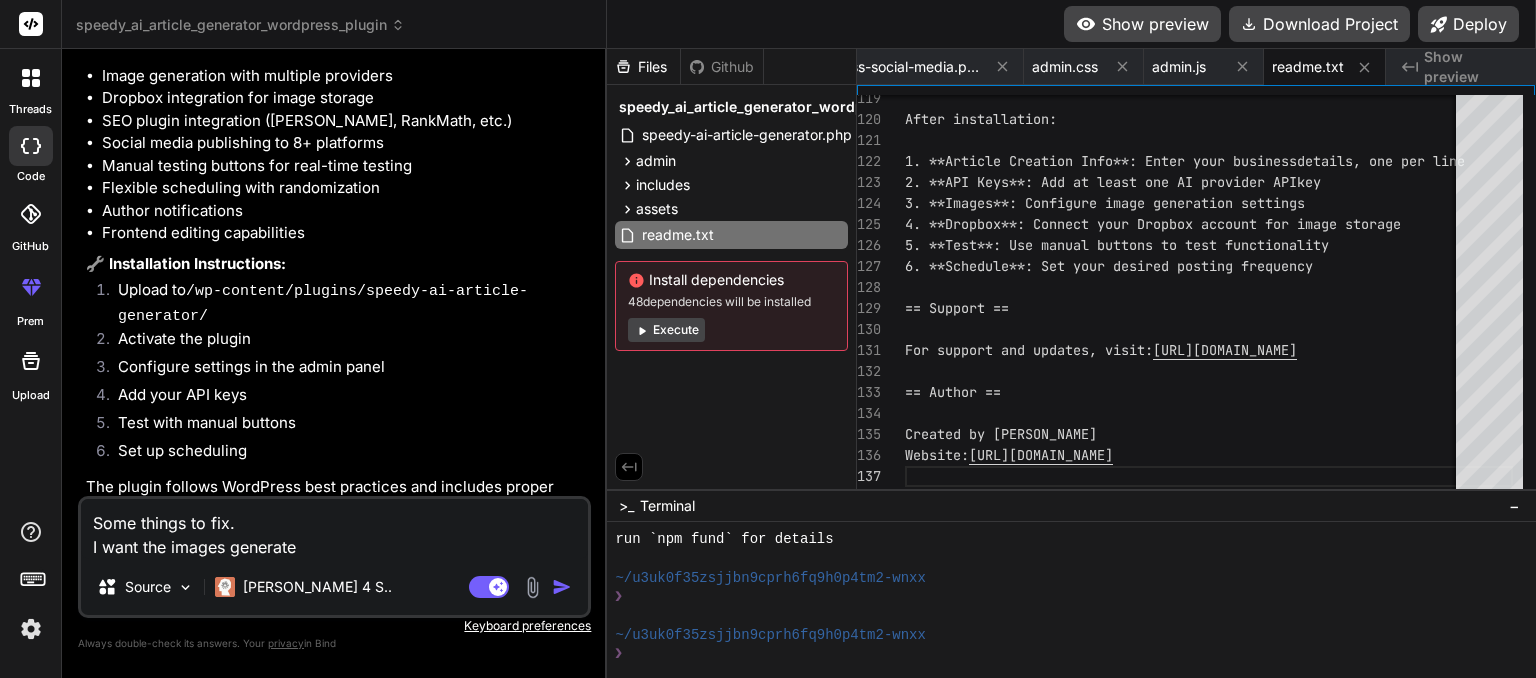 type on "Some things to fix.
I want the images generated" 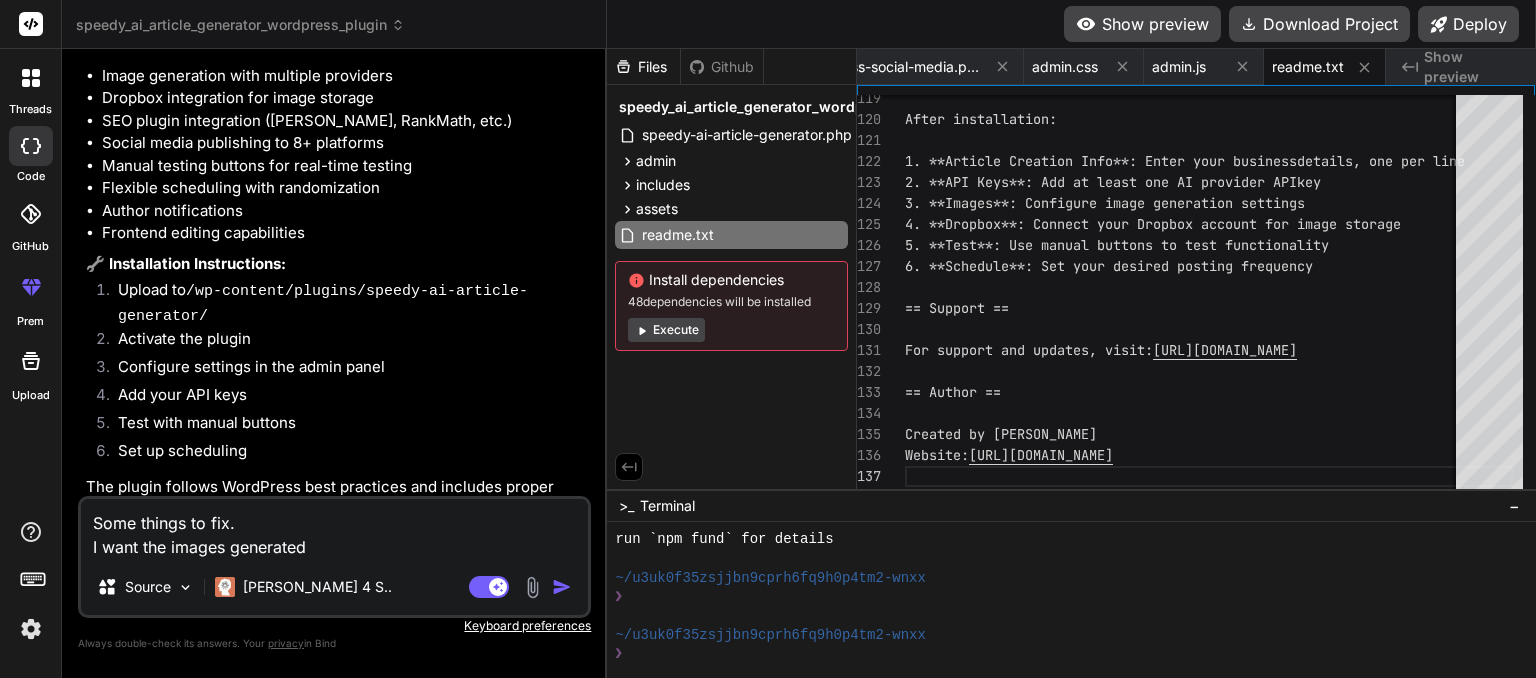 type on "Some things to fix.
I want the images generated" 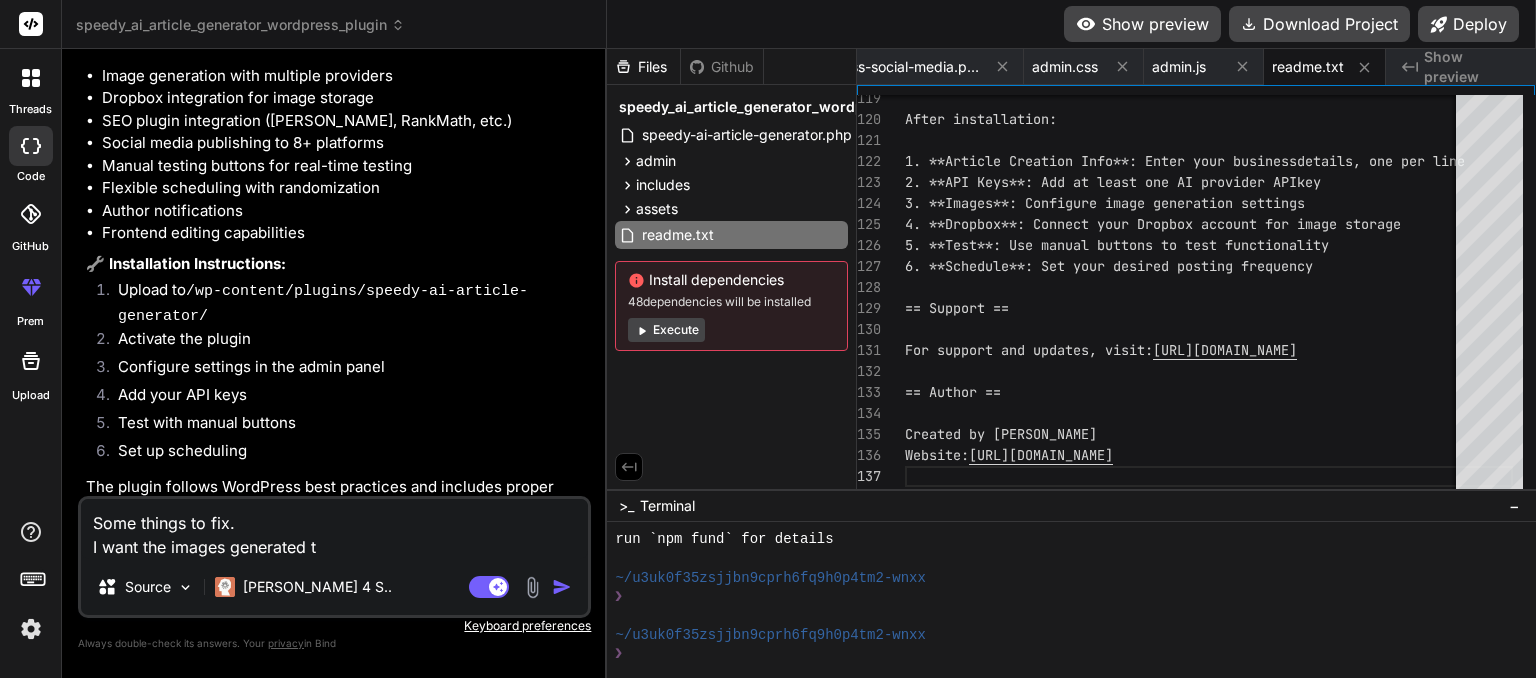 type on "Some things to fix.
I want the images generated to" 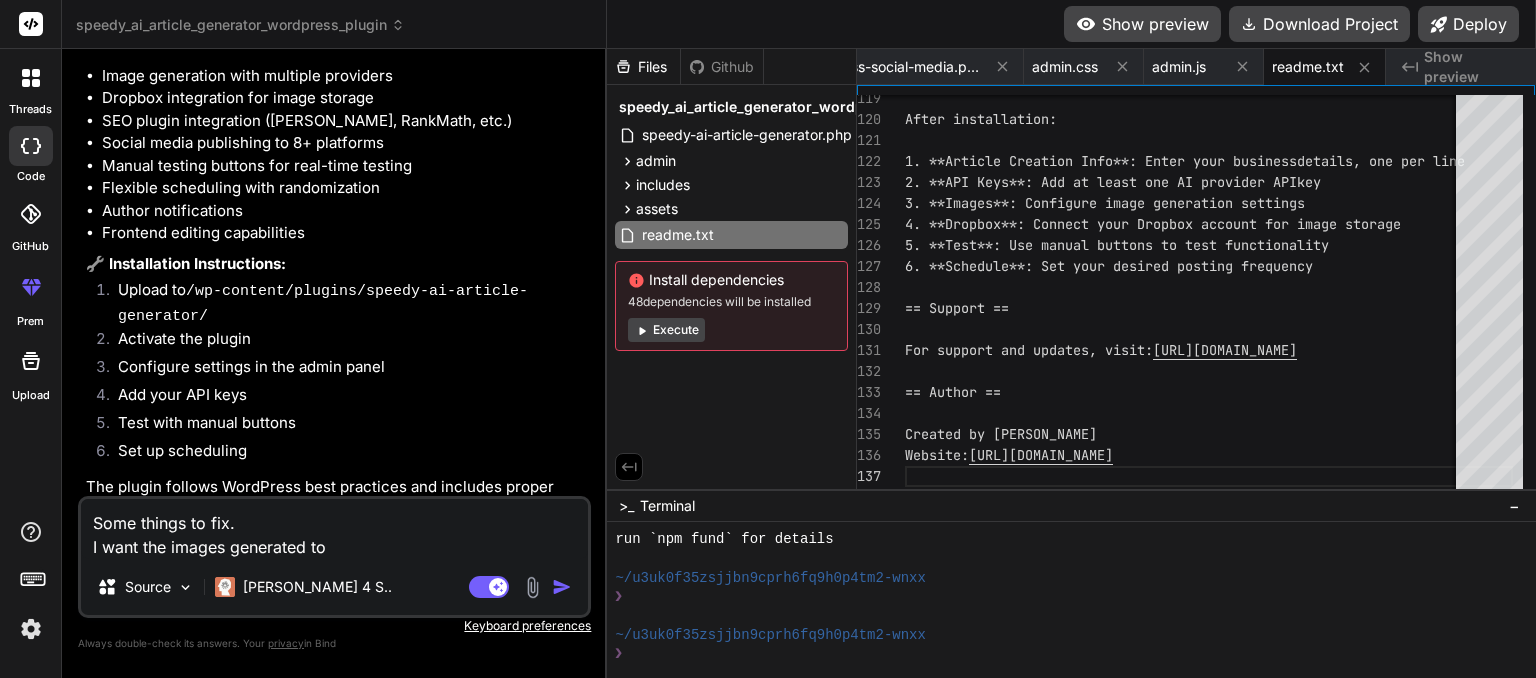 type on "Some things to fix.
I want the images generated to" 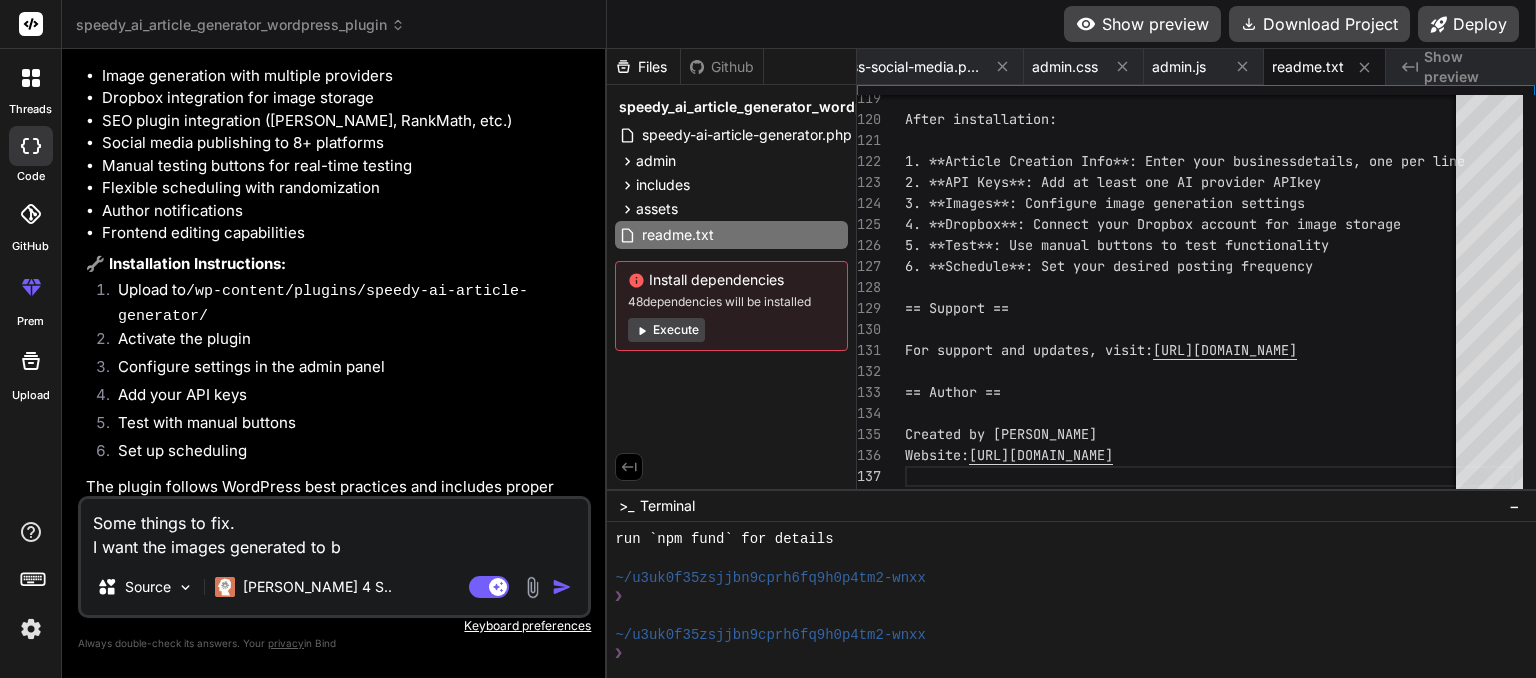 type on "Some things to fix.
I want the images generated to be" 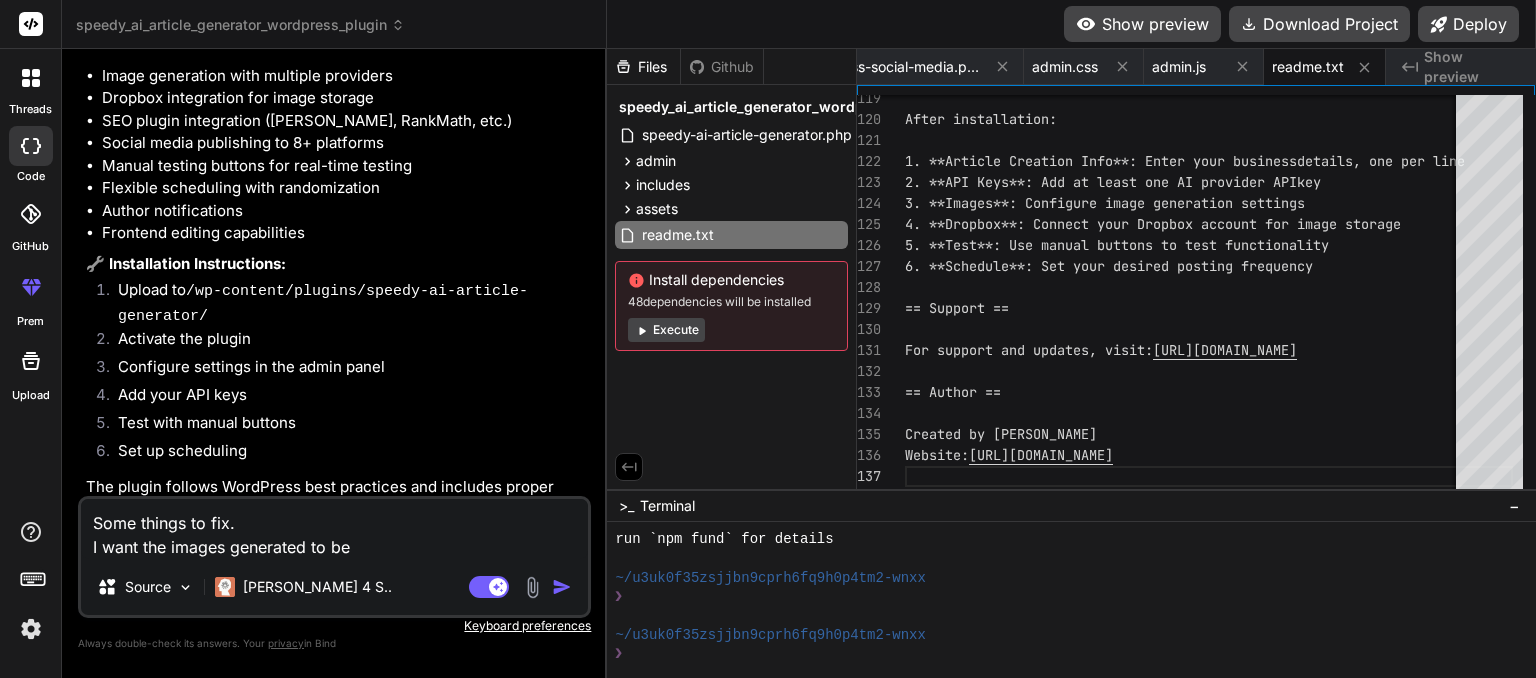 type on "Some things to fix.
I want the images generated to be" 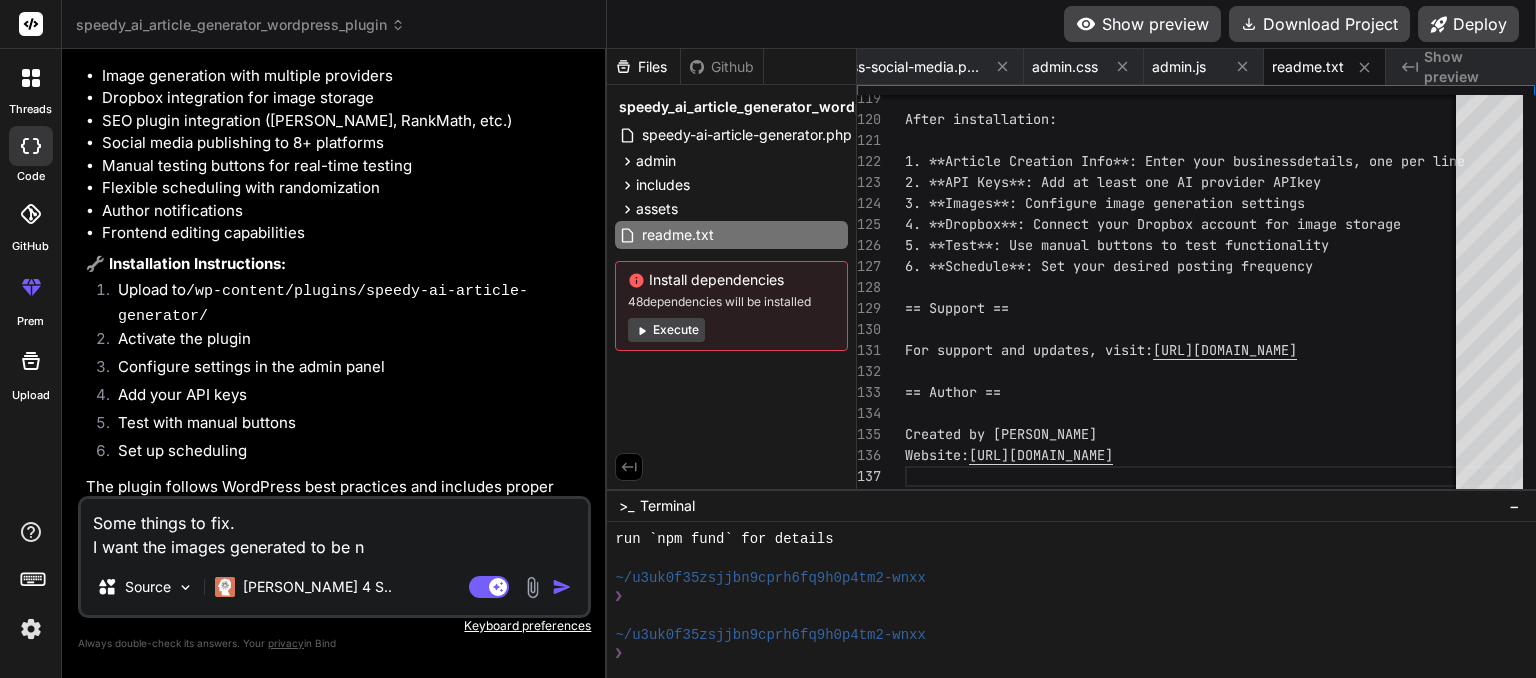 type on "Some things to fix.
I want the images generated to be na" 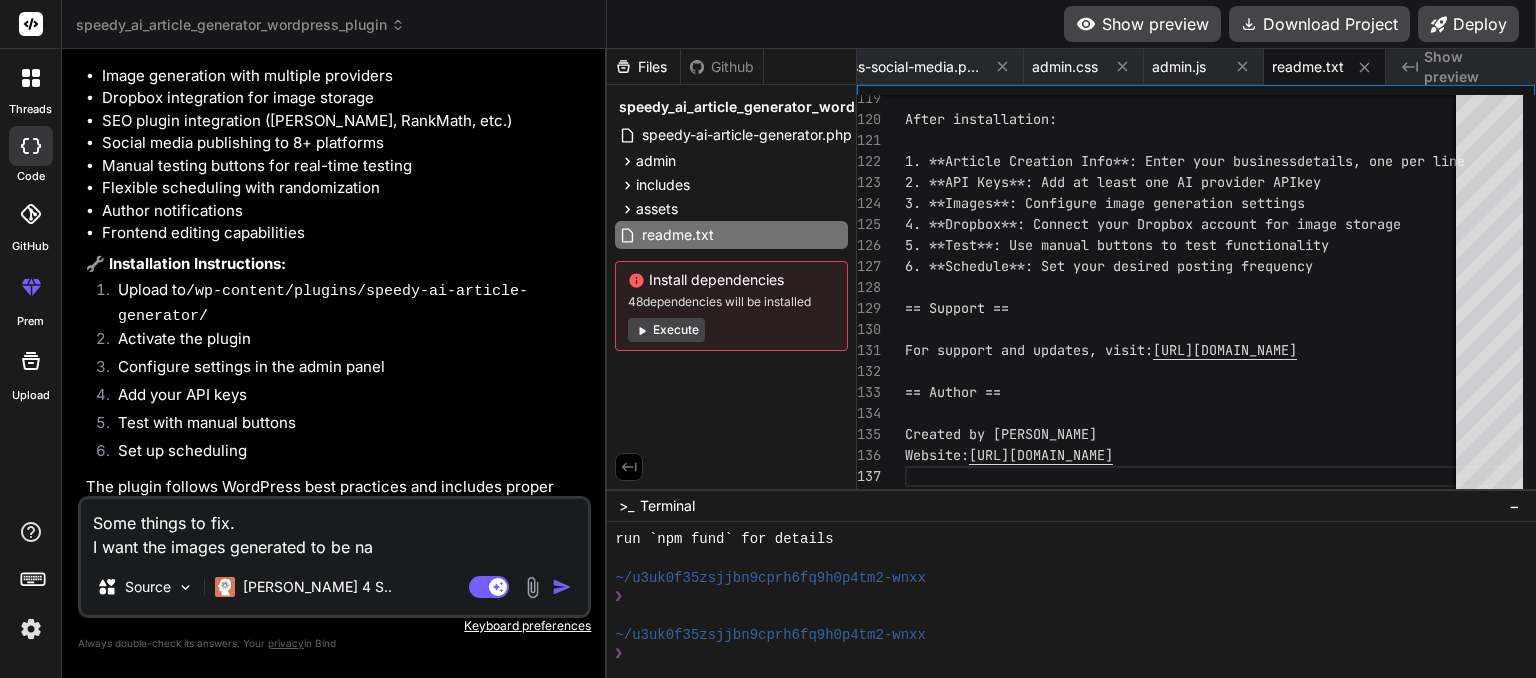 type on "Some things to fix.
I want the images generated to be nam" 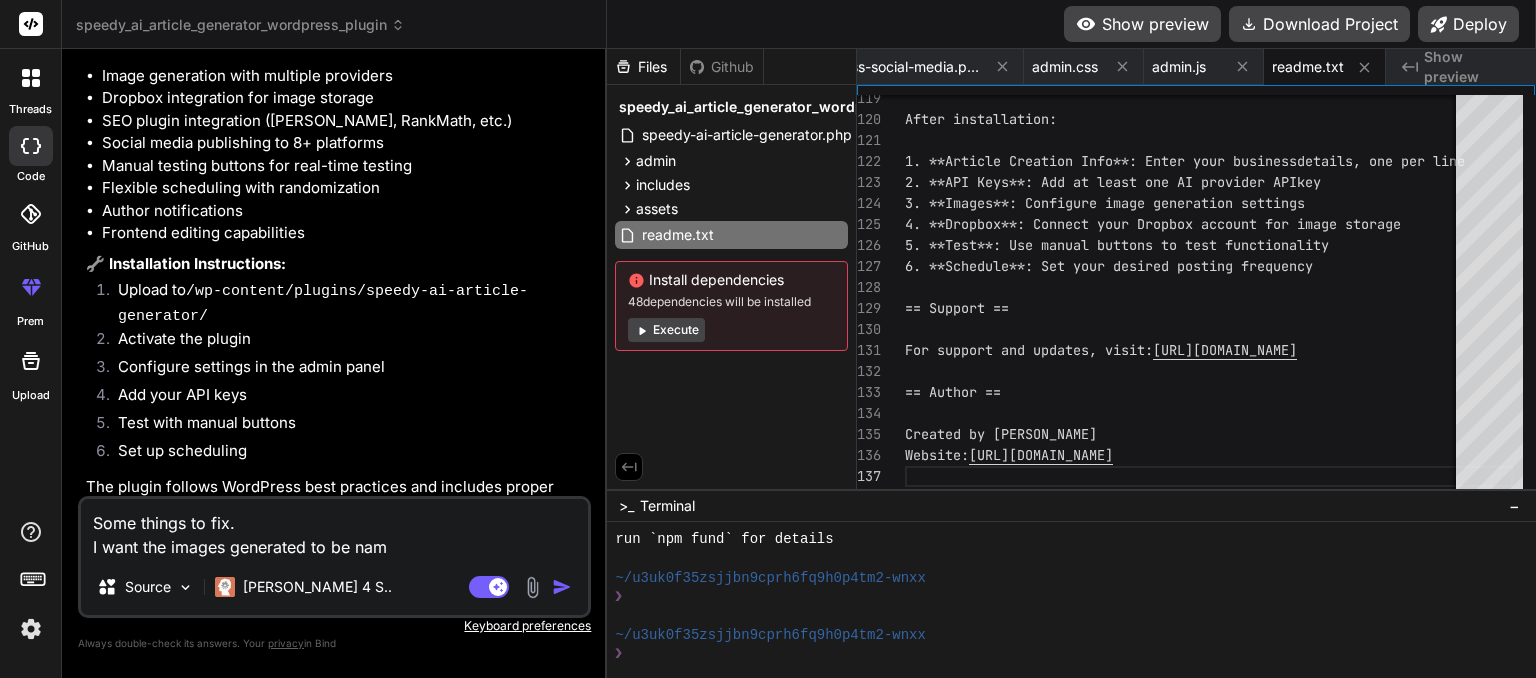 type on "Some things to fix.
I want the images generated to be name" 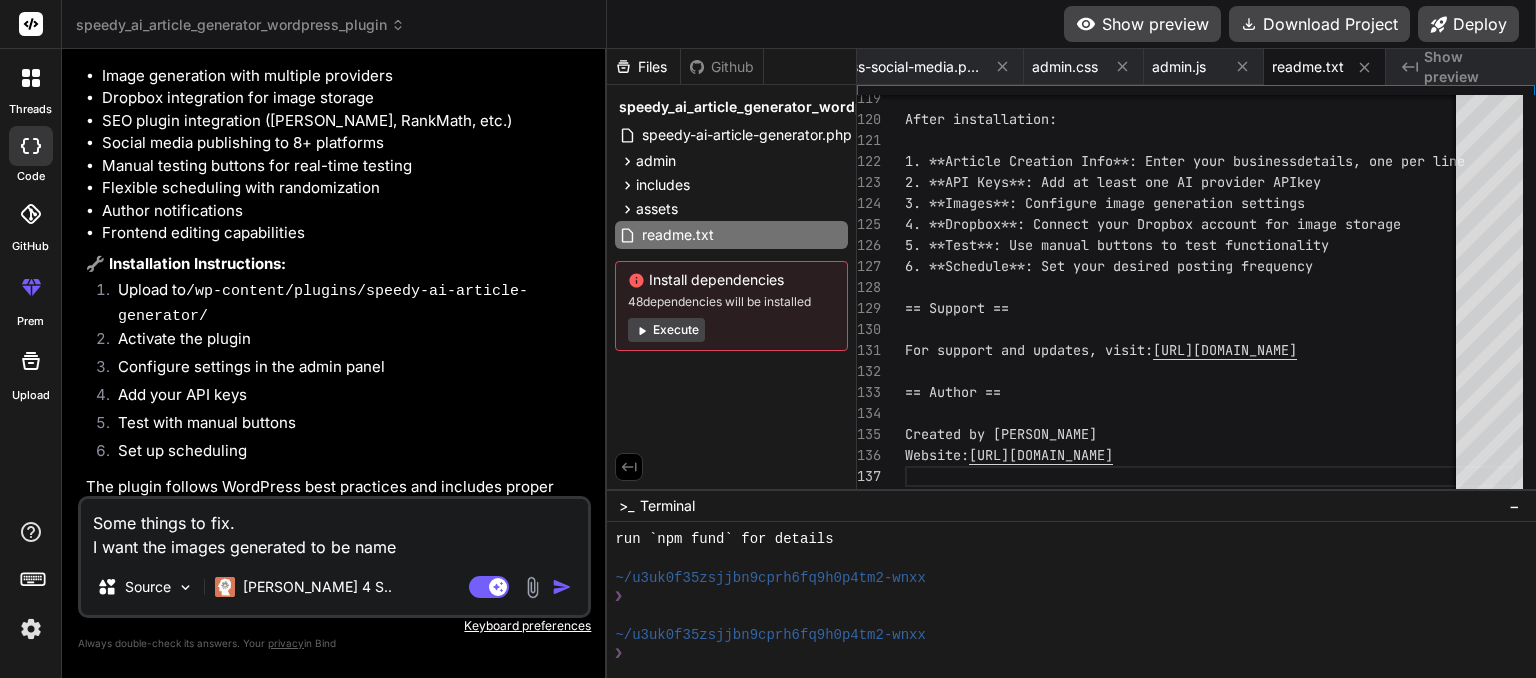 type on "Some things to fix.
I want the images generated to be named" 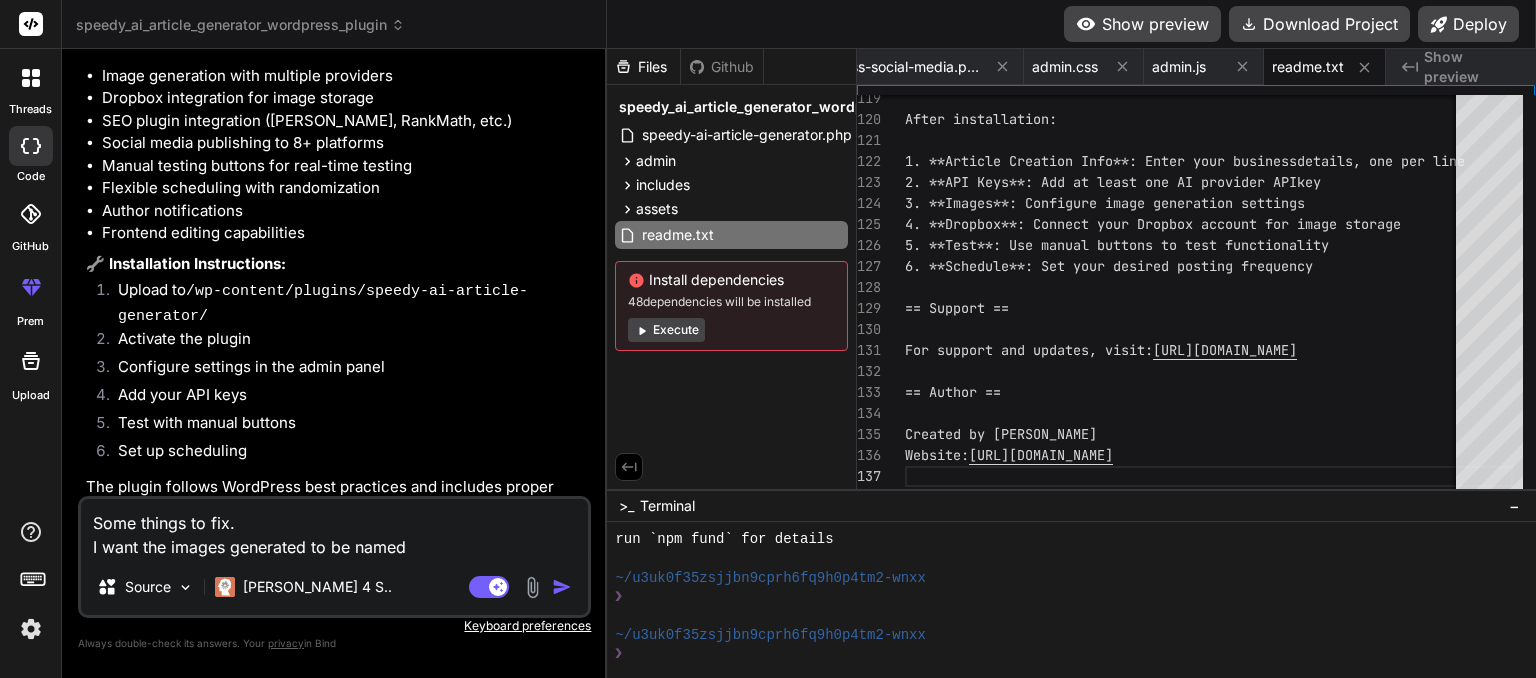 type on "Some things to fix.
I want the images generated to be named" 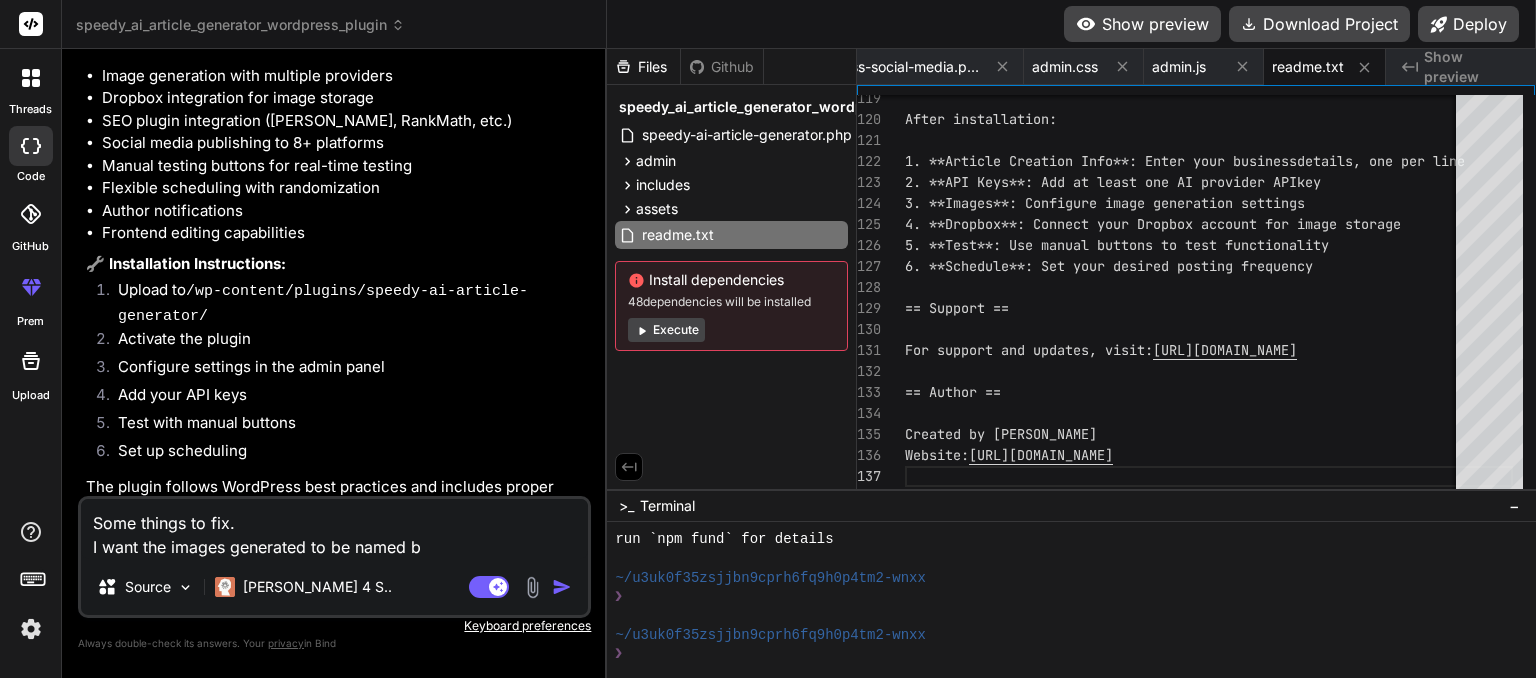 type on "Some things to fix.
I want the images generated to be named ba" 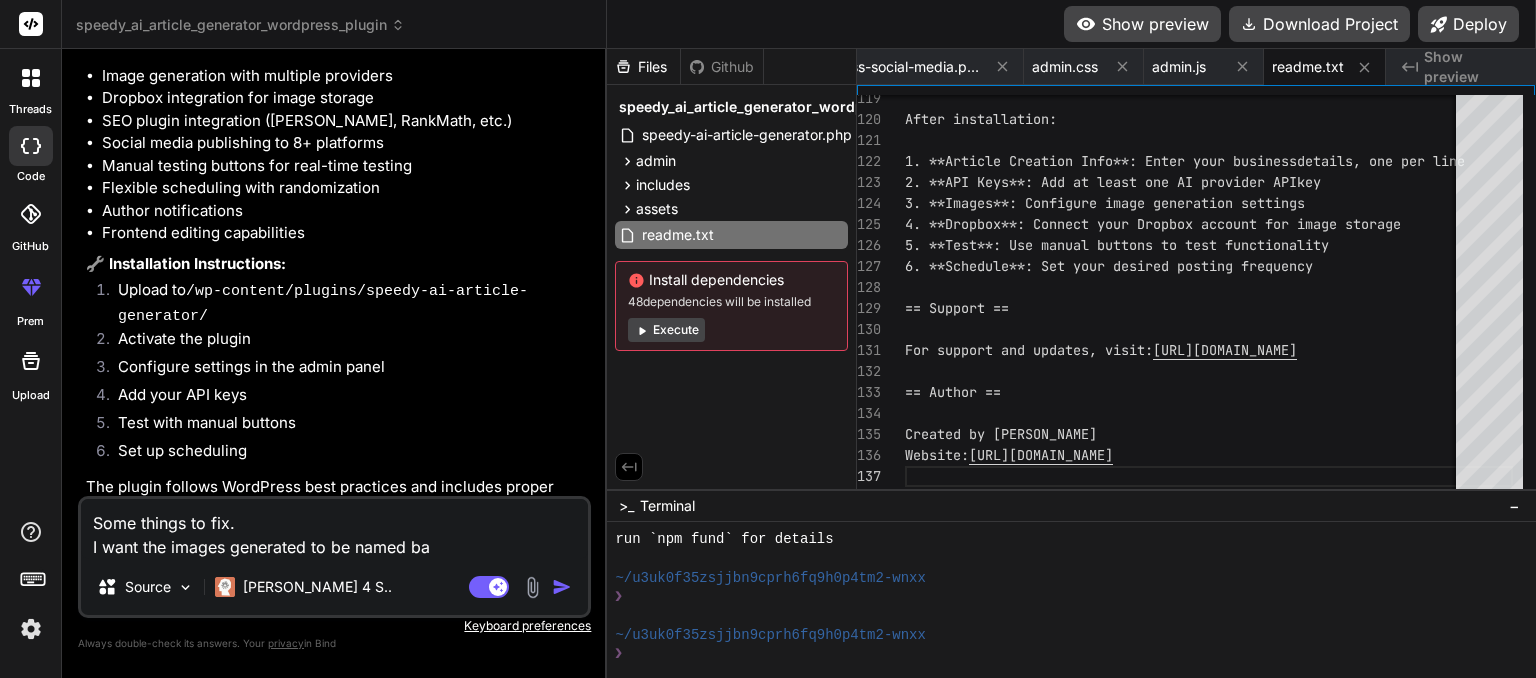type on "Some things to fix.
I want the images generated to be named bas" 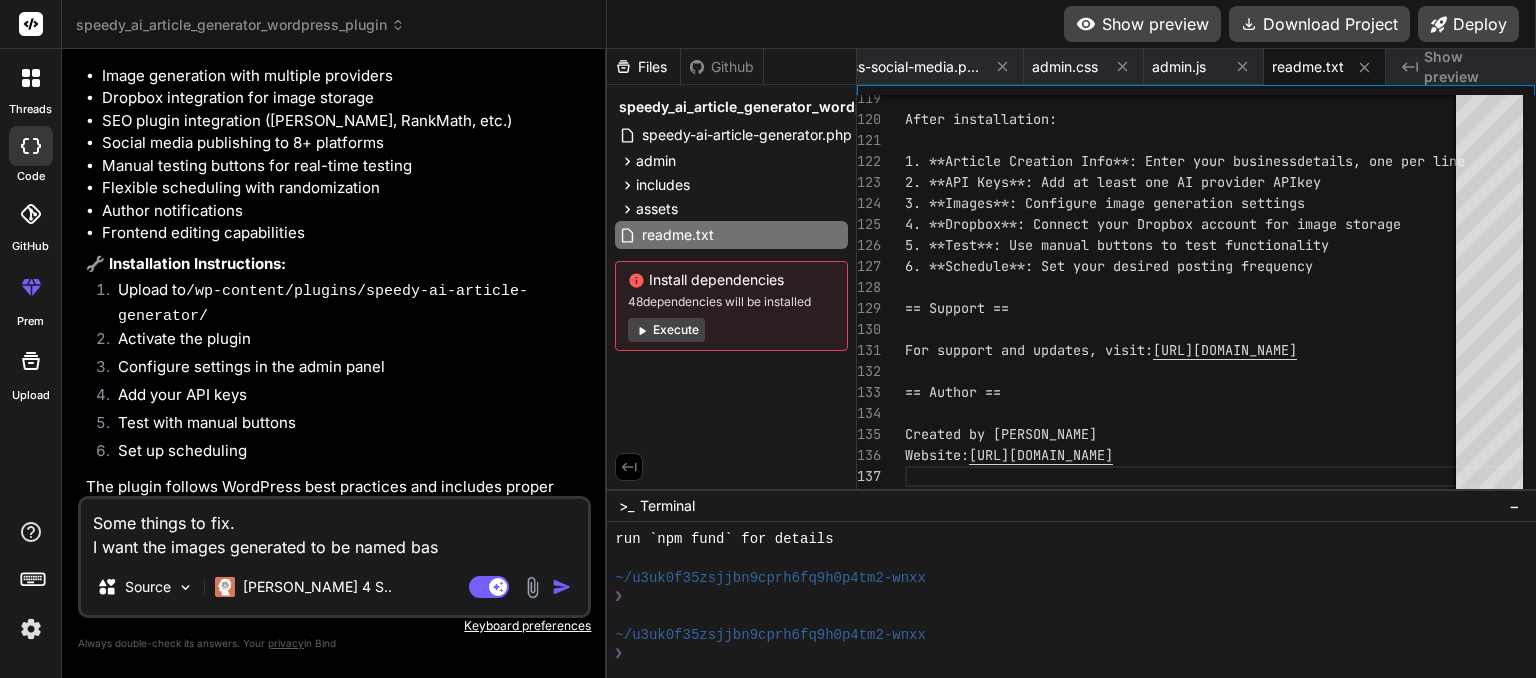 type on "Some things to fix.
I want the images generated to be named base" 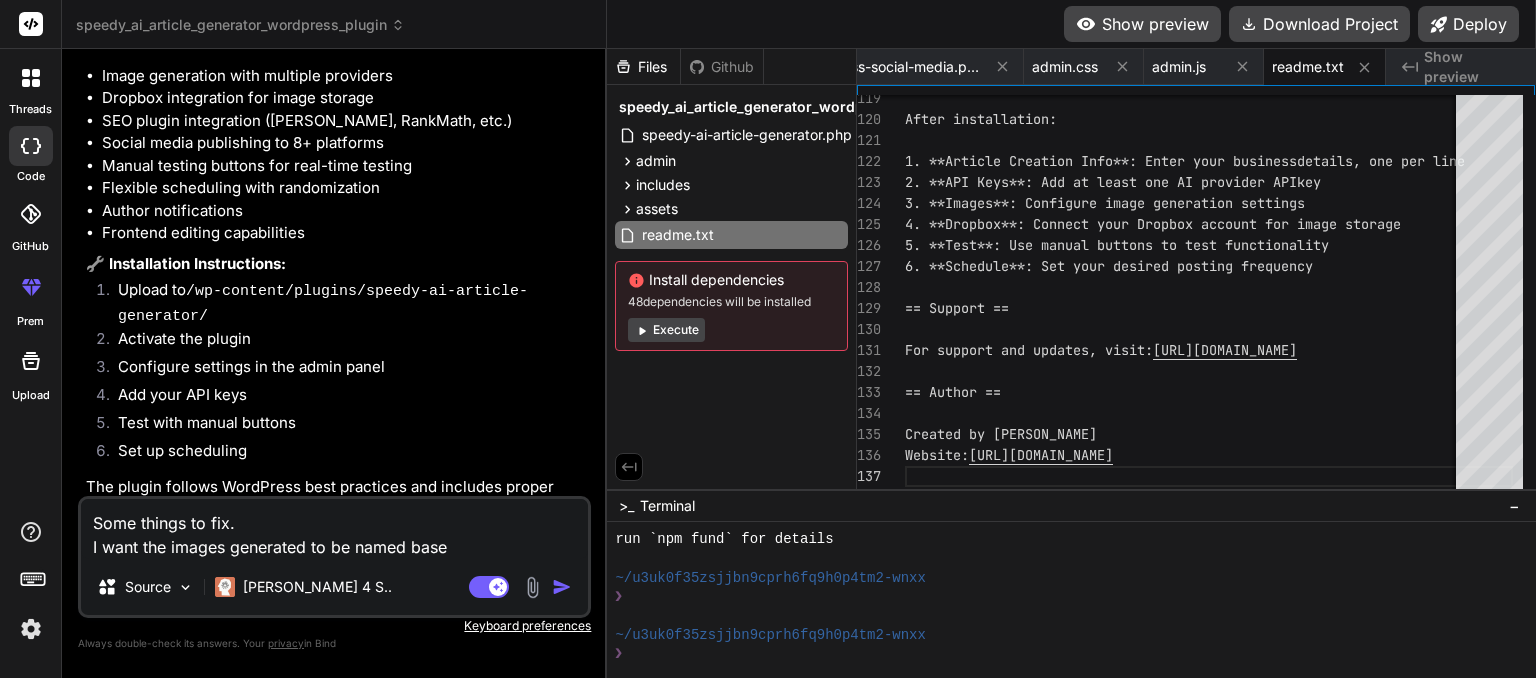 type on "Some things to fix.
I want the images generated to be named based" 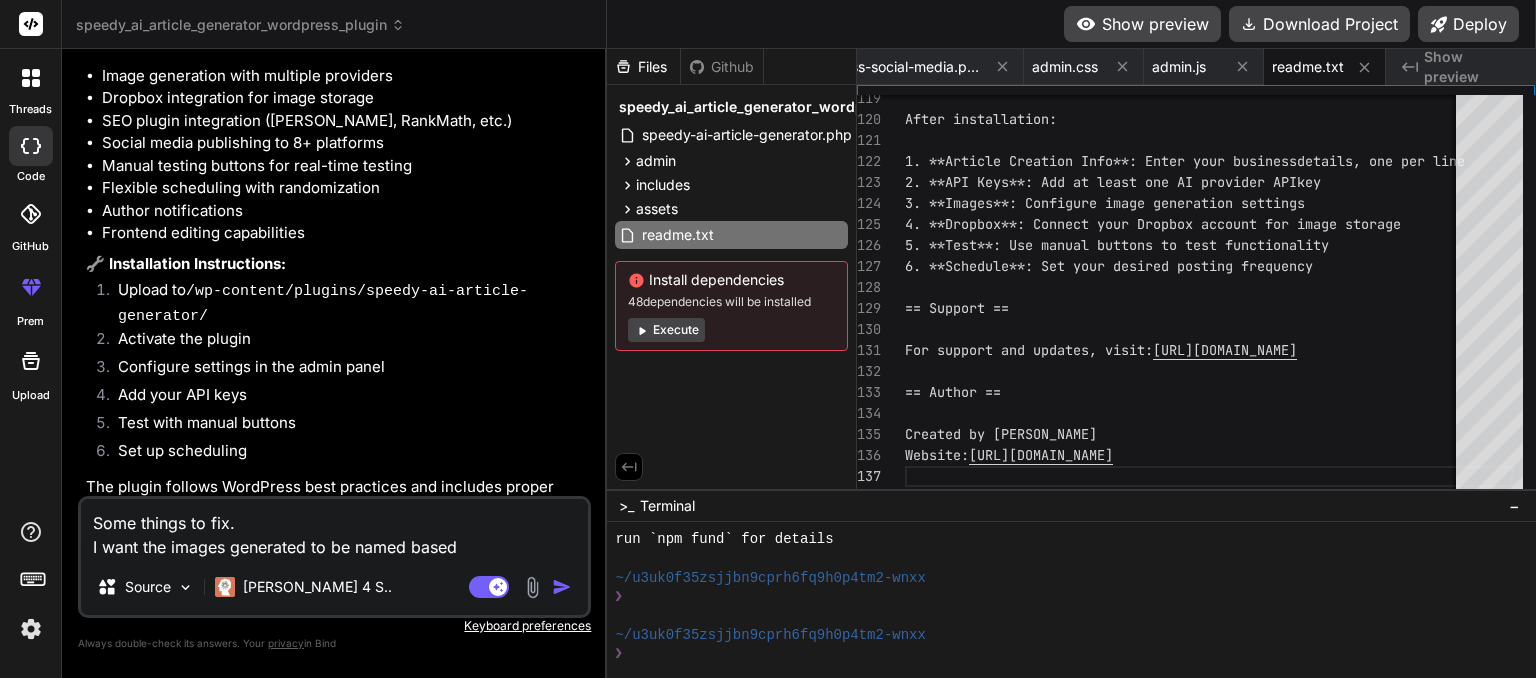 type on "Some things to fix.
I want the images generated to be named based" 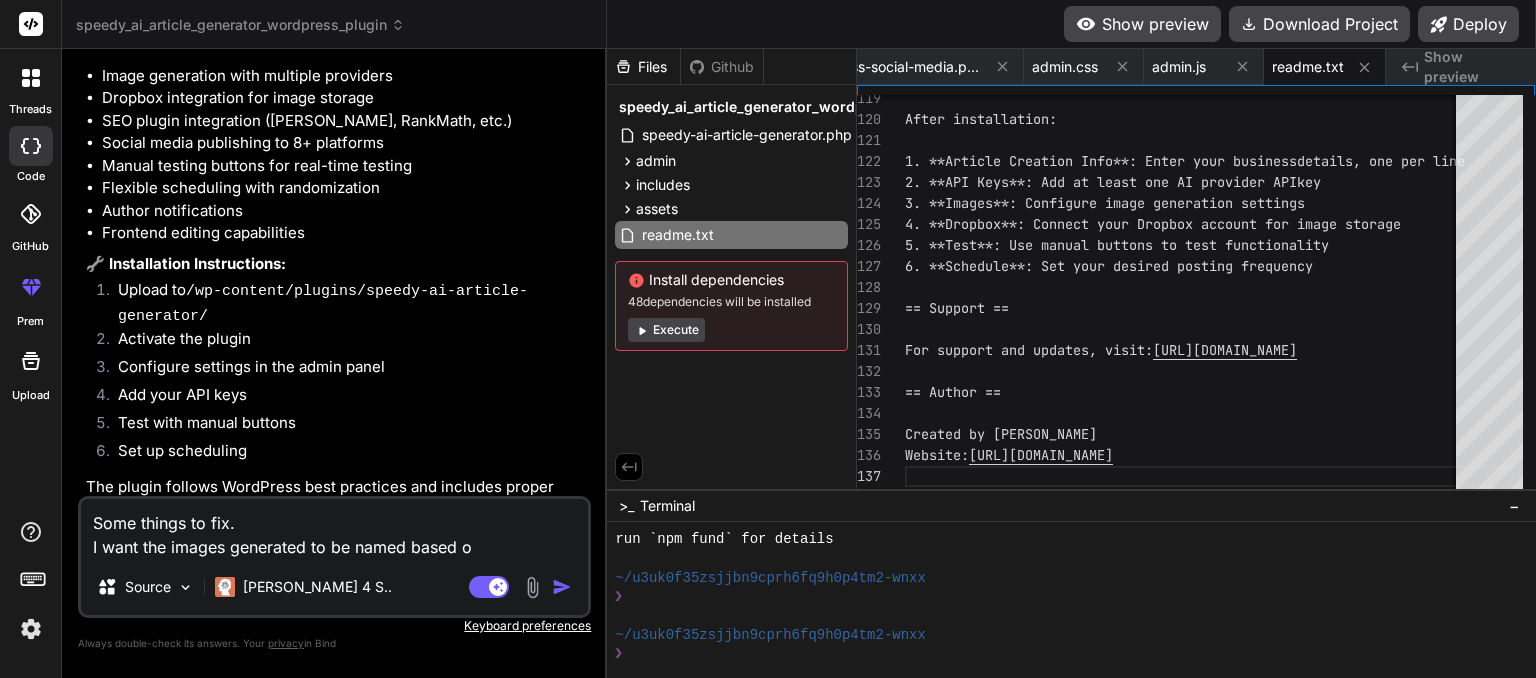 type on "Some things to fix.
I want the images generated to be named based on" 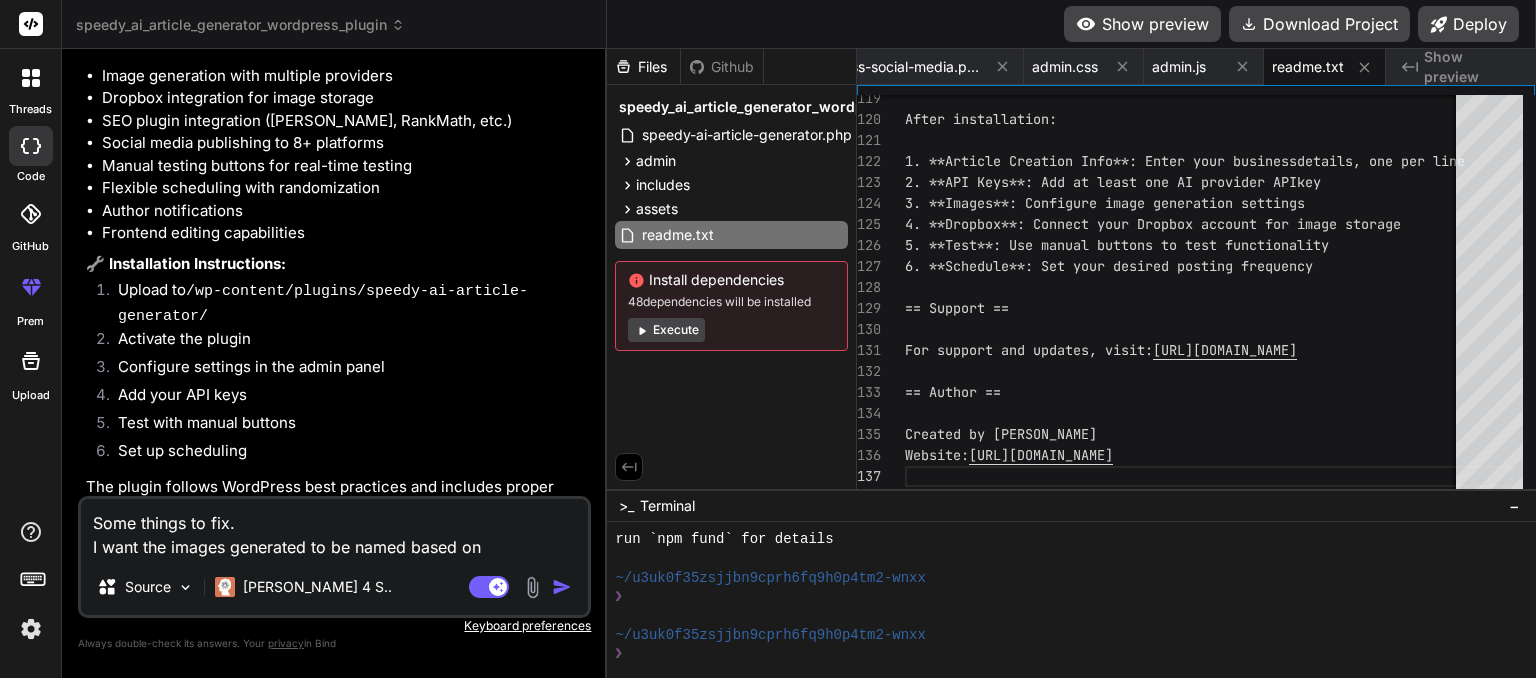 type on "Some things to fix.
I want the images generated to be named based on" 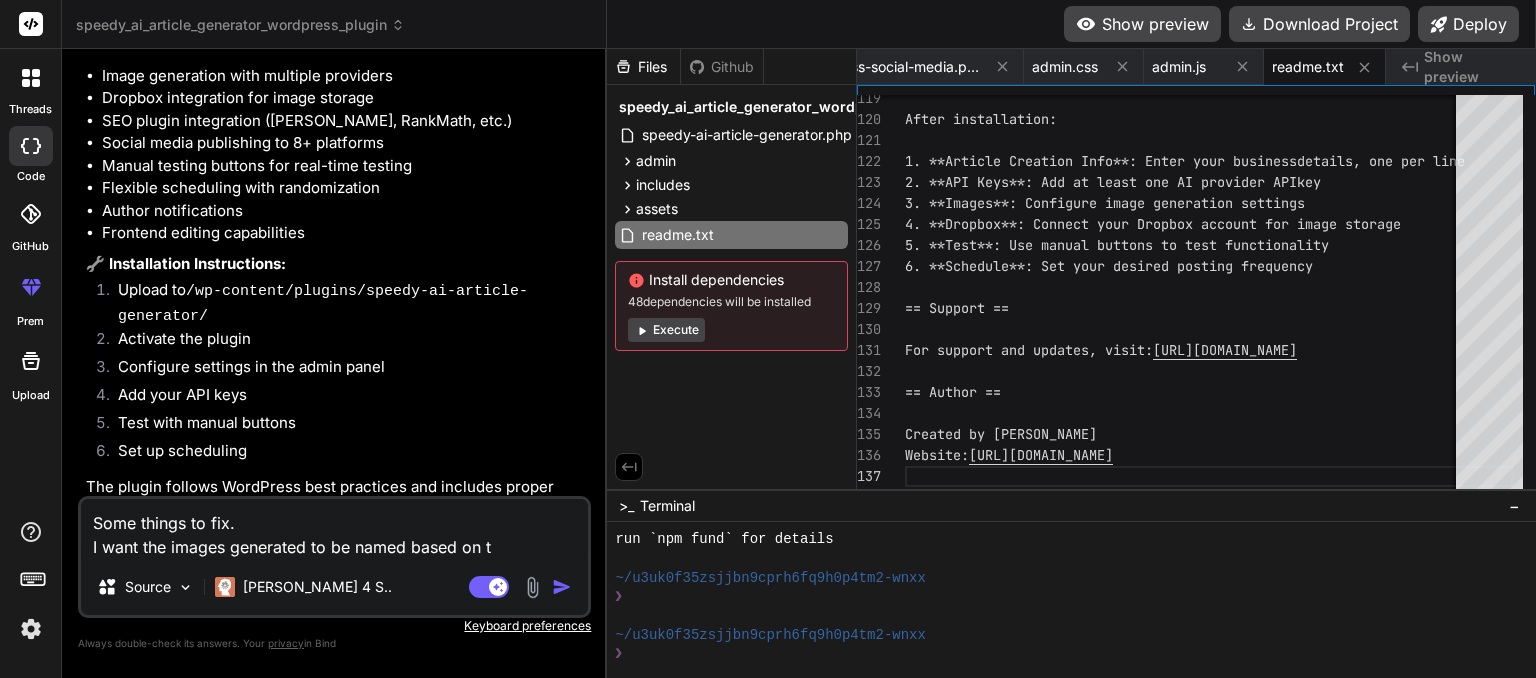 type on "x" 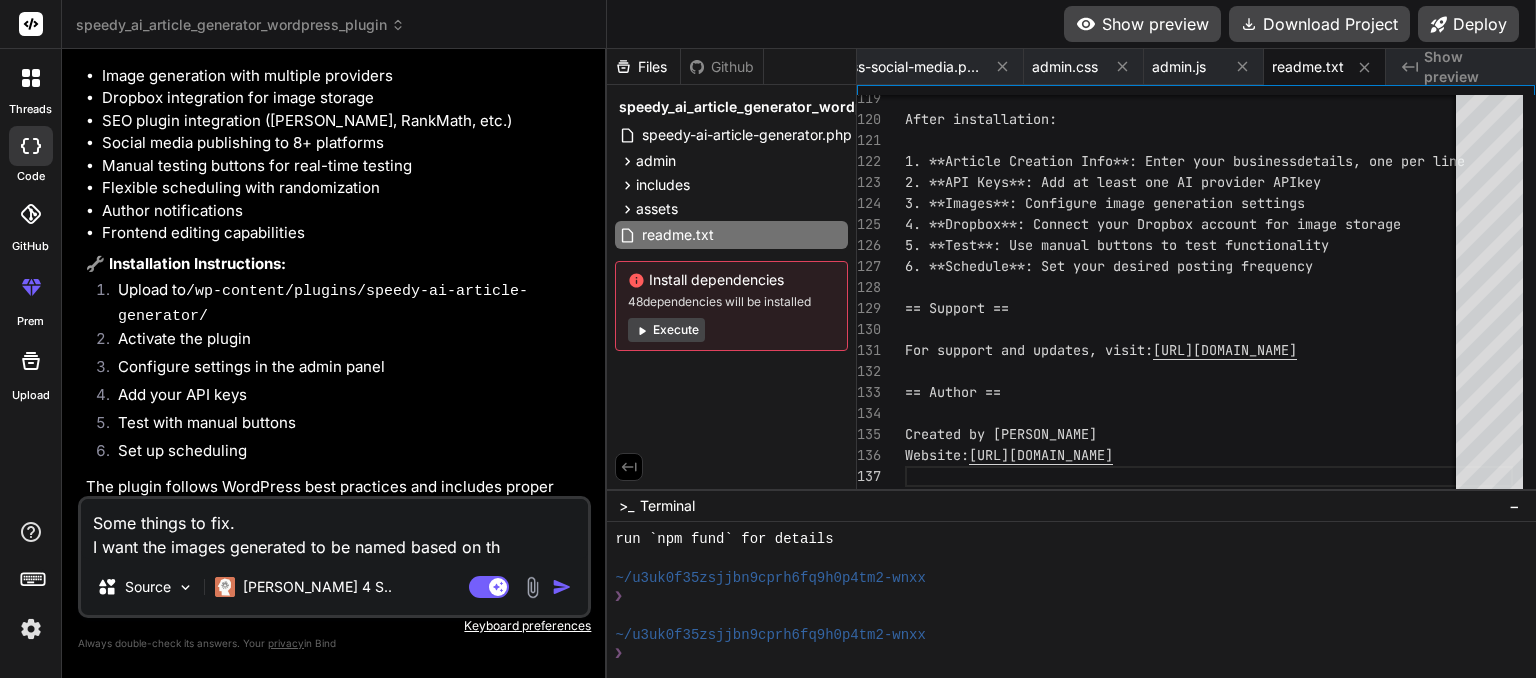 type on "Some things to fix.
I want the images generated to be named based on the" 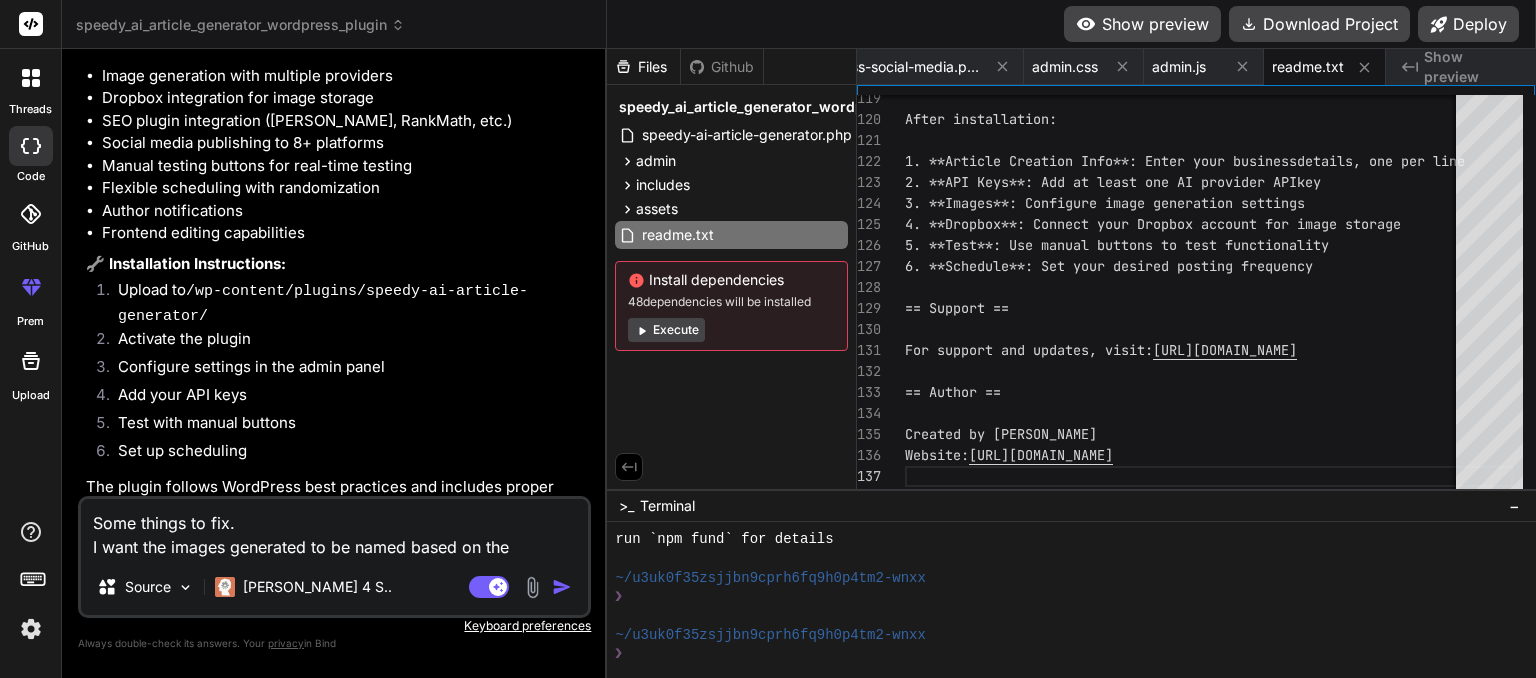 type on "Some things to fix.
I want the images generated to be named based on the" 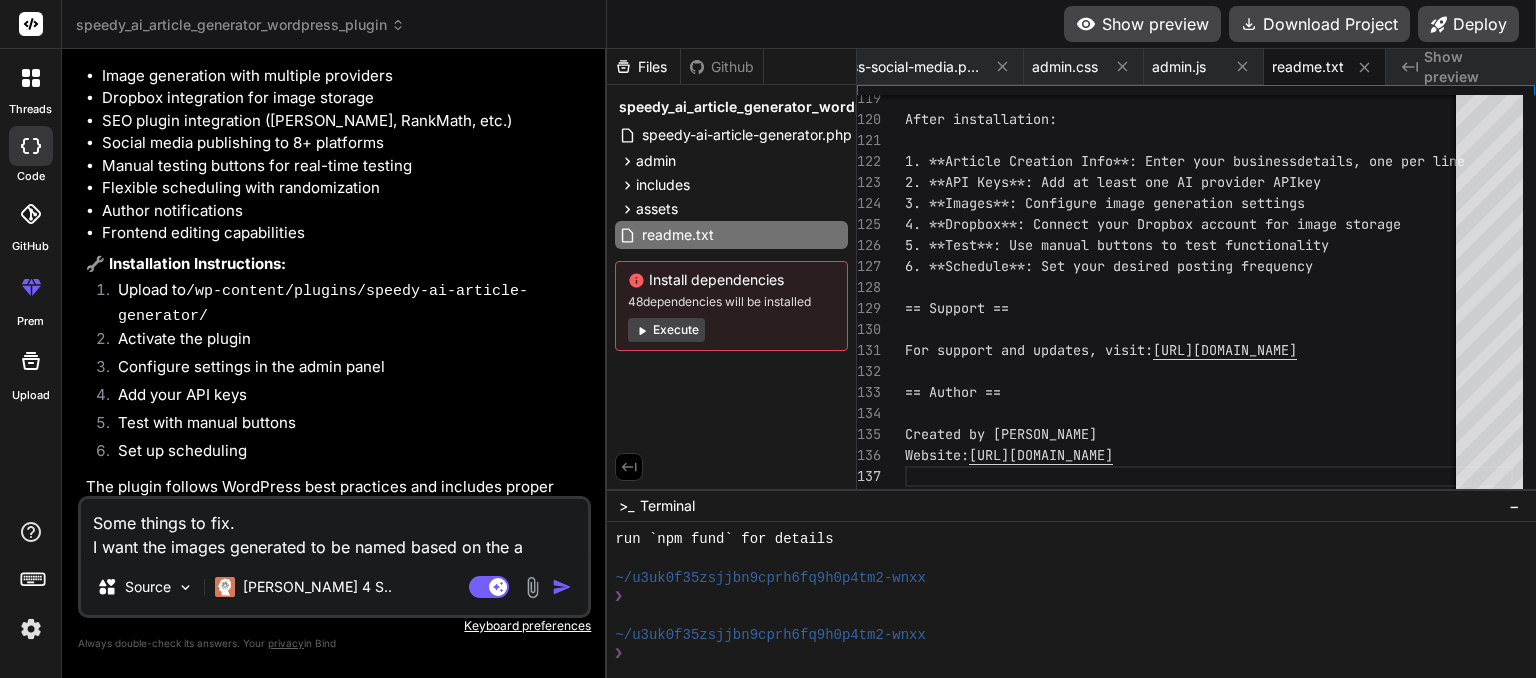 type on "Some things to fix.
I want the images generated to be named based on the ar" 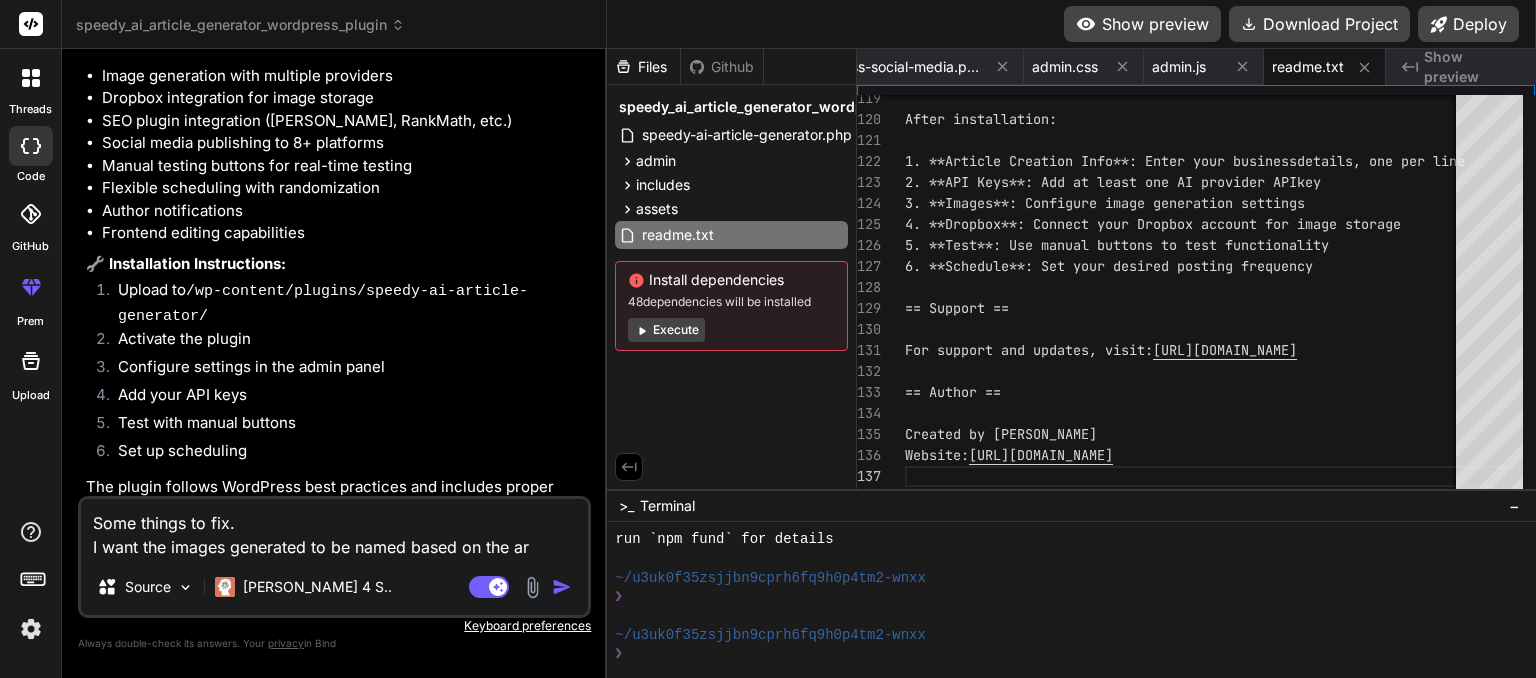 type on "Some things to fix.
I want the images generated to be named based on the art" 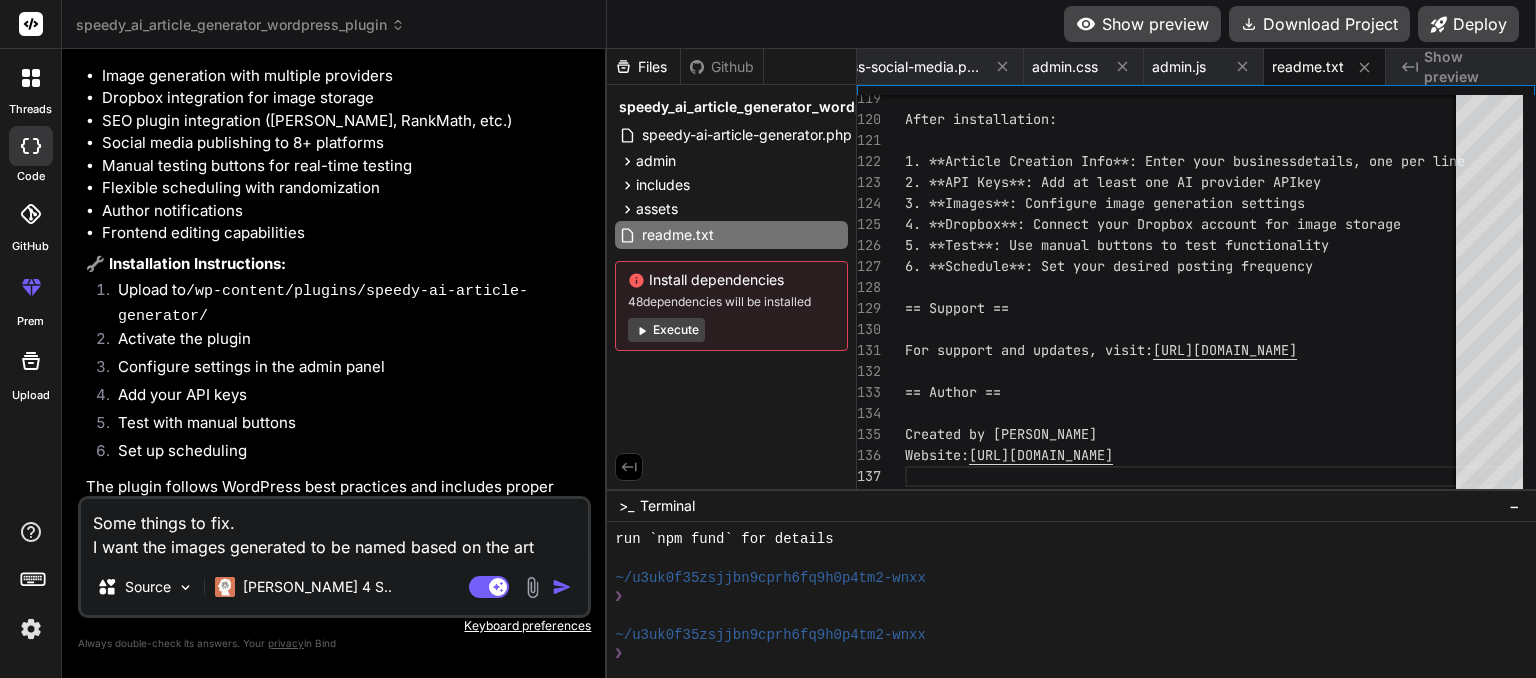 type on "Some things to fix.
I want the images generated to be named based on the arti" 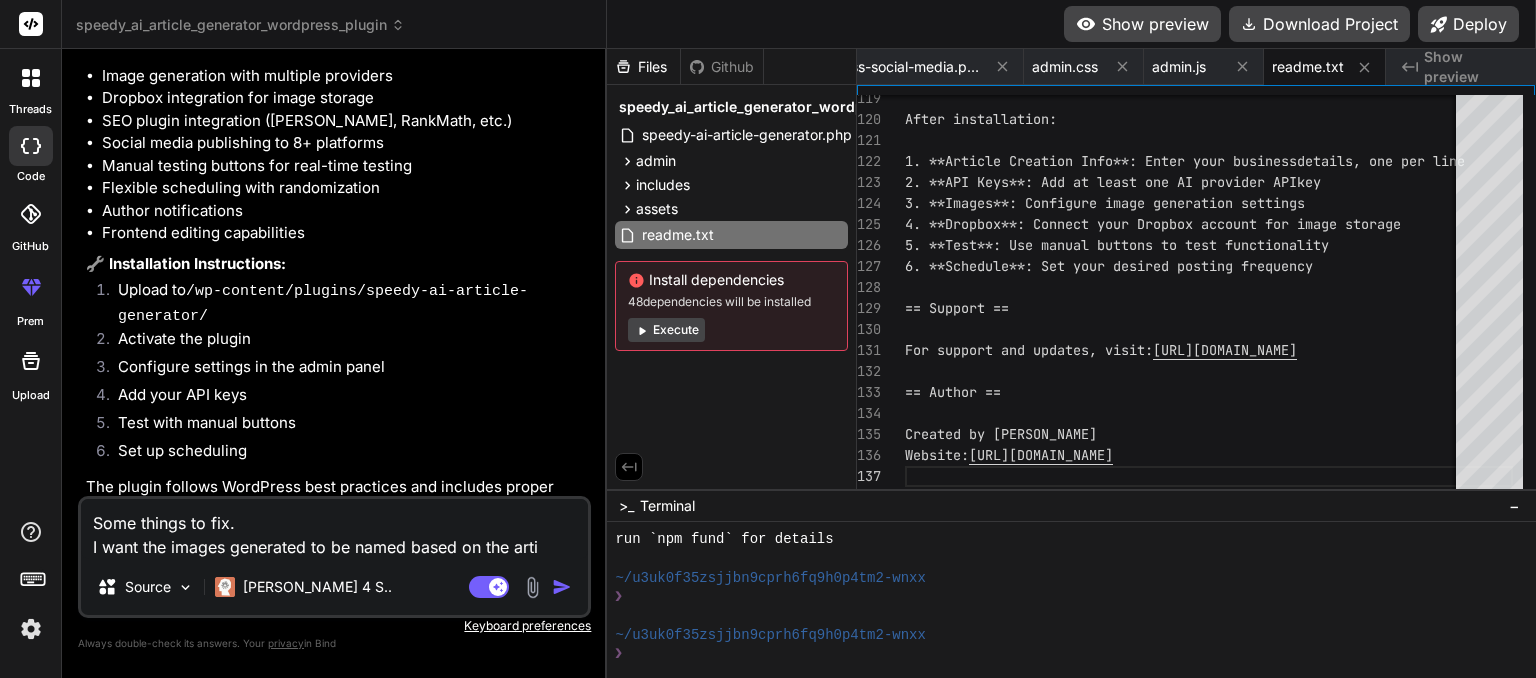 type on "Some things to fix.
I want the images generated to be named based on the artic" 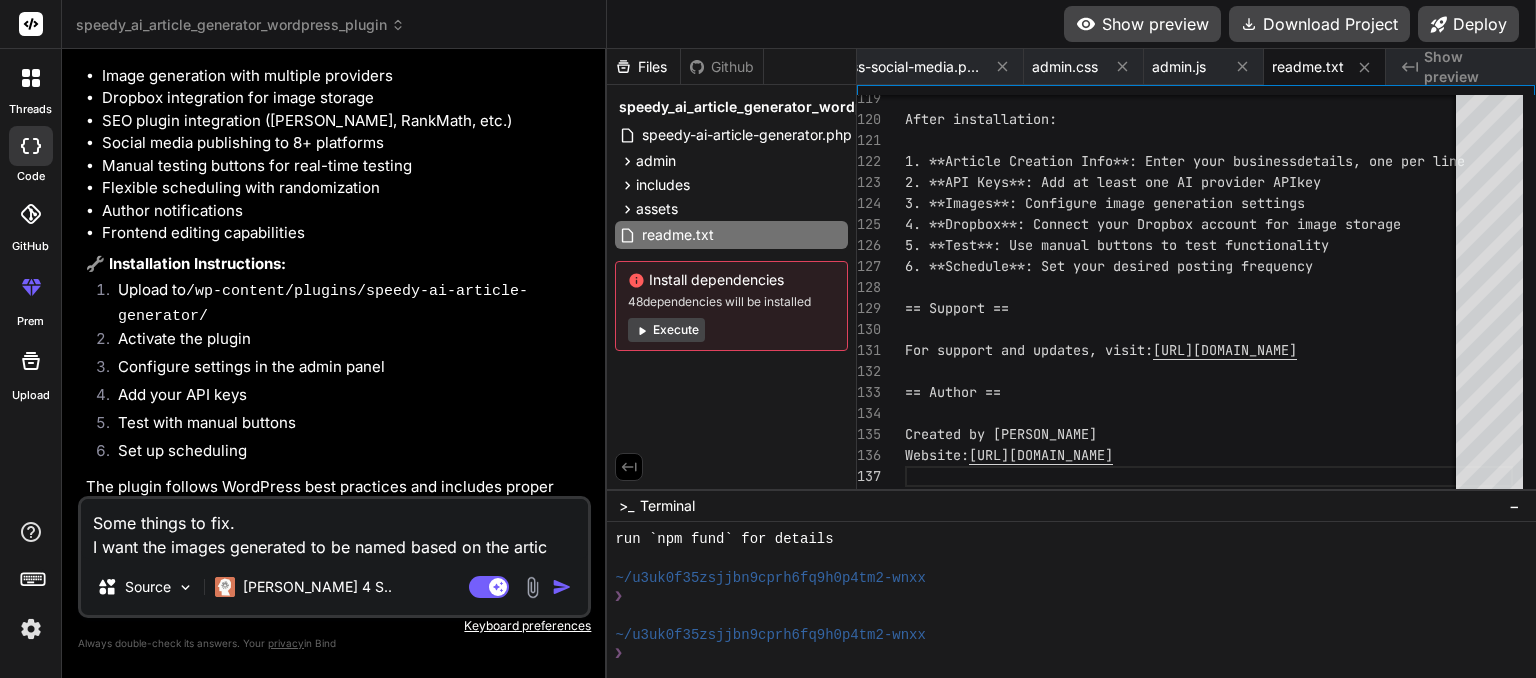 type on "Some things to fix.
I want the images generated to be named based on the articl" 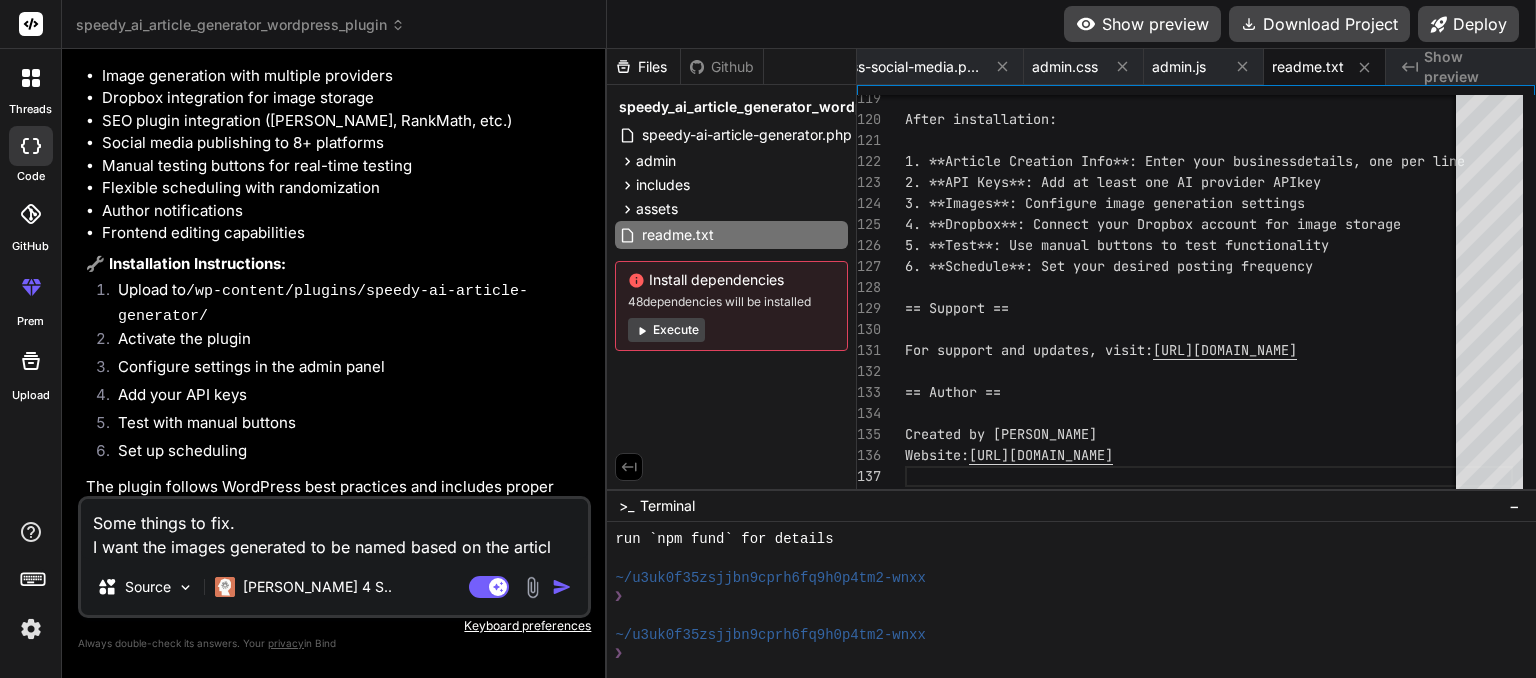 type on "Some things to fix.
I want the images generated to be named based on the article" 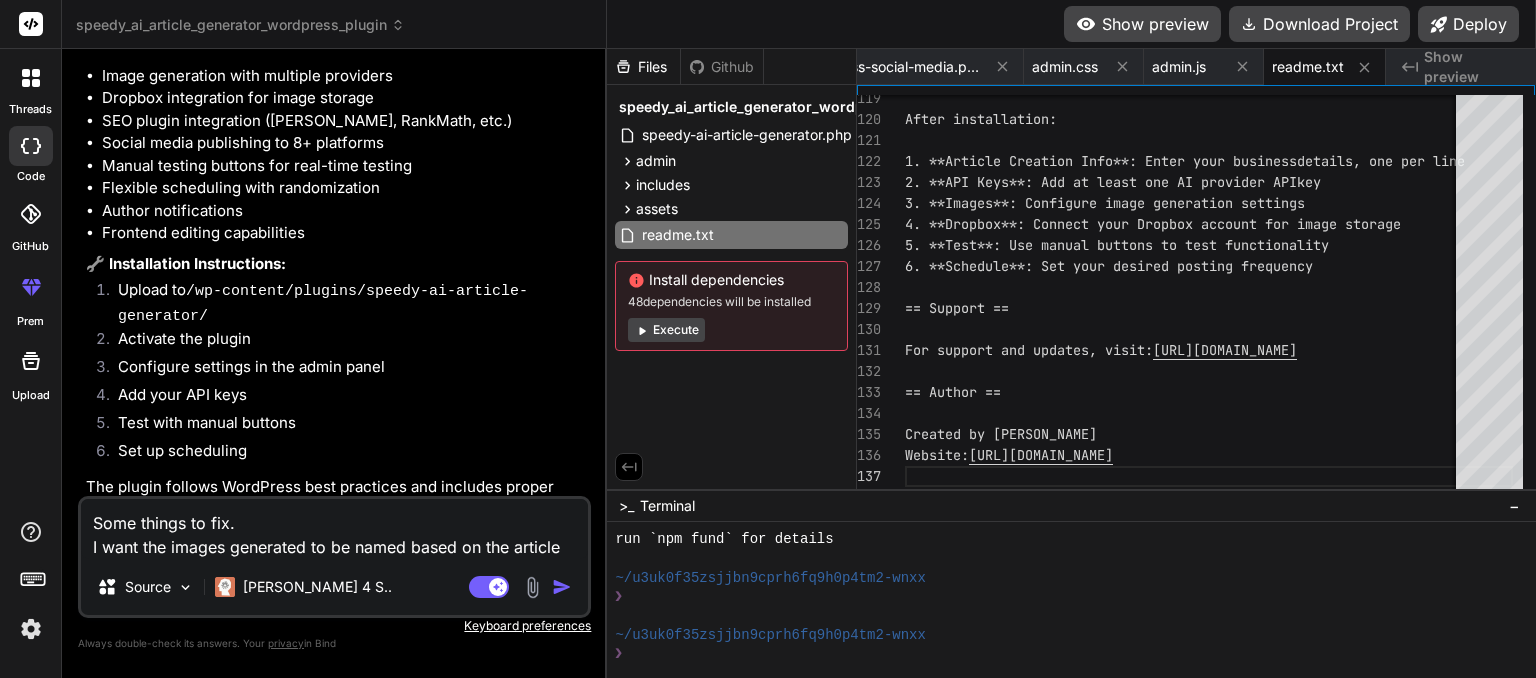 type on "Some things to fix.
I want the images generated to be named based on the article" 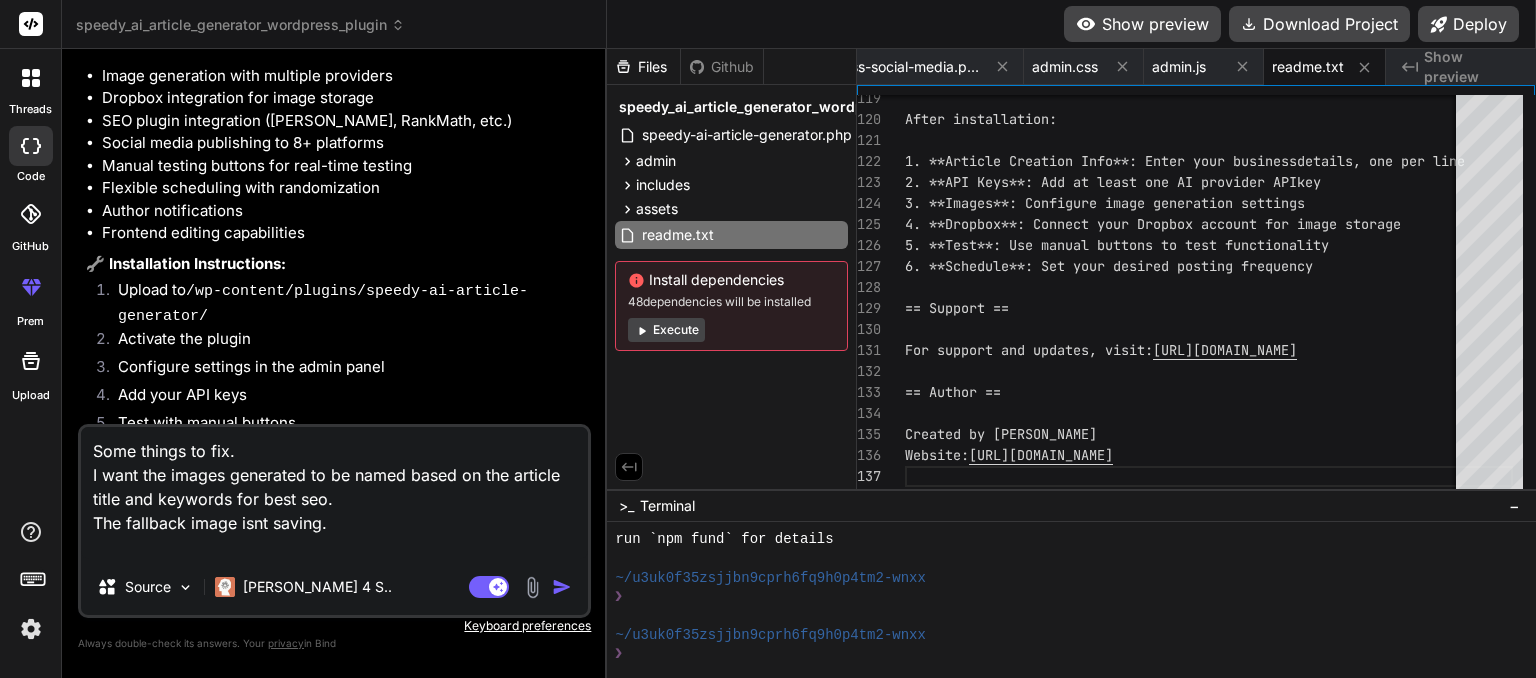 click on "Some things to fix.
I want the images generated to be named based on the article title and keywords for best seo.
The fallback image isnt saving." at bounding box center [334, 493] 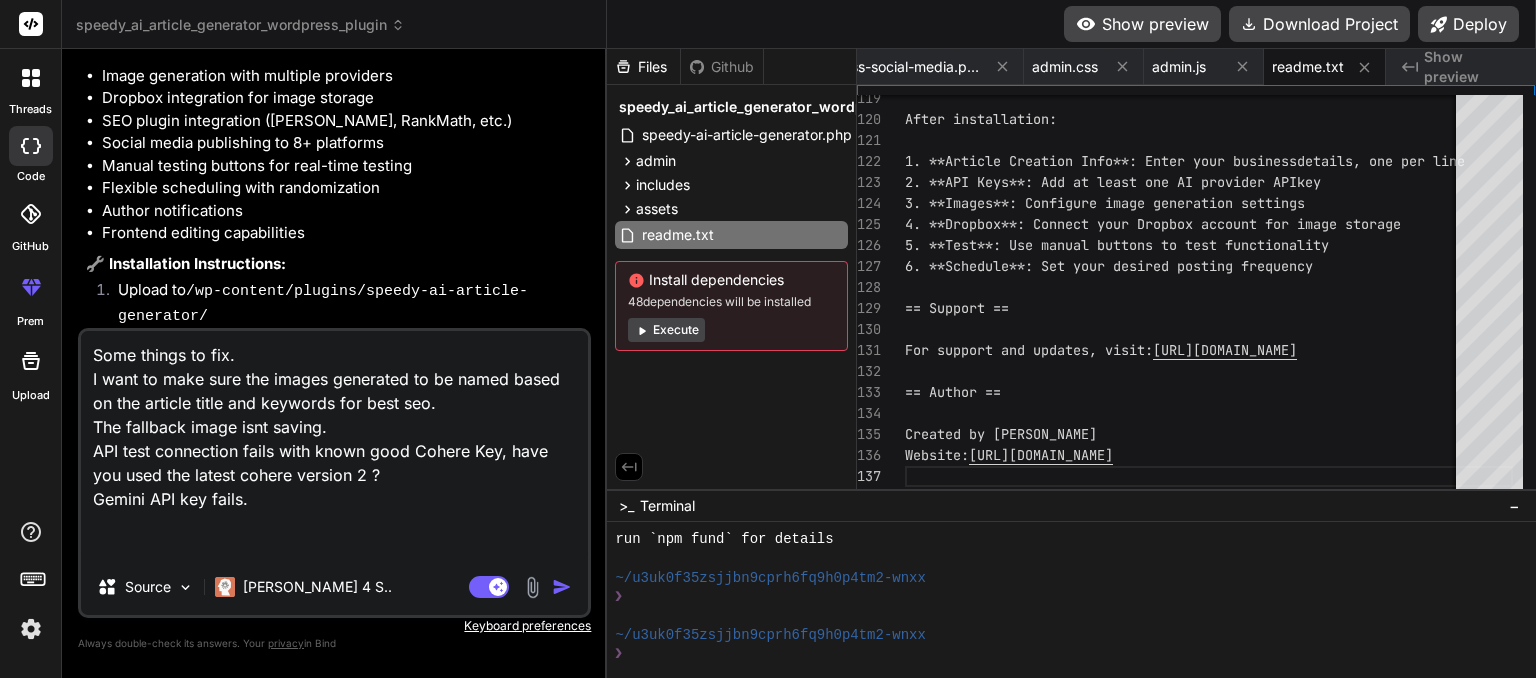 scroll, scrollTop: 0, scrollLeft: 2542, axis: horizontal 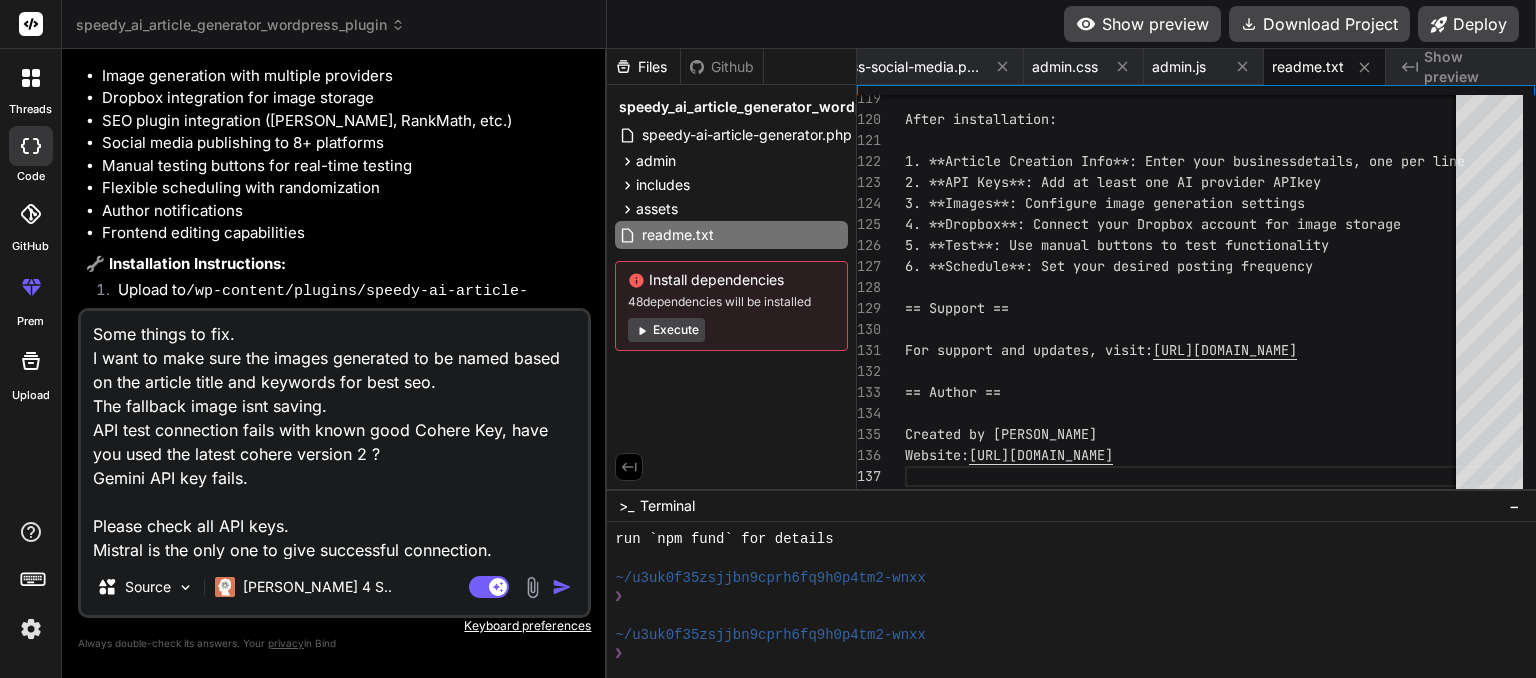 click on "Some things to fix.
I want to make sure the images generated to be named based on the article title and keywords for best seo.
The fallback image isnt saving.
API test connection fails with known good Cohere Key, have you used the latest cohere version 2 ?
Gemini API key fails.
Please check all API keys.
Mistral is the only one to give successful connection." at bounding box center (334, 435) 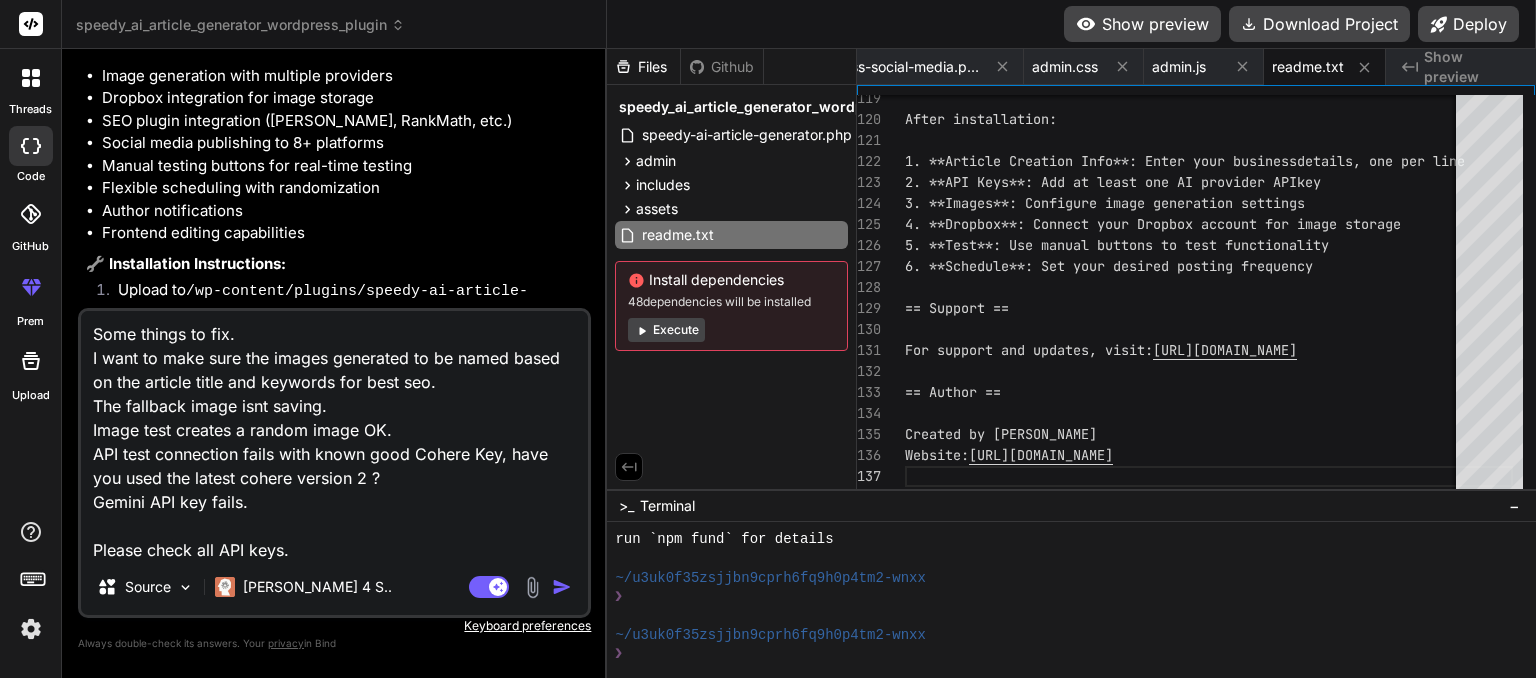 click at bounding box center (562, 587) 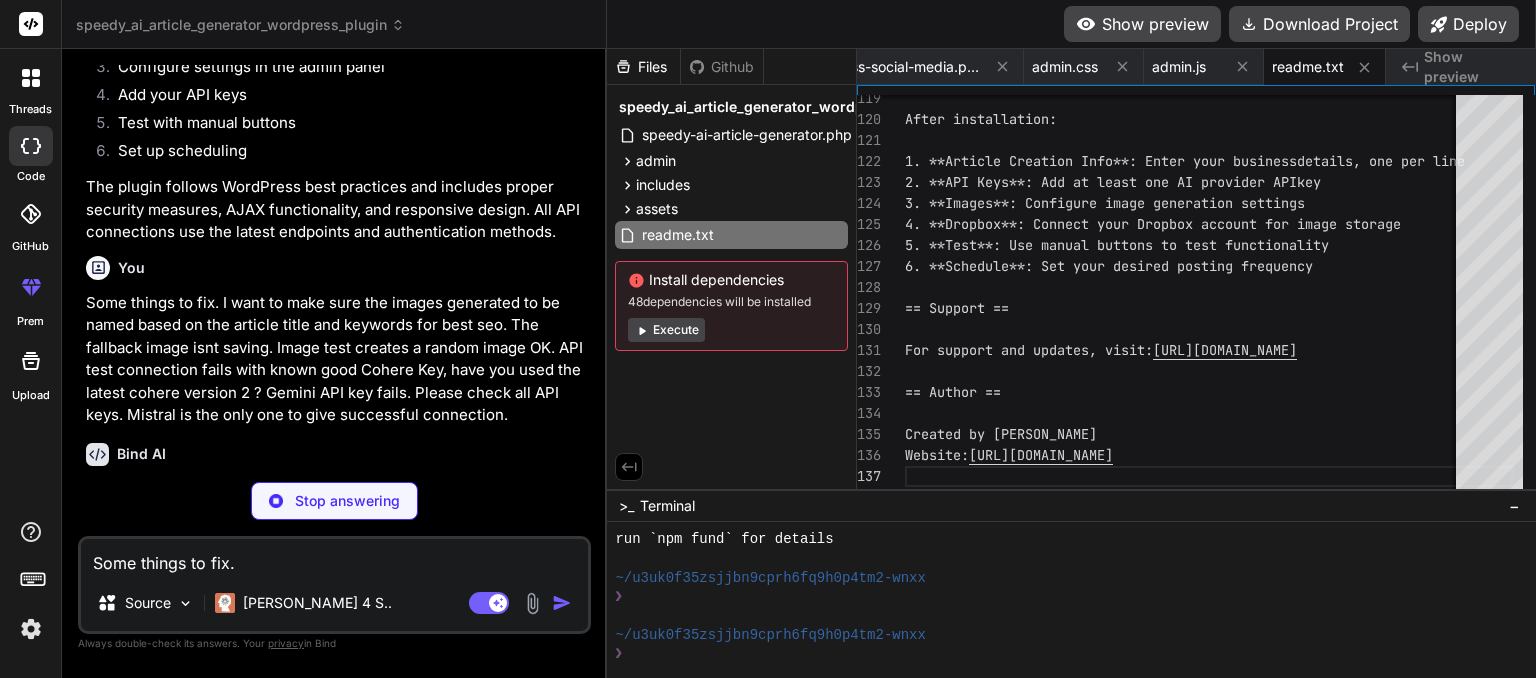 scroll, scrollTop: 4568, scrollLeft: 0, axis: vertical 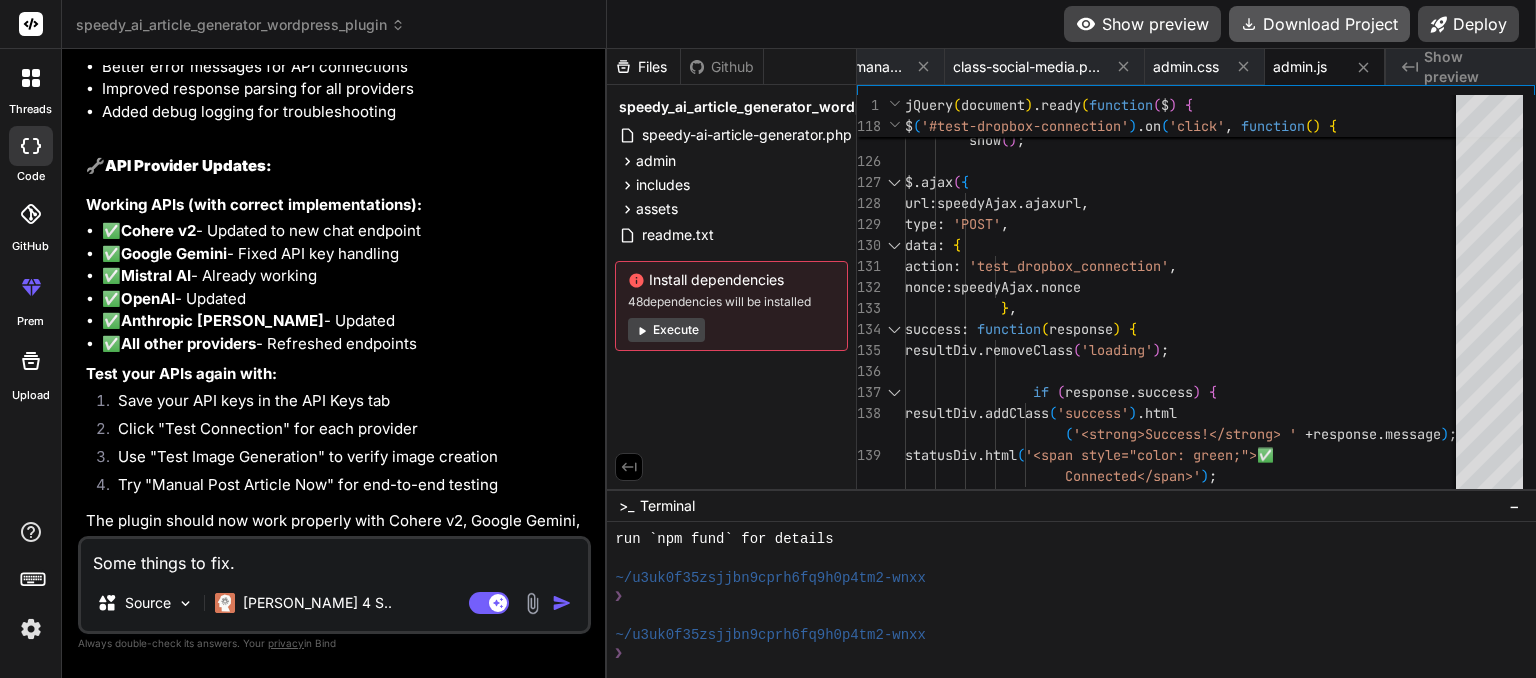 click on "Download Project" at bounding box center [1319, 24] 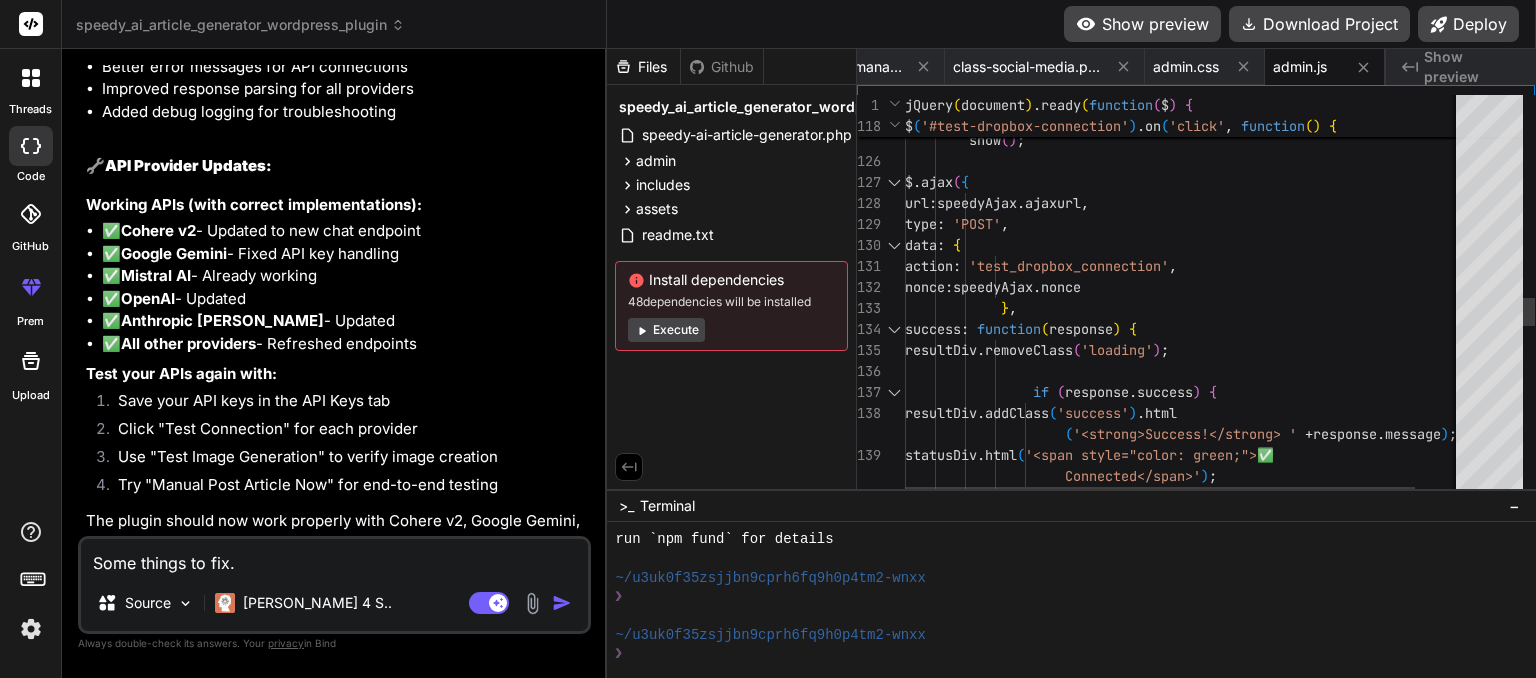 scroll, scrollTop: 0, scrollLeft: 2421, axis: horizontal 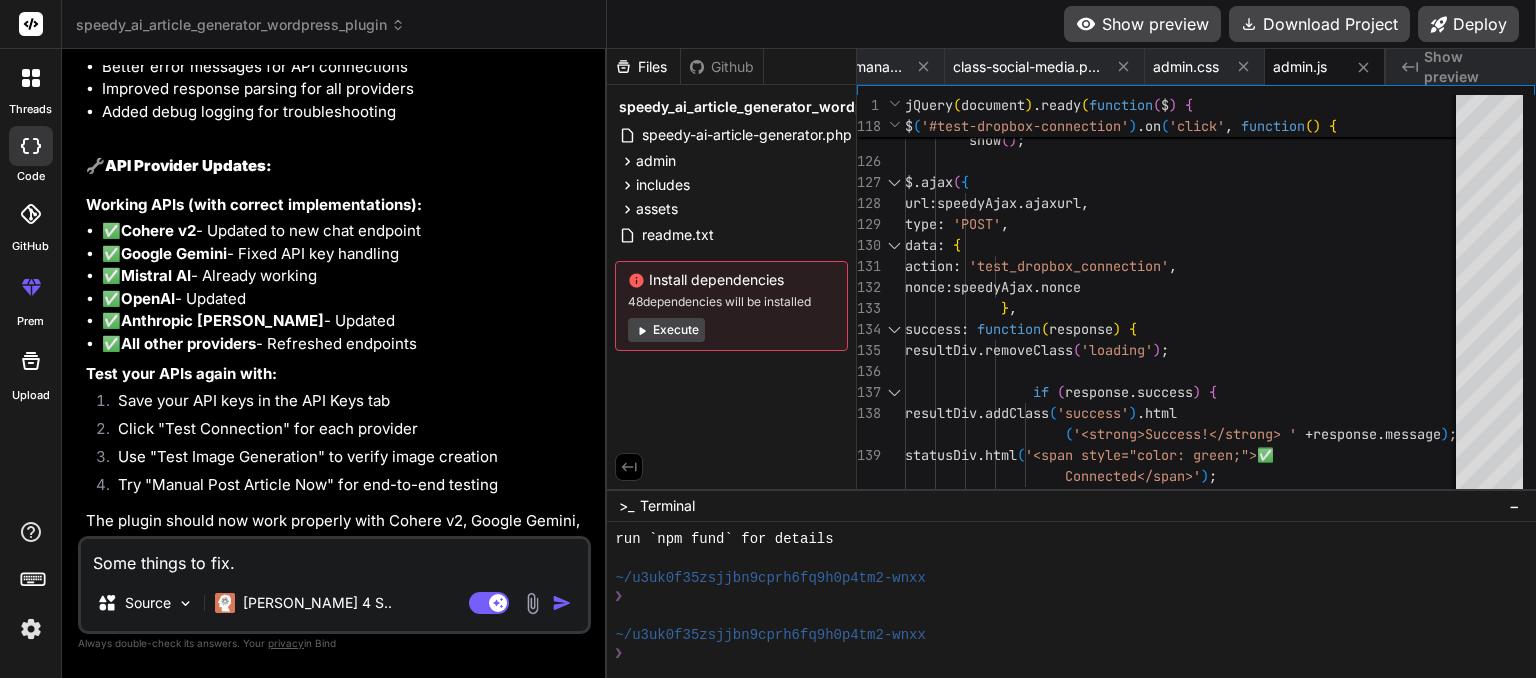 click on "Some things to fix.
I want to make sure the images generated to be named based on the article title and keywords for best seo.
The fallback image isnt saving.
Image test creates a random image OK.
API test connection fails with known good Cohere Key, have you used the latest cohere version 2 ?
Gemini API key fails.
Please check all API keys.
Mistral is the only one to give successful connection." at bounding box center (334, 557) 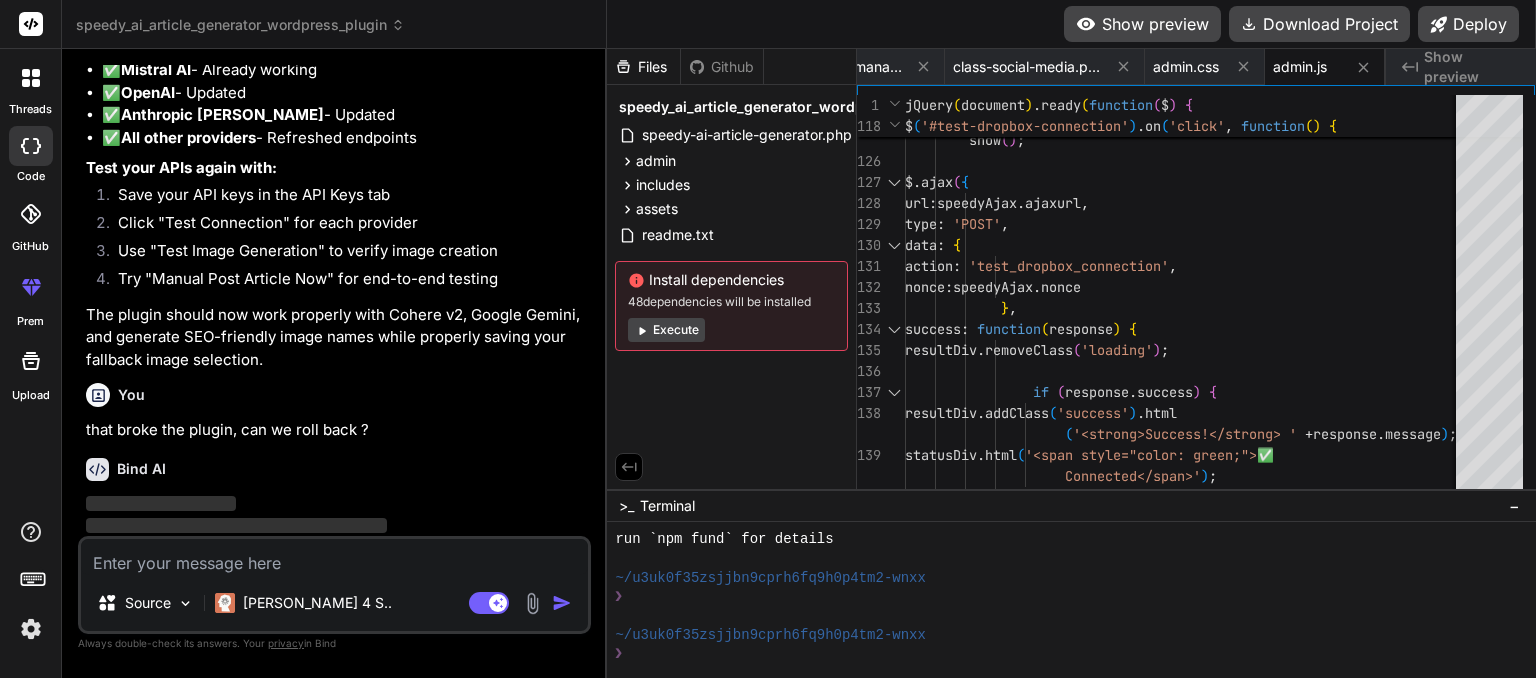 scroll, scrollTop: 5919, scrollLeft: 0, axis: vertical 